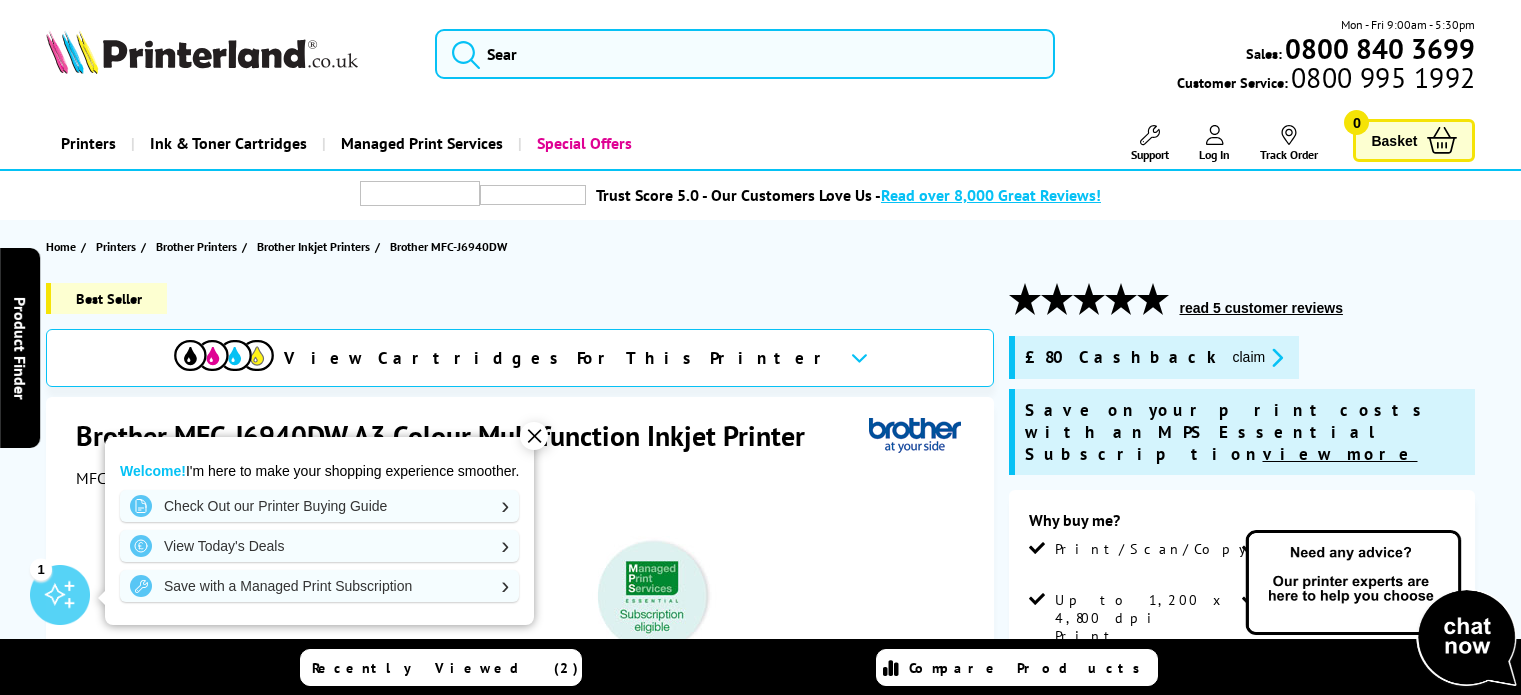 scroll, scrollTop: 0, scrollLeft: 0, axis: both 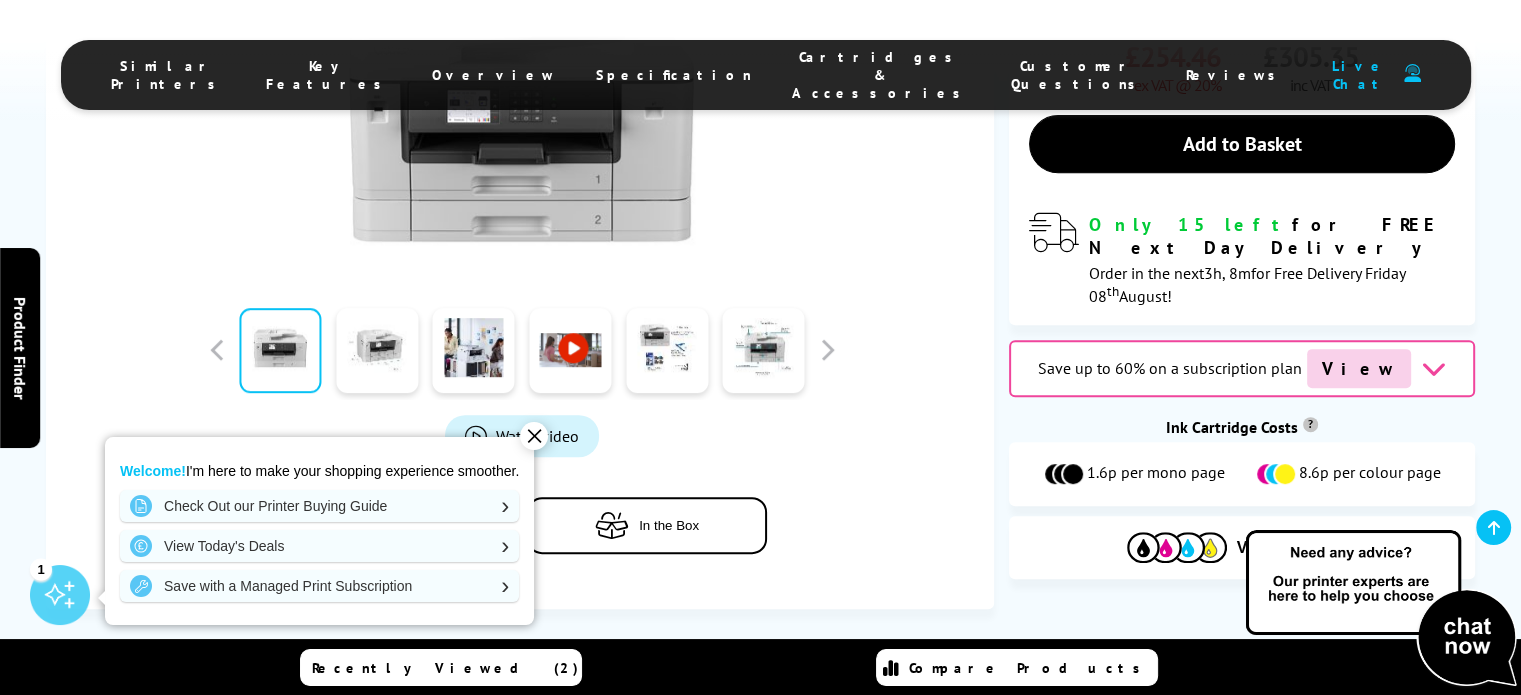 click on "✕" at bounding box center [534, 436] 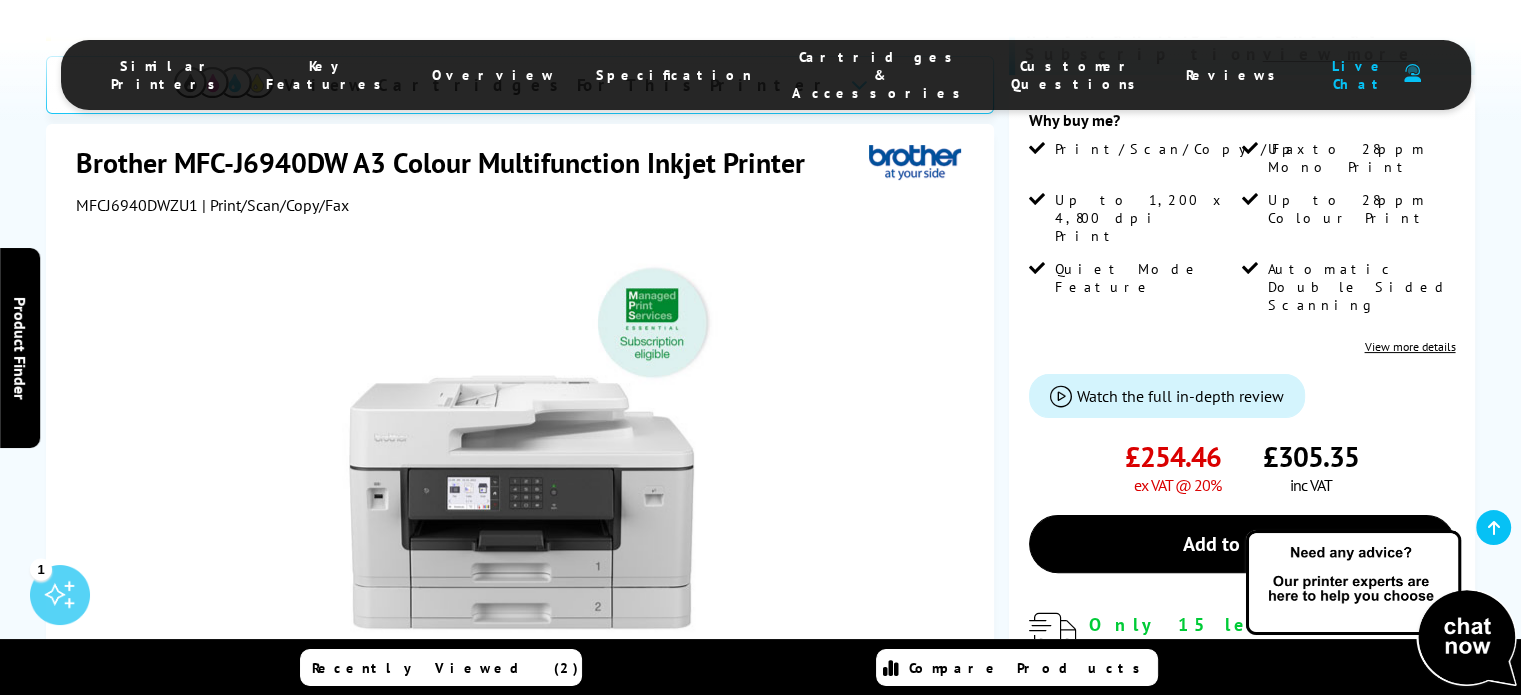 scroll, scrollTop: 400, scrollLeft: 0, axis: vertical 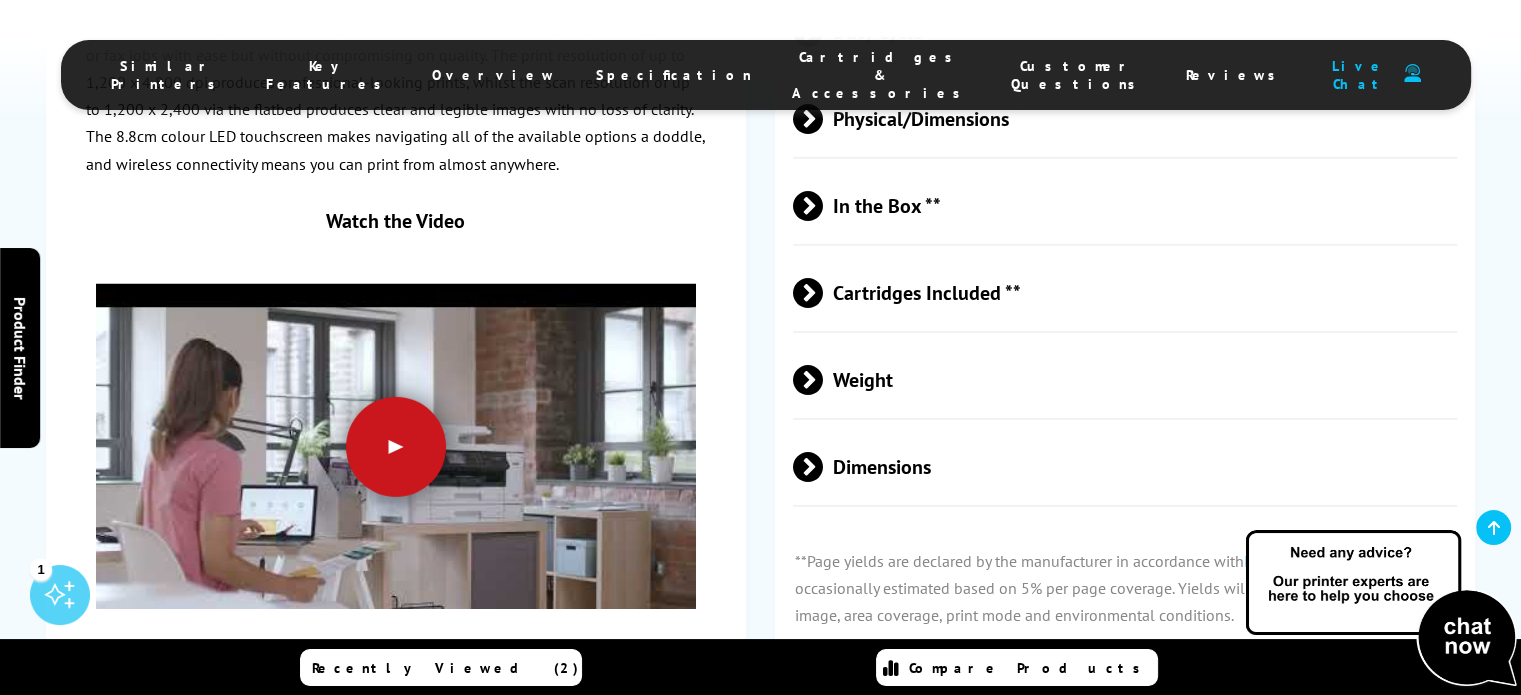 click at bounding box center (396, 447) 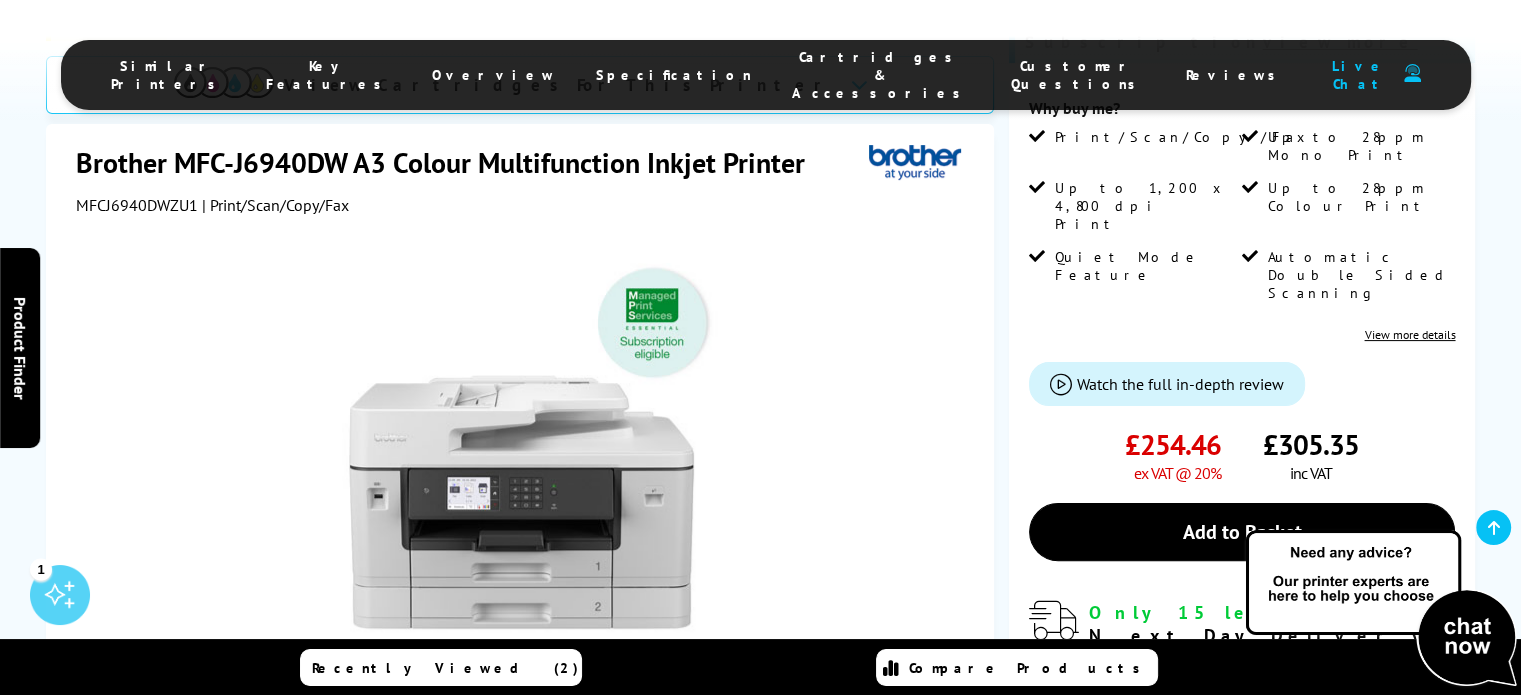 scroll, scrollTop: 464, scrollLeft: 0, axis: vertical 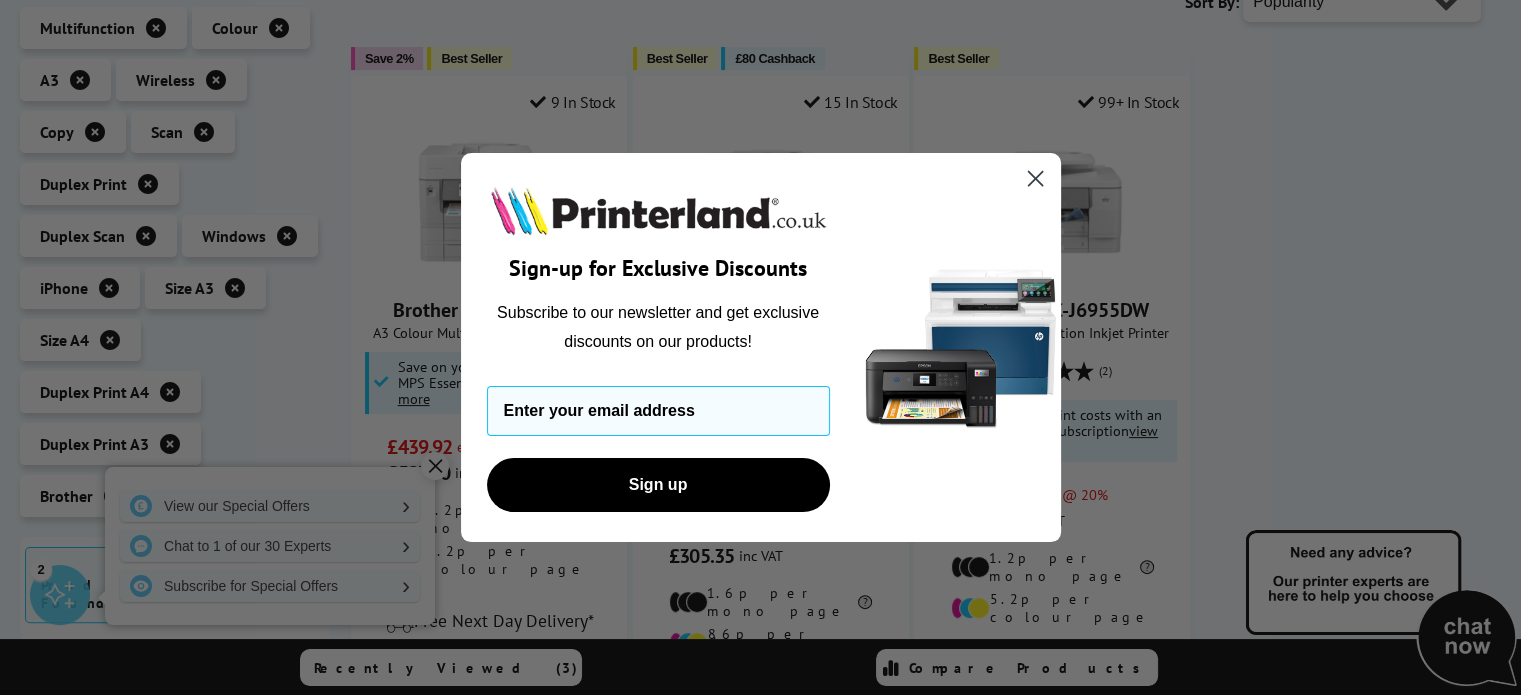 click 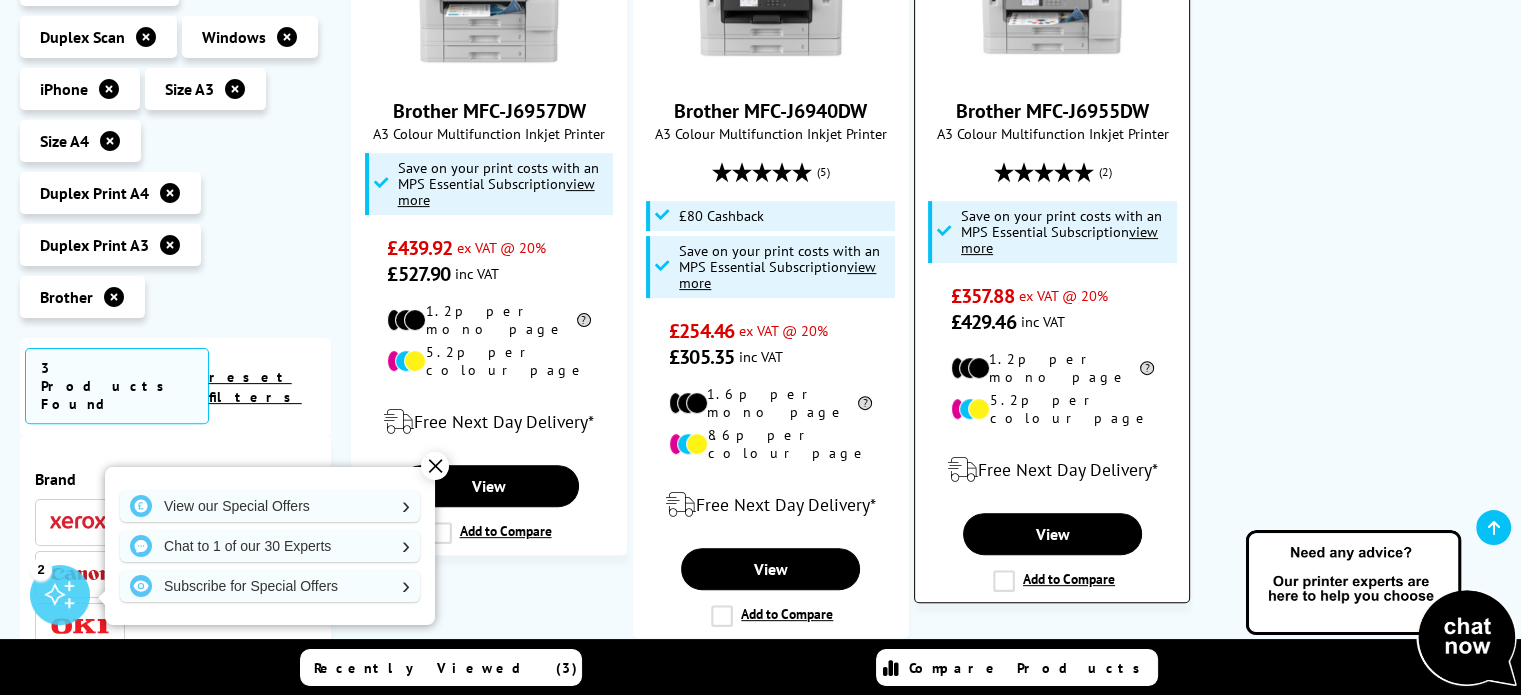 scroll, scrollTop: 600, scrollLeft: 0, axis: vertical 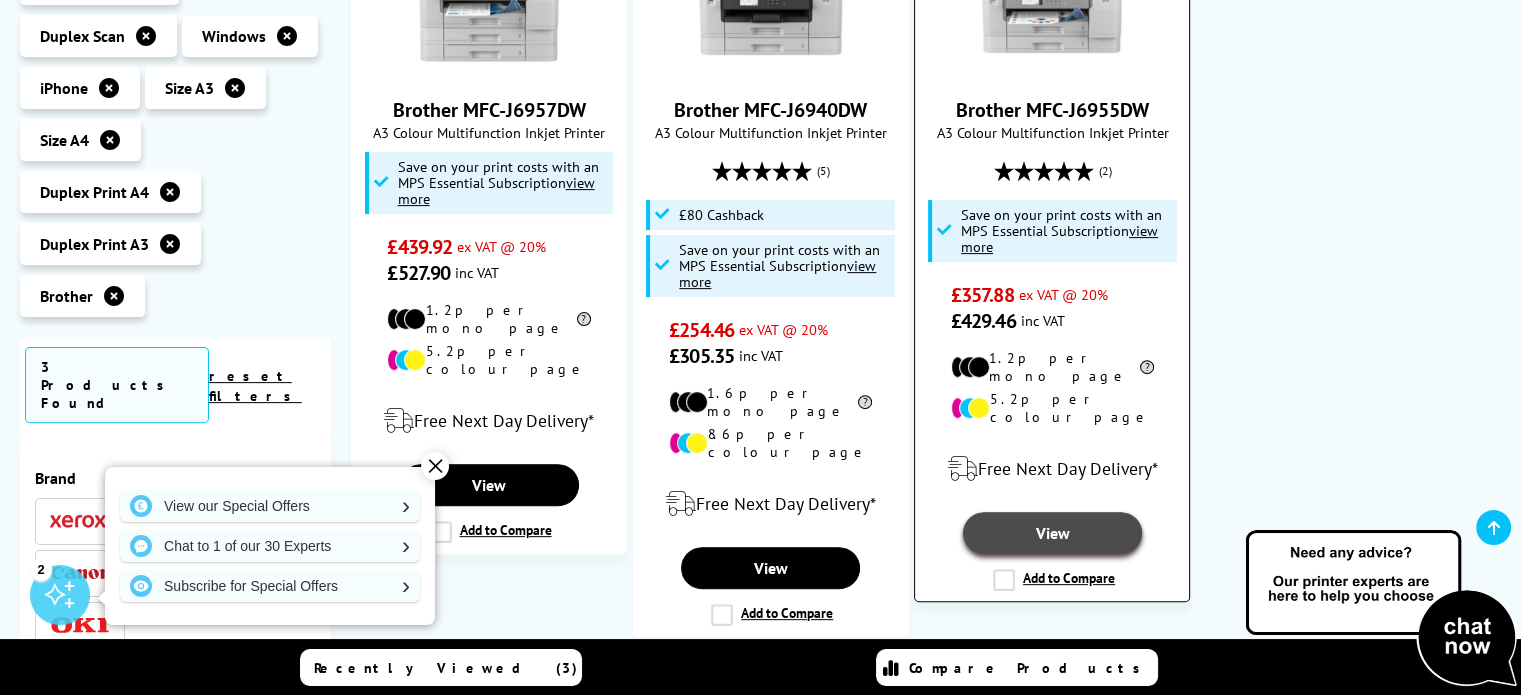 click on "View" at bounding box center (1052, 533) 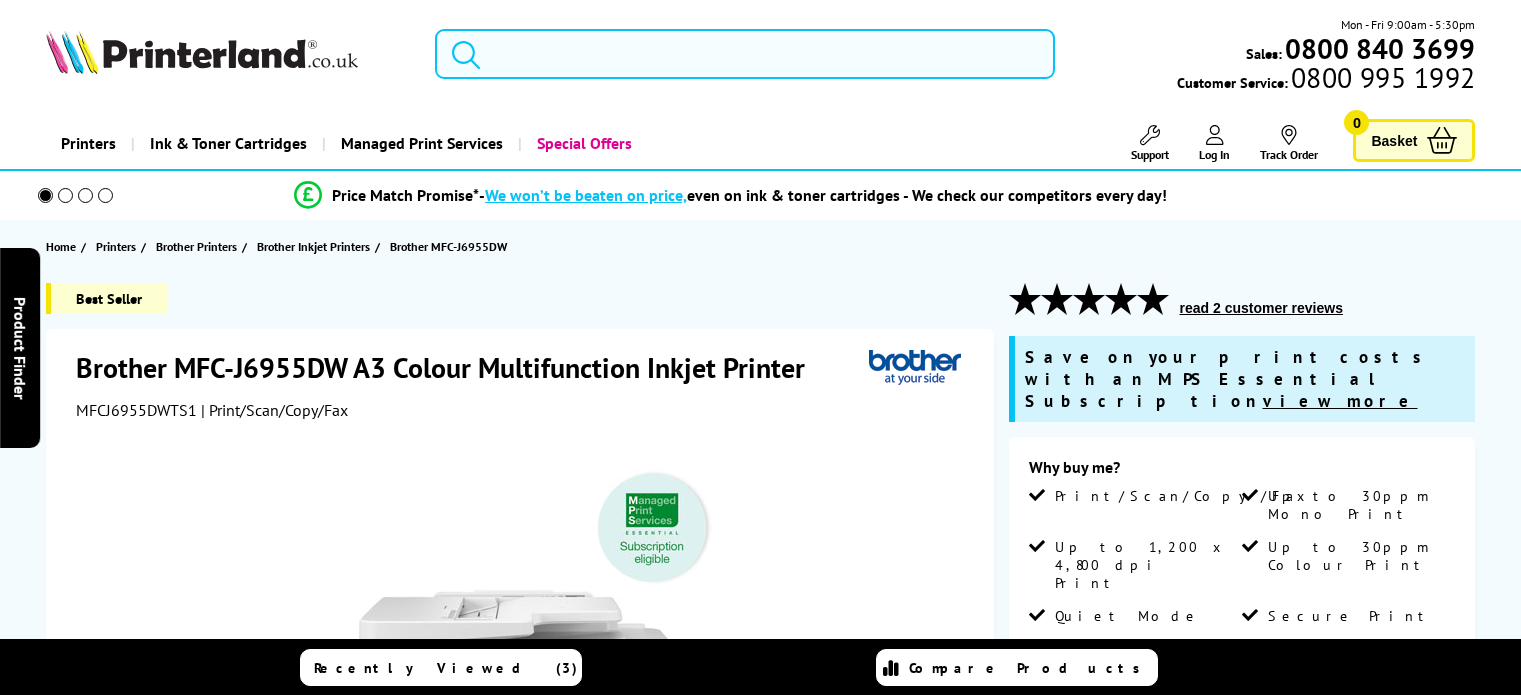 scroll, scrollTop: 0, scrollLeft: 0, axis: both 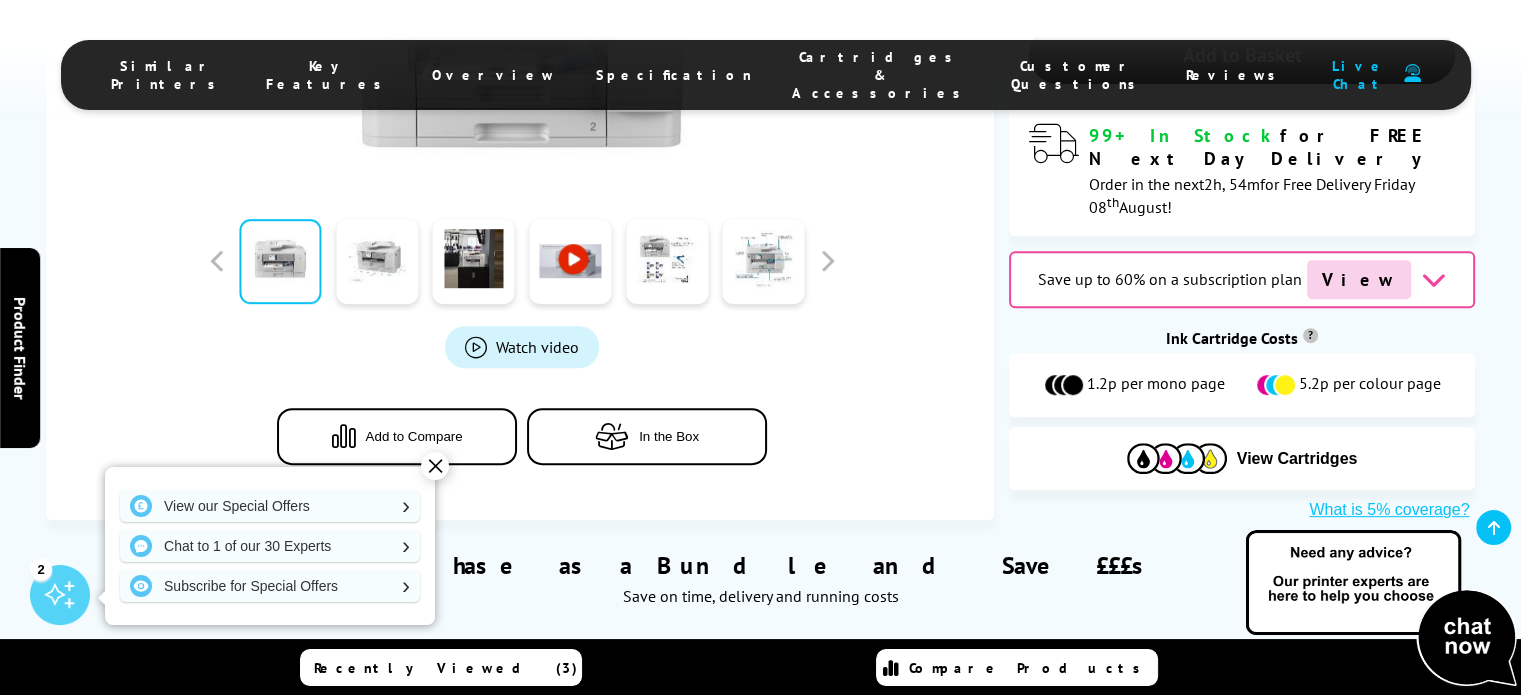 click on "✕" at bounding box center (435, 466) 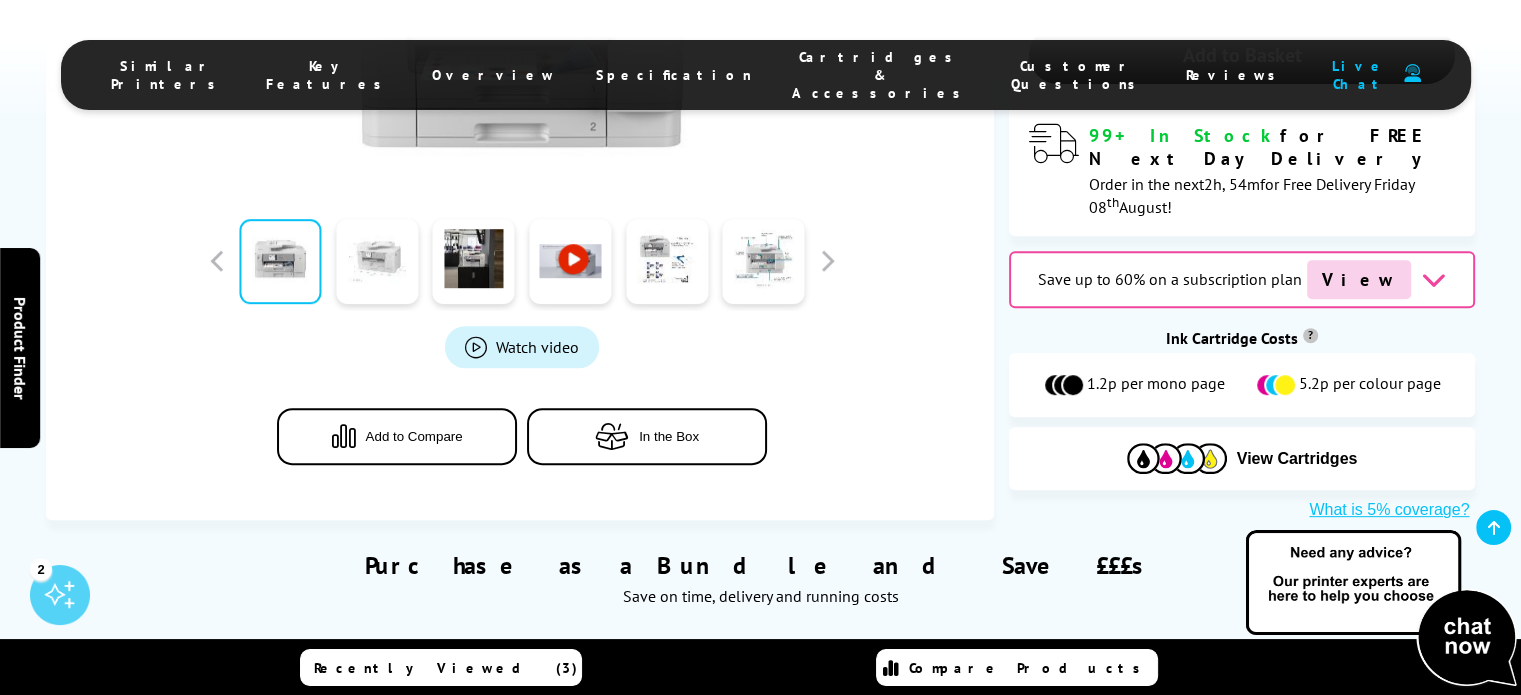 click at bounding box center (377, 261) 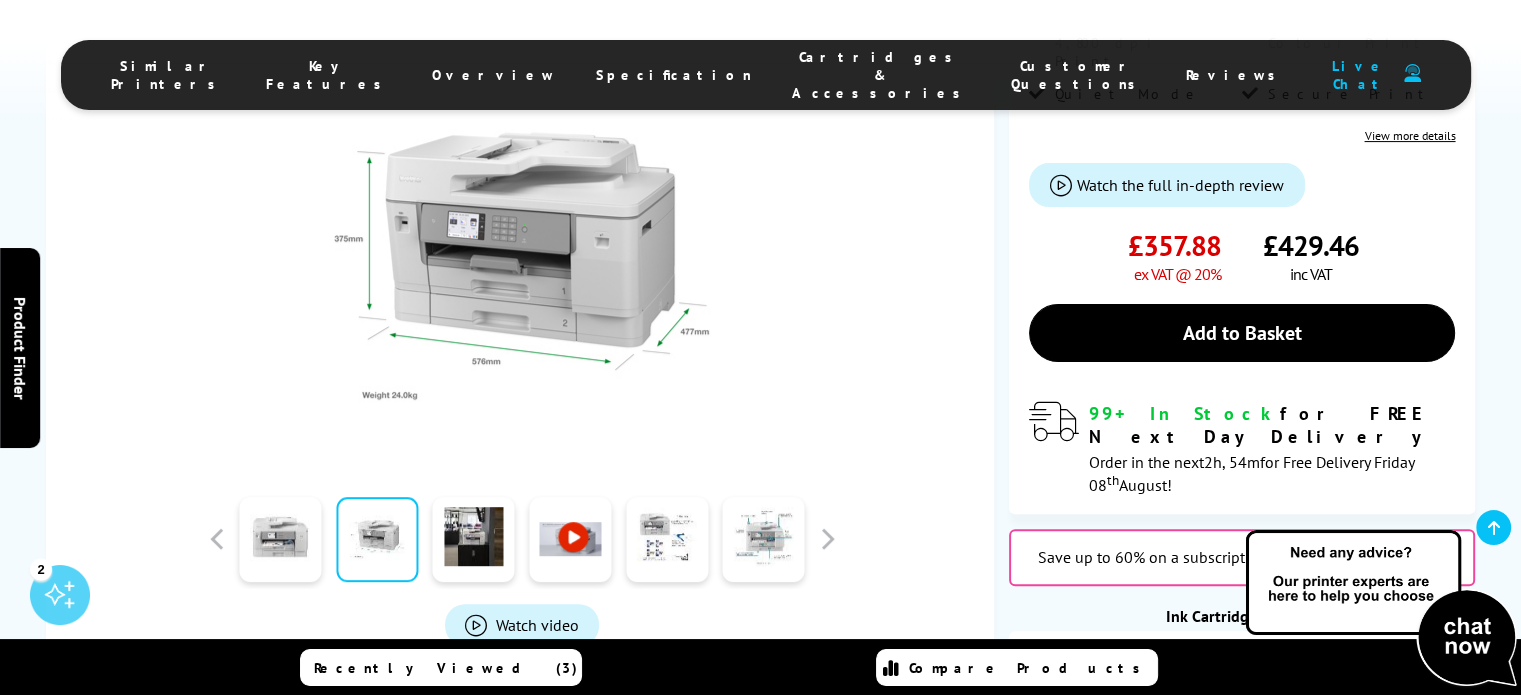 scroll, scrollTop: 500, scrollLeft: 0, axis: vertical 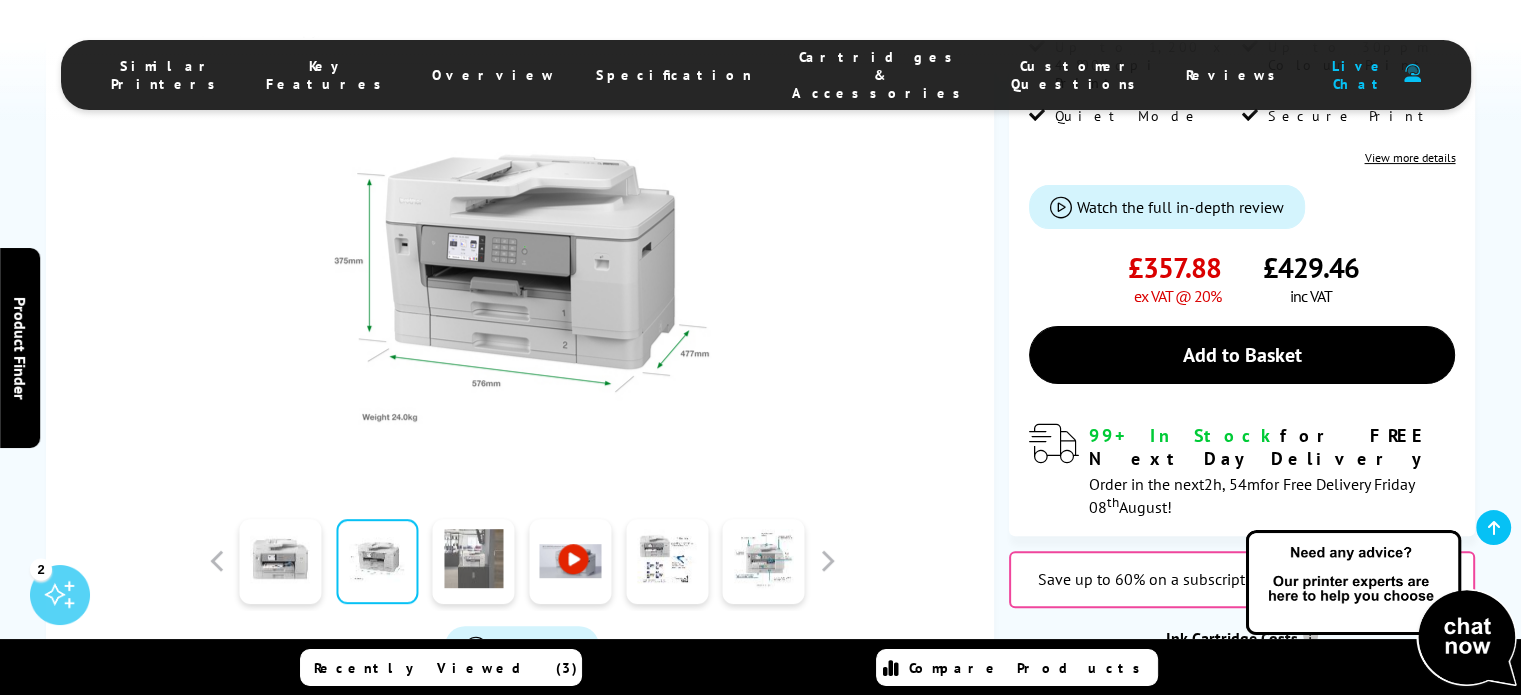 click at bounding box center [474, 561] 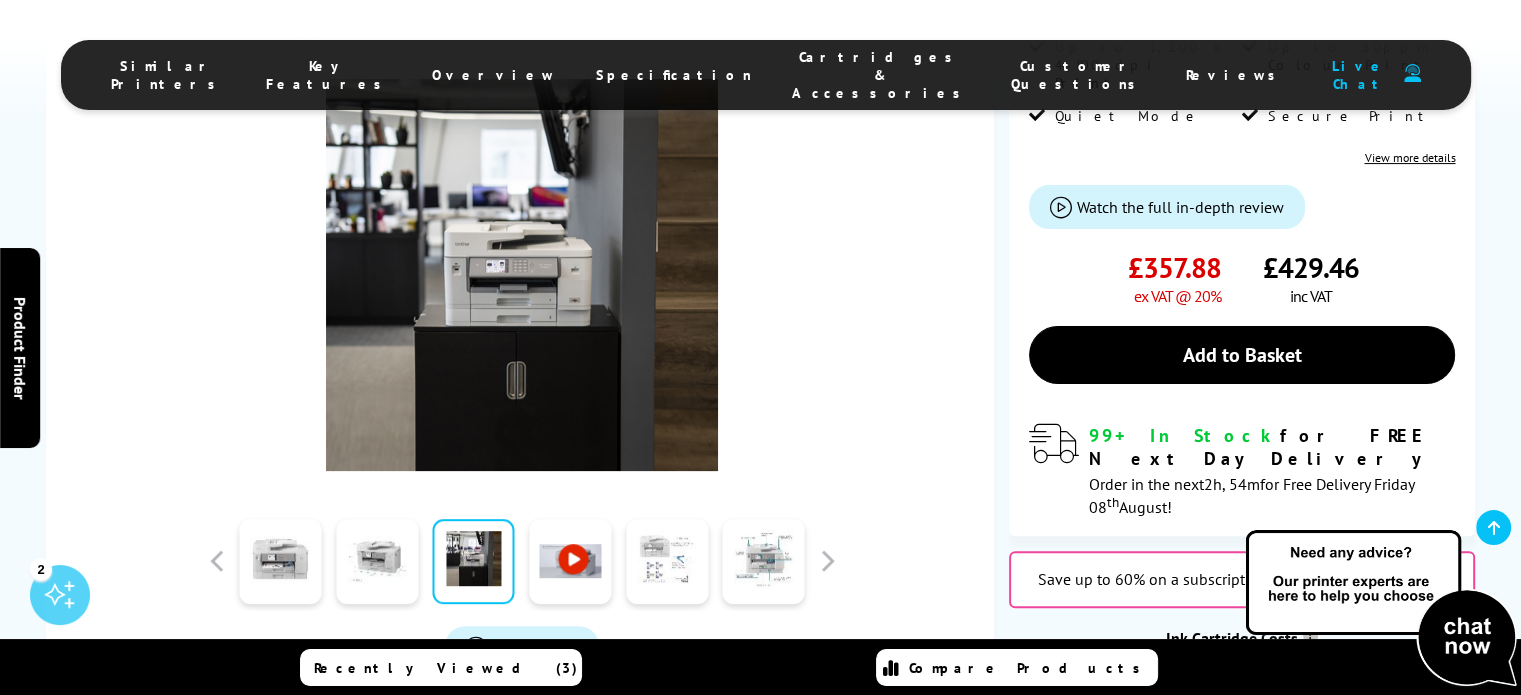 click at bounding box center [667, 561] 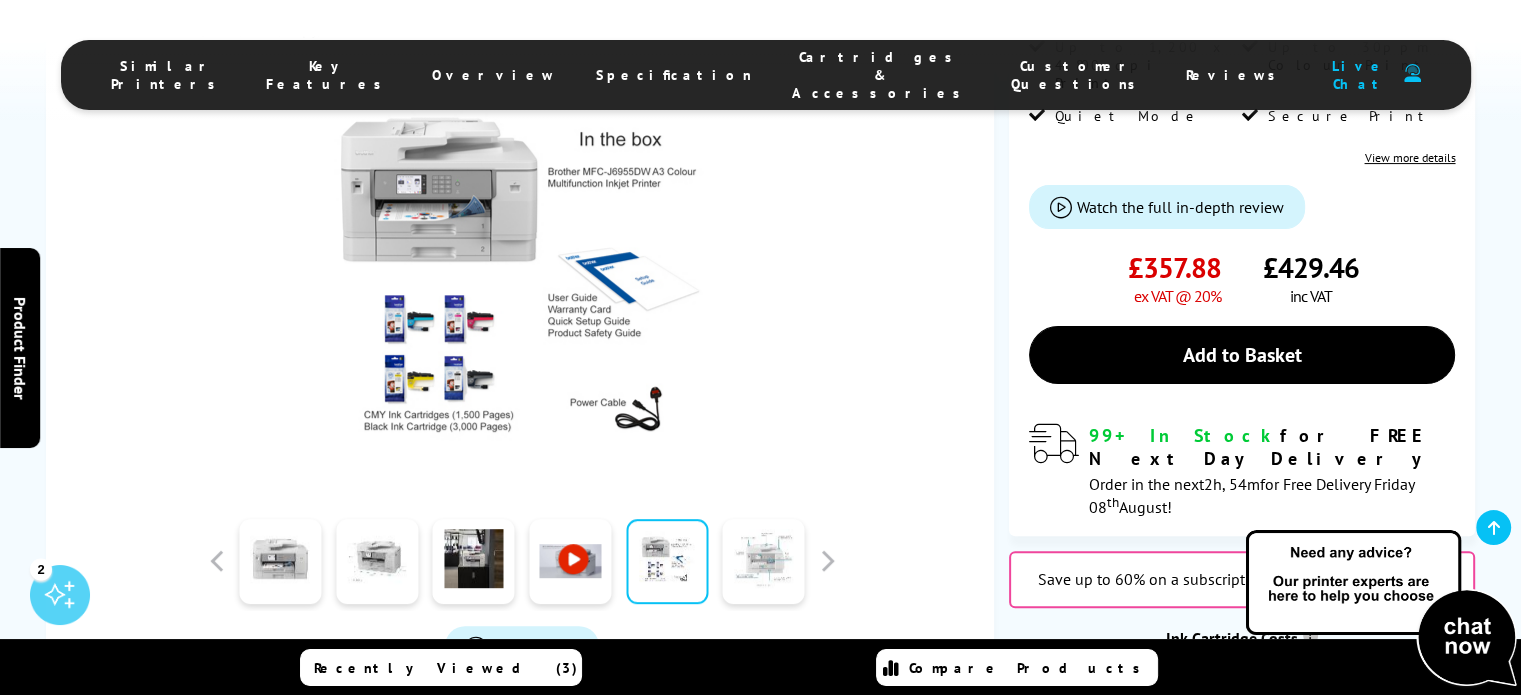 click at bounding box center (764, 561) 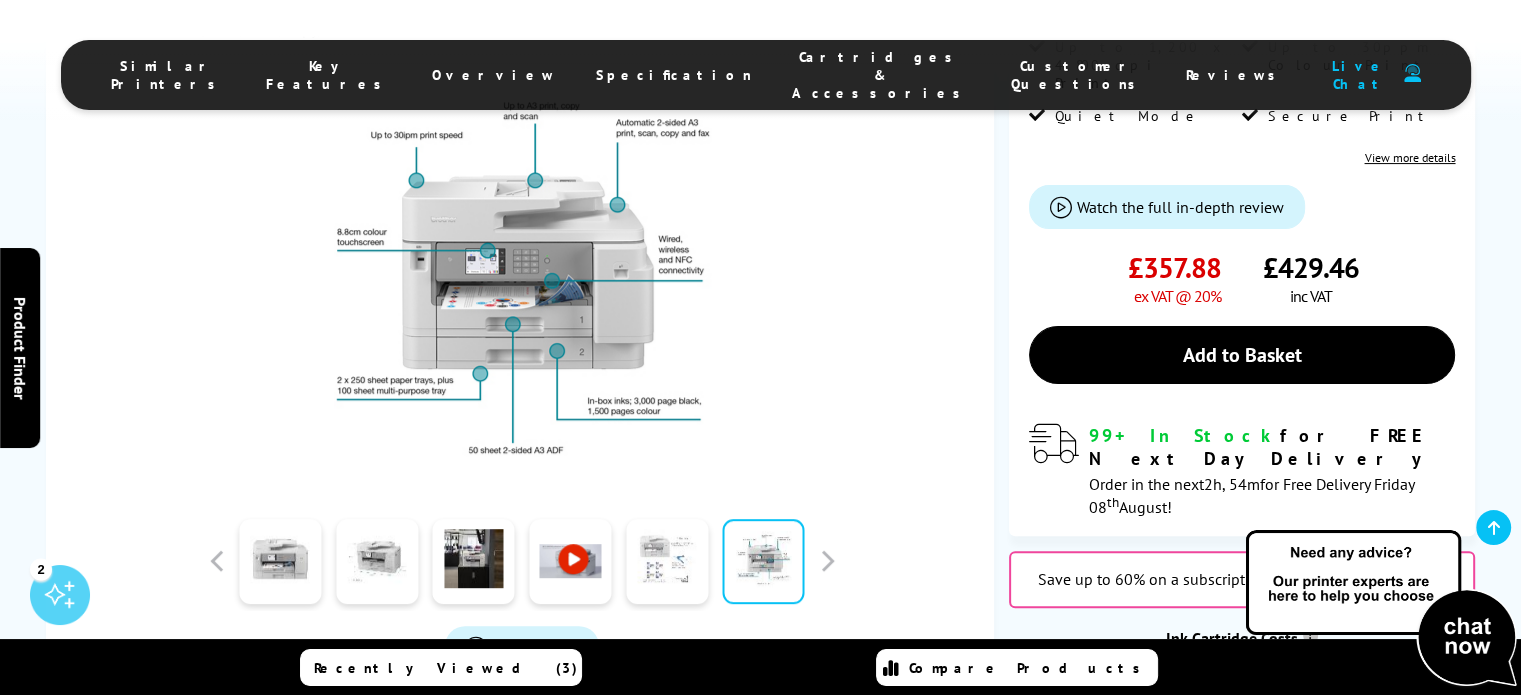 click at bounding box center (667, 561) 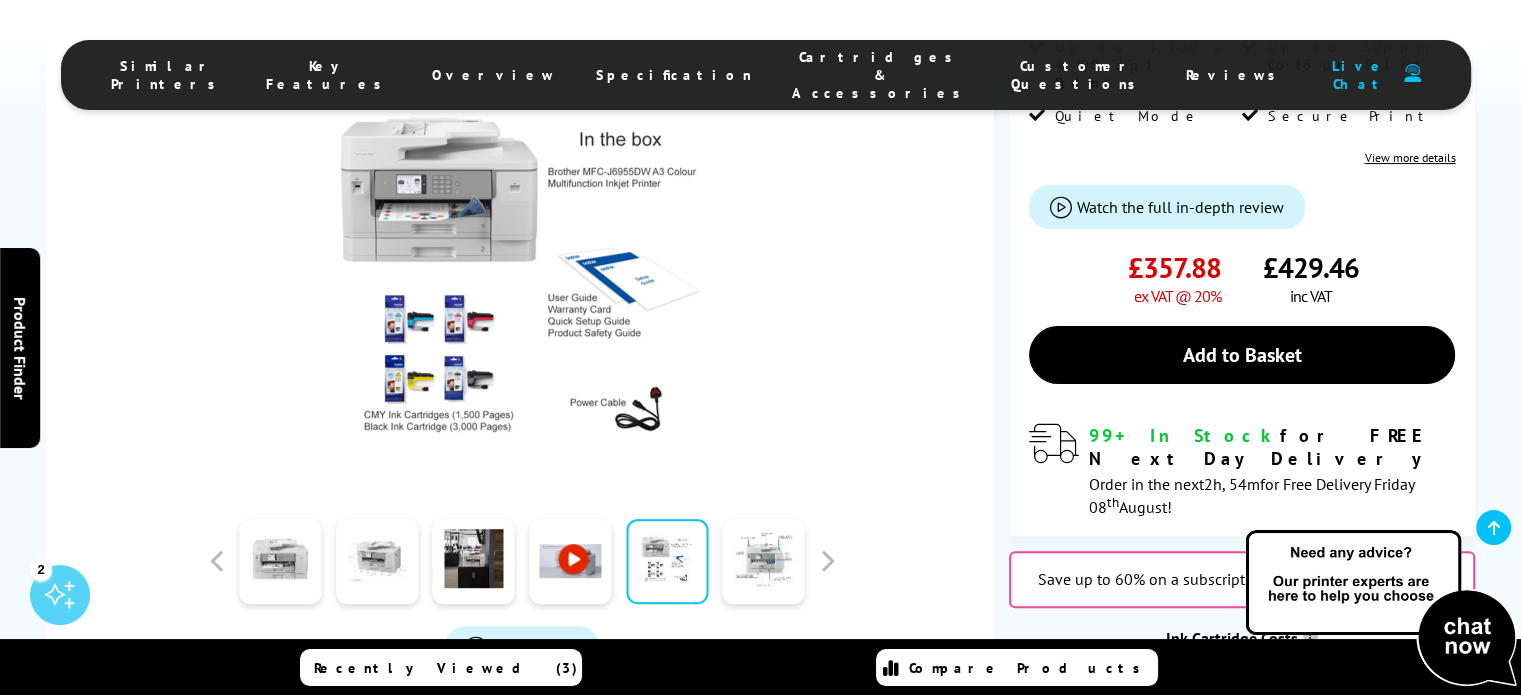 click at bounding box center [522, 275] 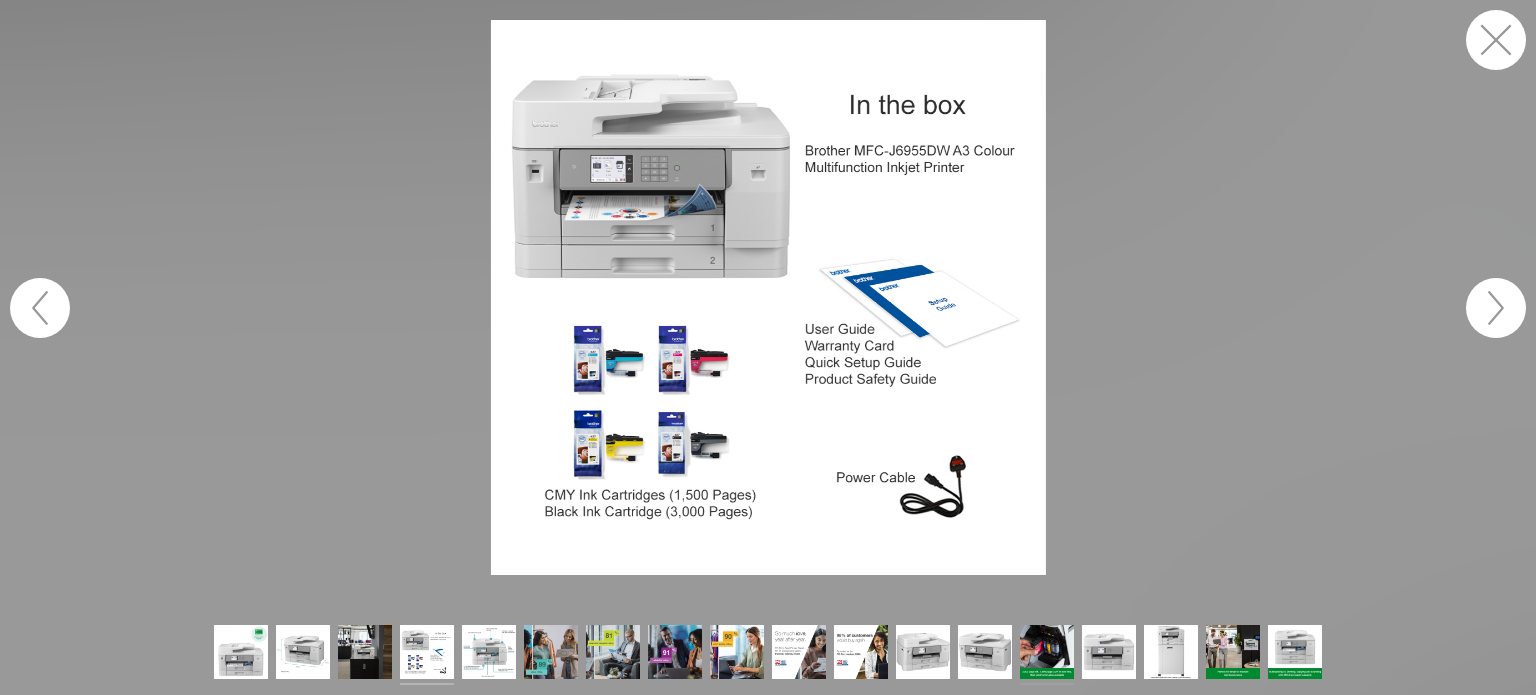 click at bounding box center (1047, 655) 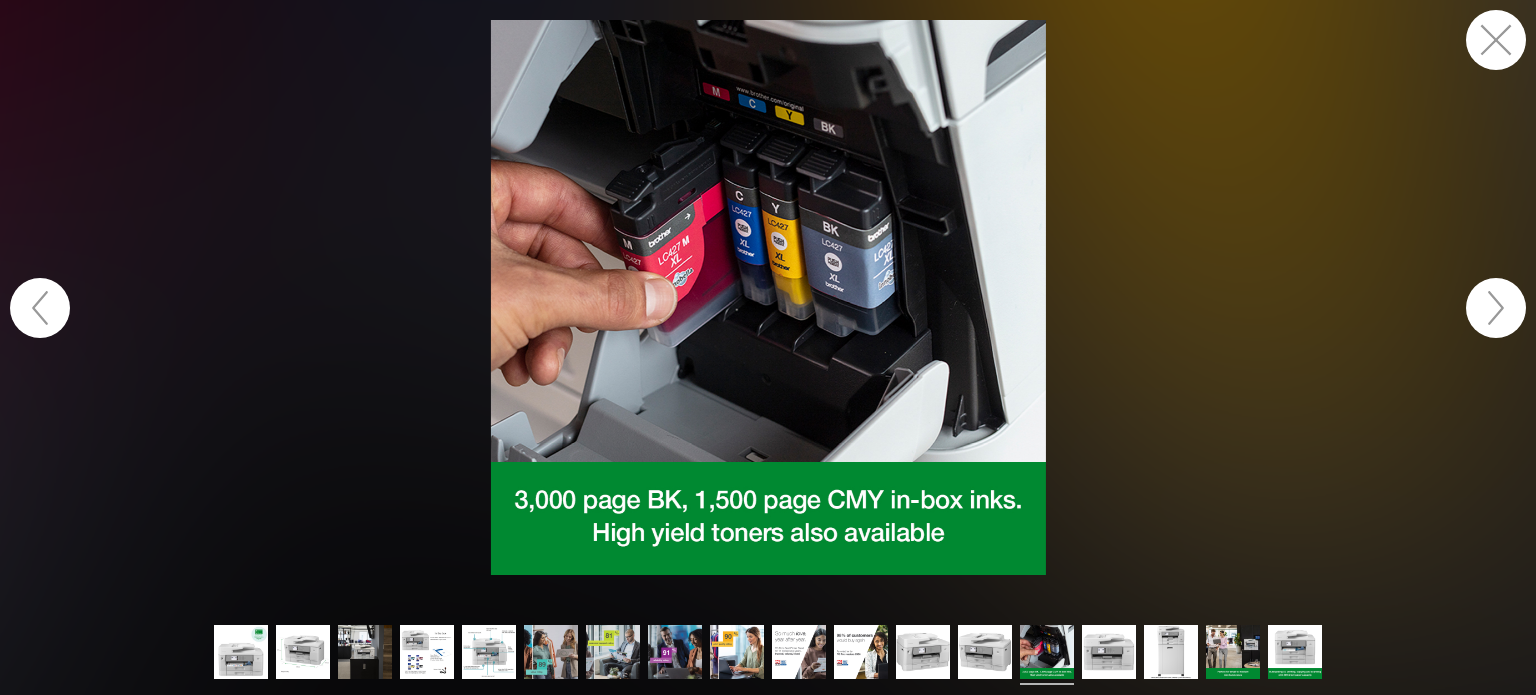 click at bounding box center [1496, 40] 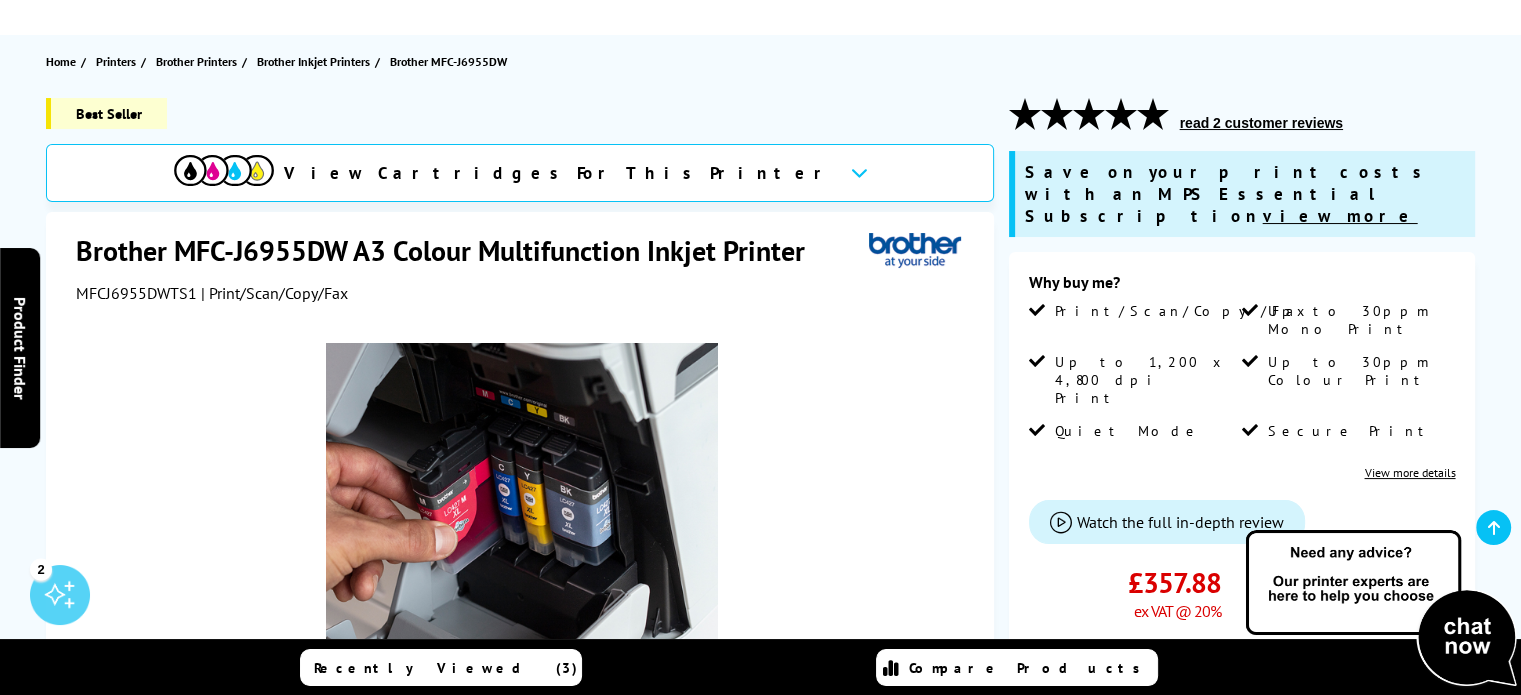 scroll, scrollTop: 0, scrollLeft: 0, axis: both 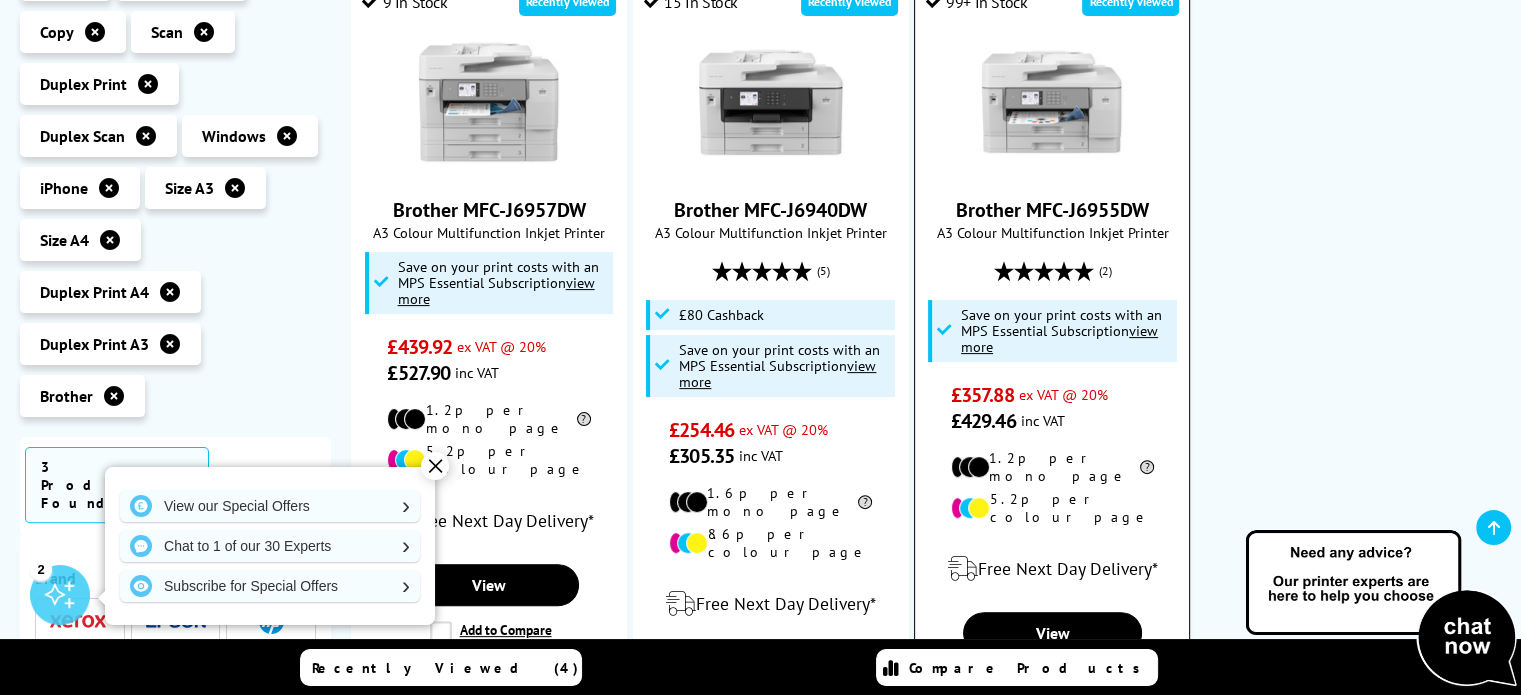 click on "Brother MFC-J6955DW" at bounding box center (1052, 210) 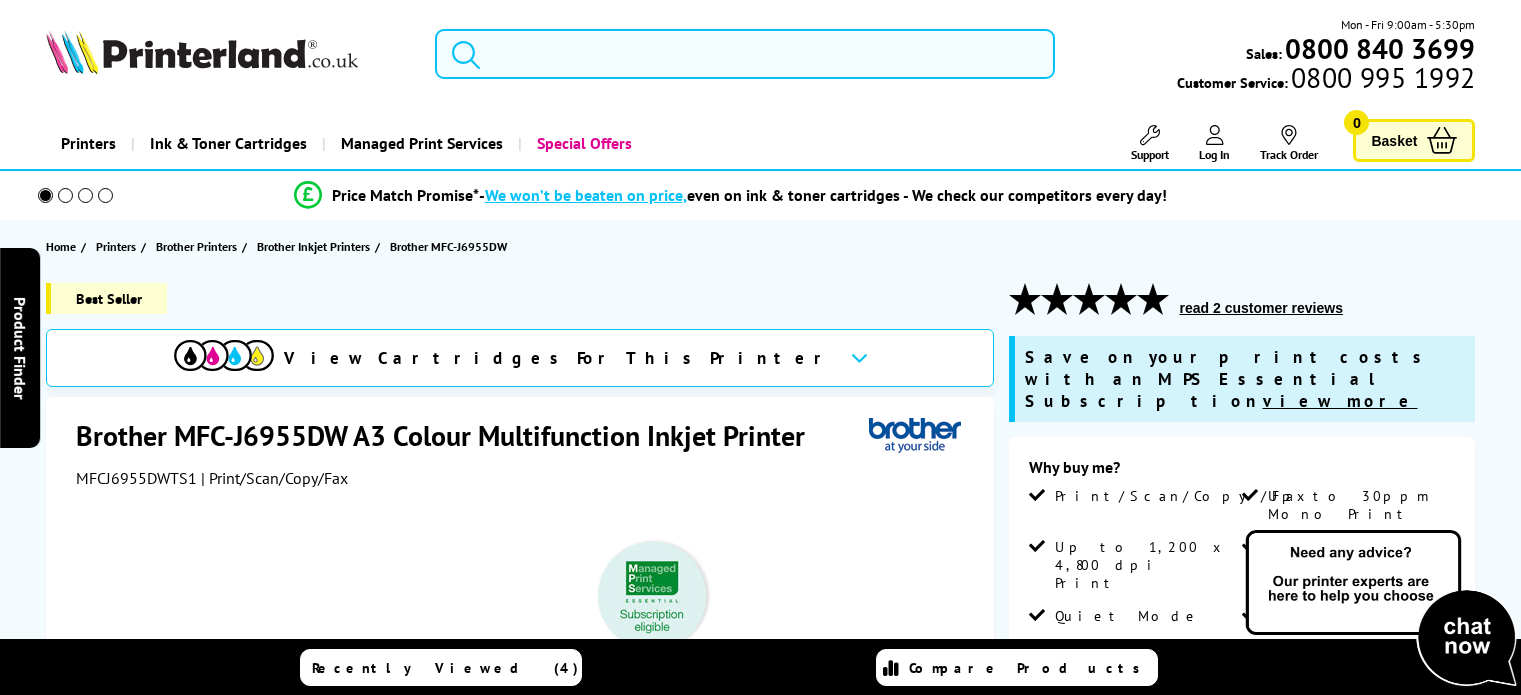 scroll, scrollTop: 0, scrollLeft: 0, axis: both 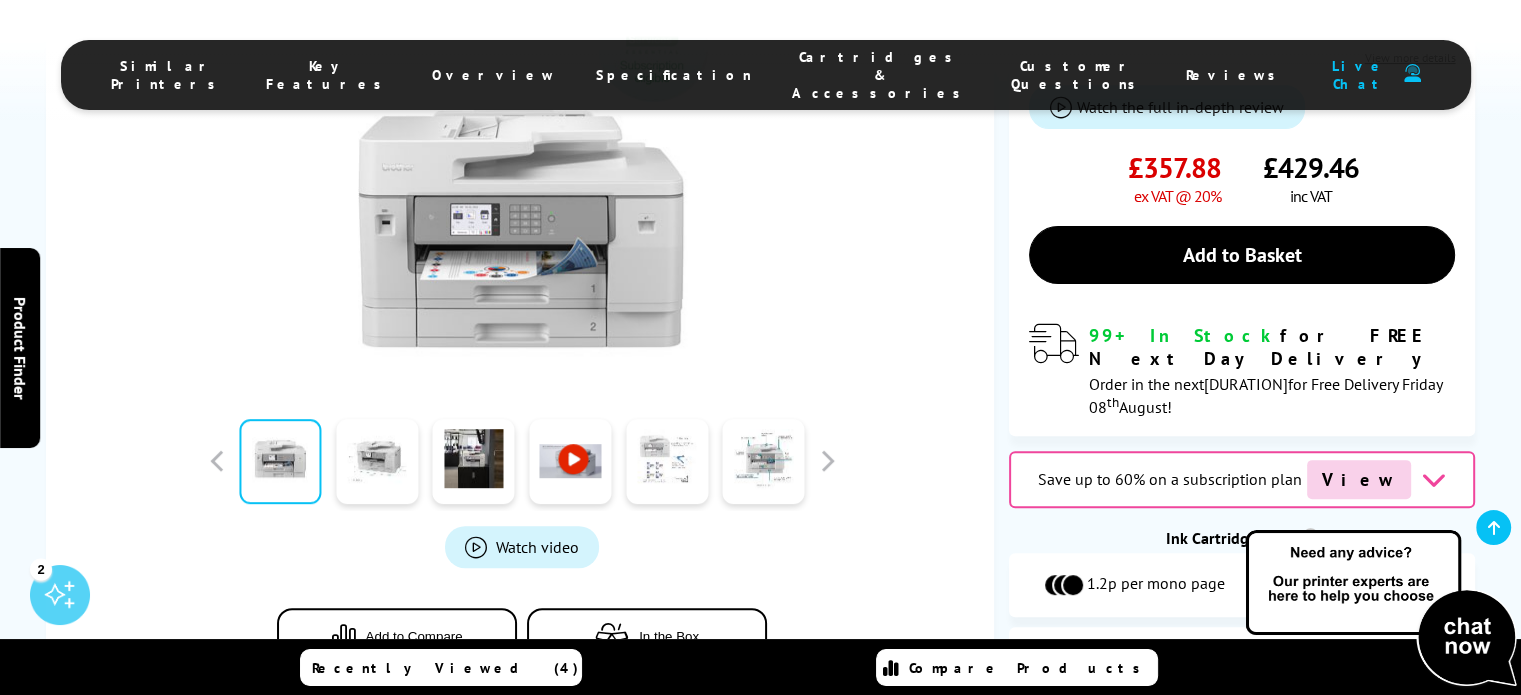 click at bounding box center (667, 461) 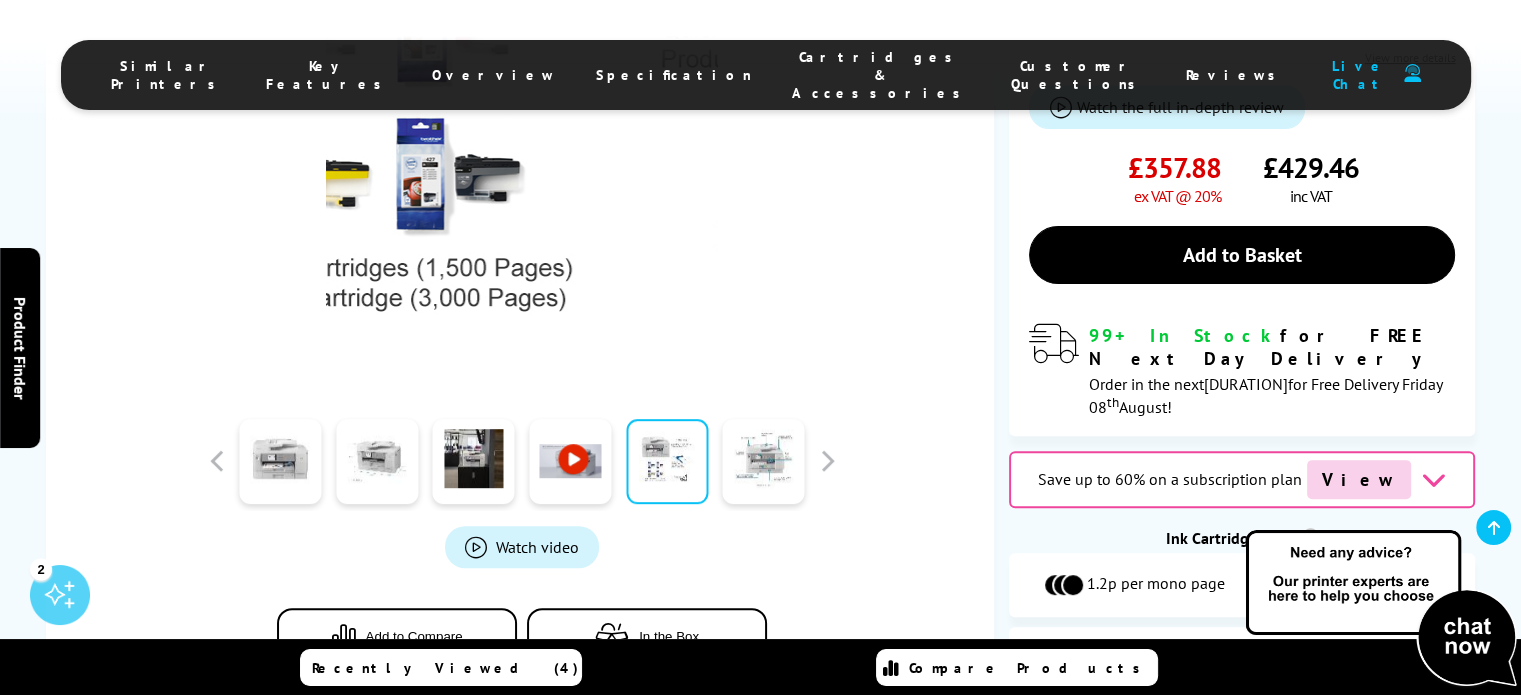 click at bounding box center [522, 175] 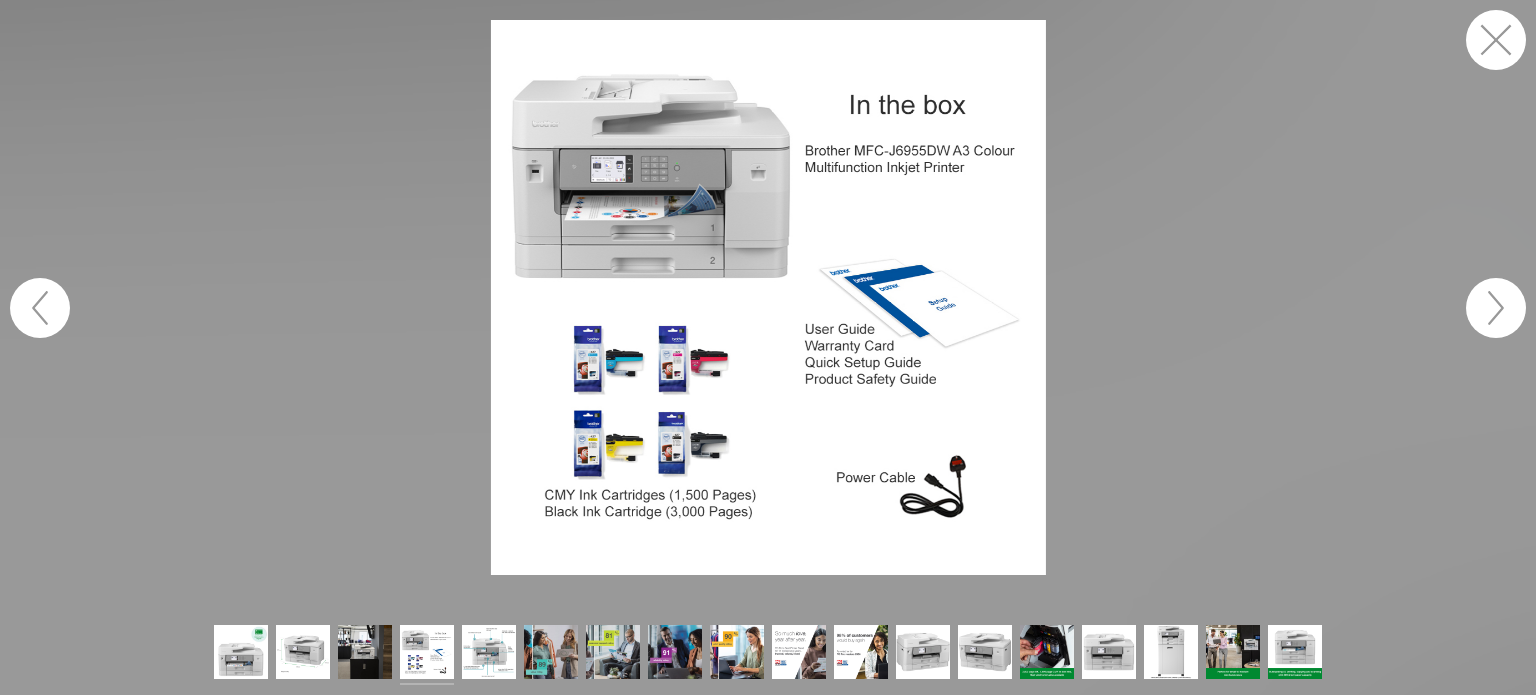 click at bounding box center [768, 297] 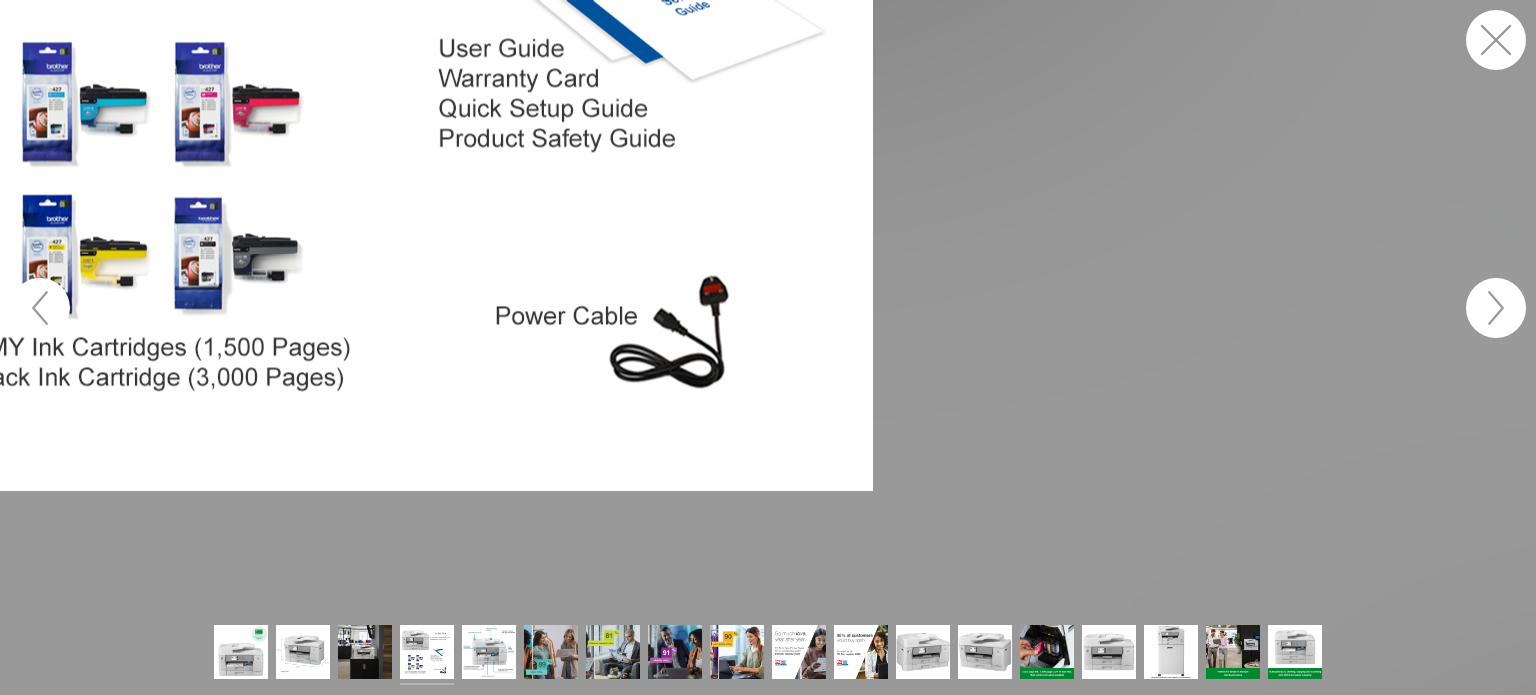 click at bounding box center [768, 307] 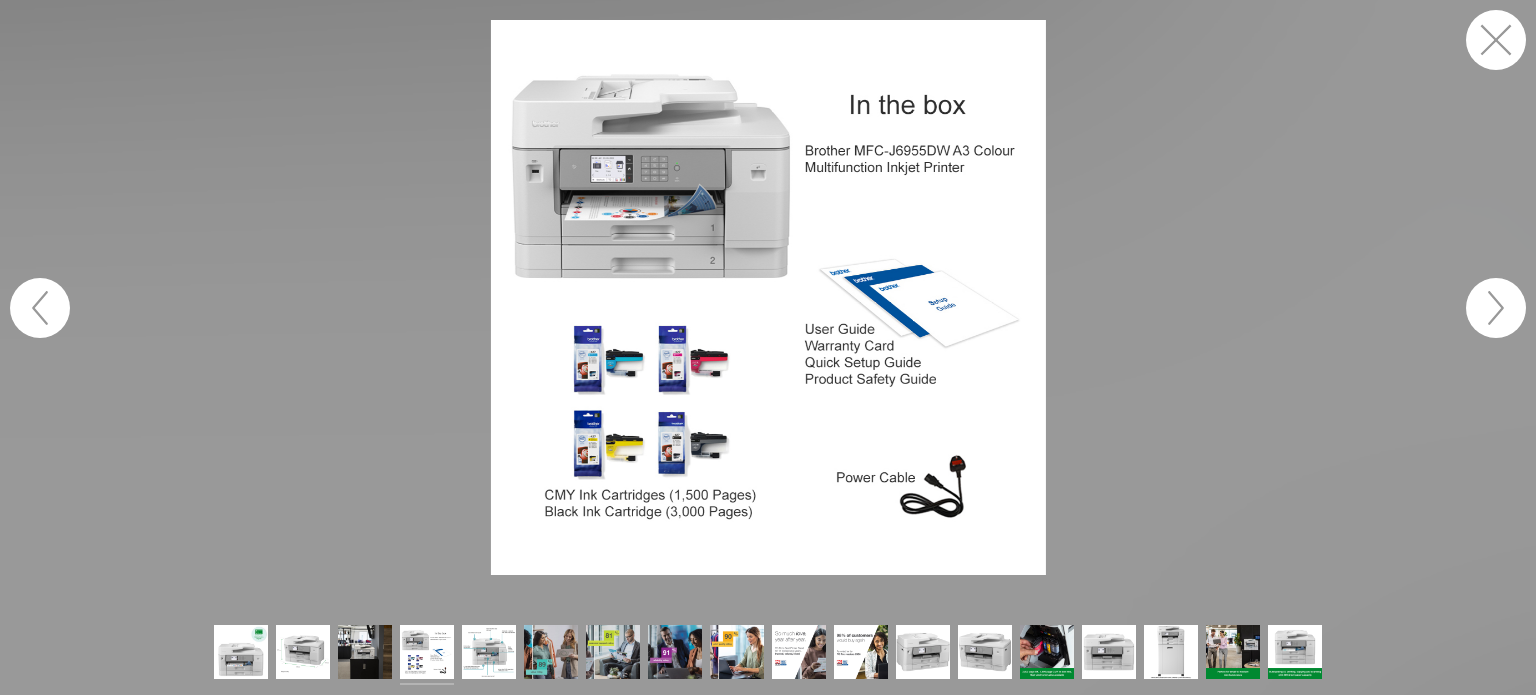 click at bounding box center (768, 297) 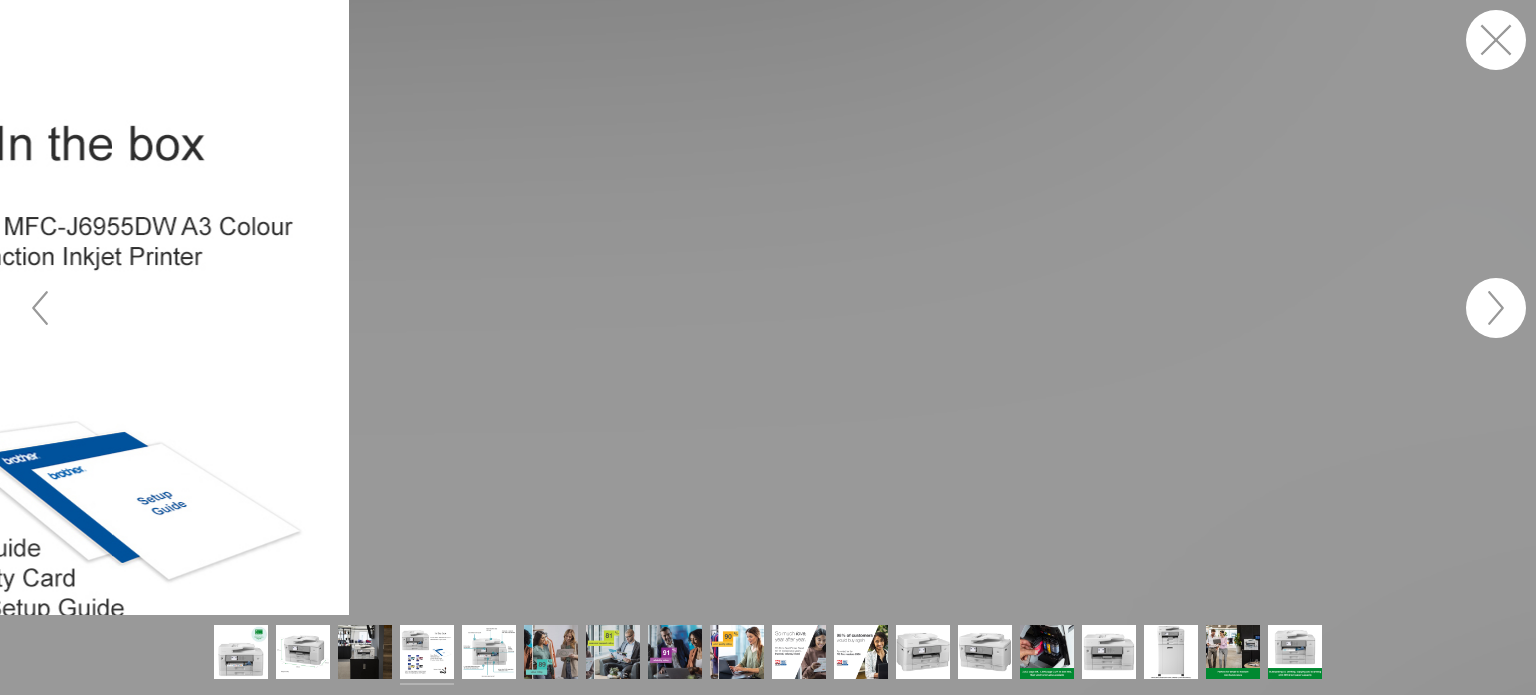 click at bounding box center [1496, 40] 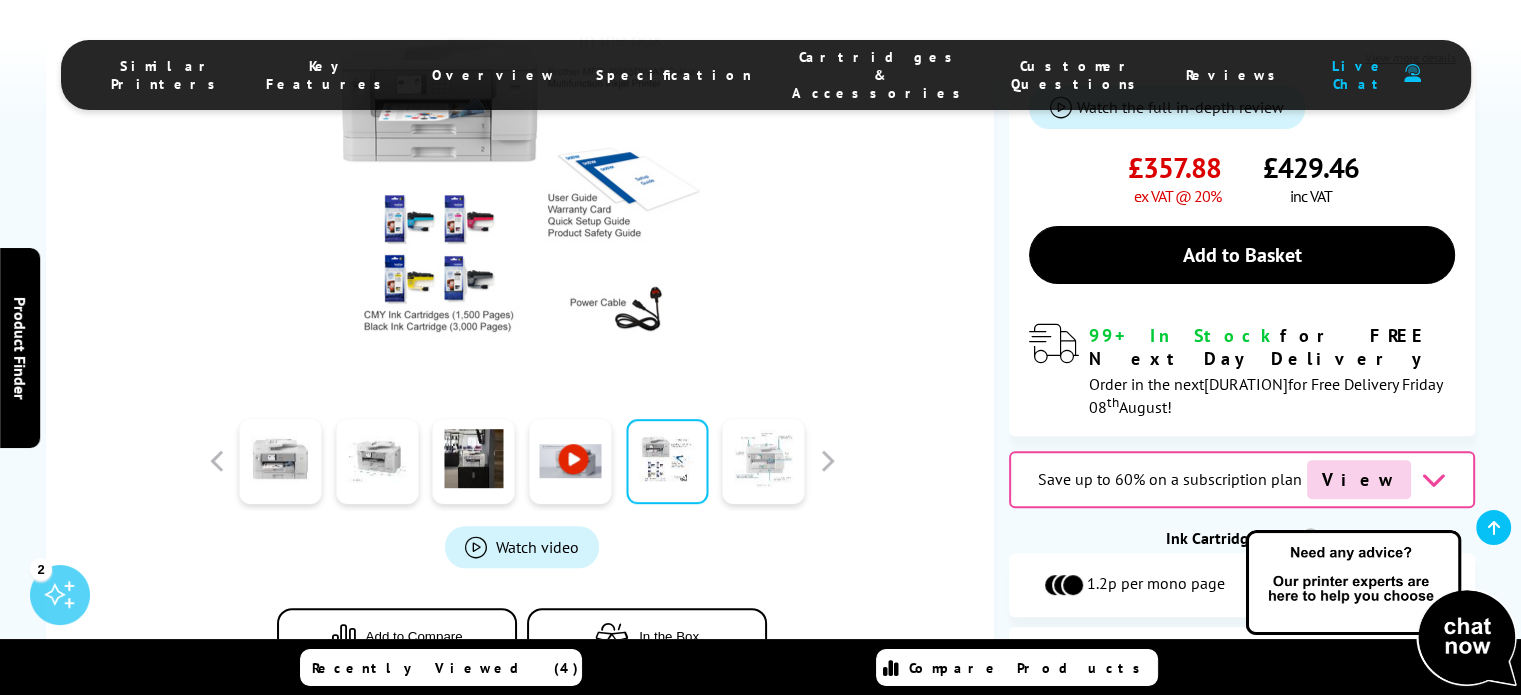 click at bounding box center [764, 461] 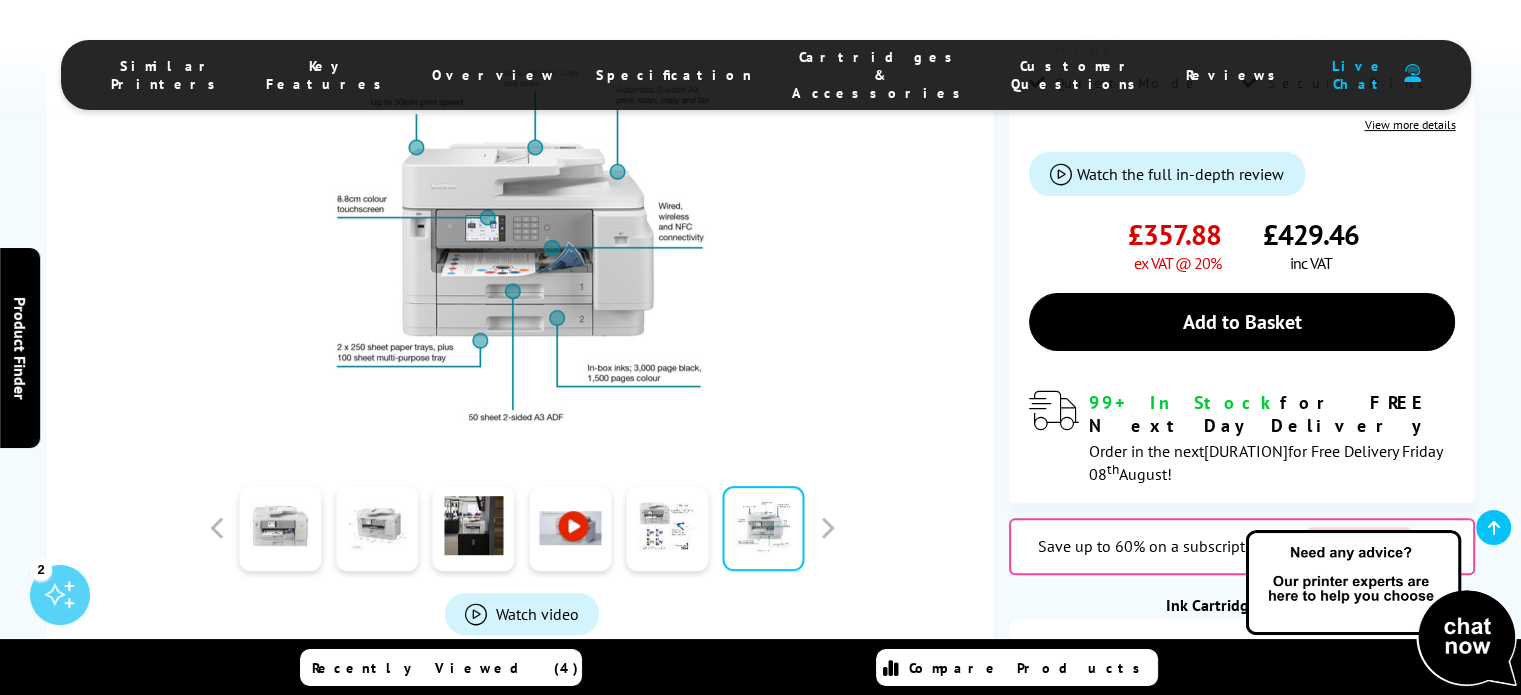 scroll, scrollTop: 500, scrollLeft: 0, axis: vertical 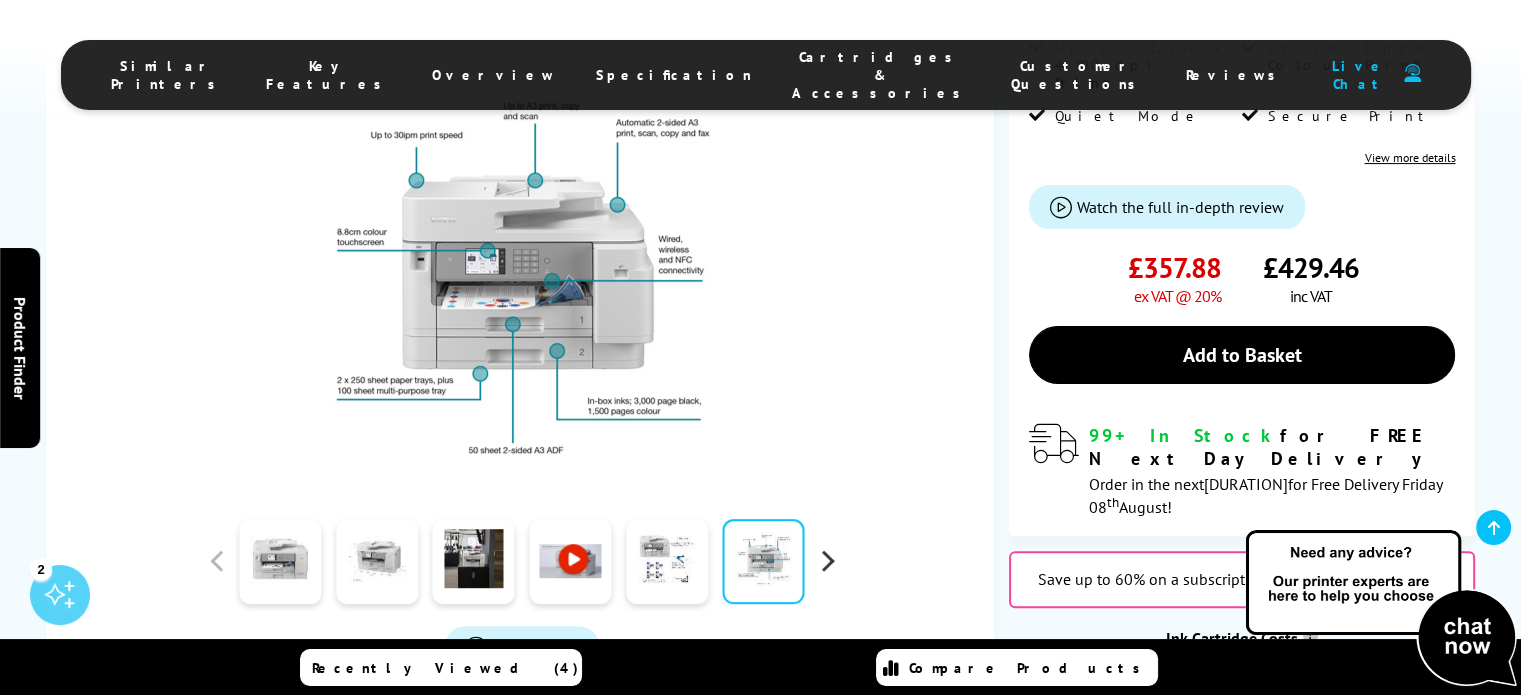 click at bounding box center (827, 561) 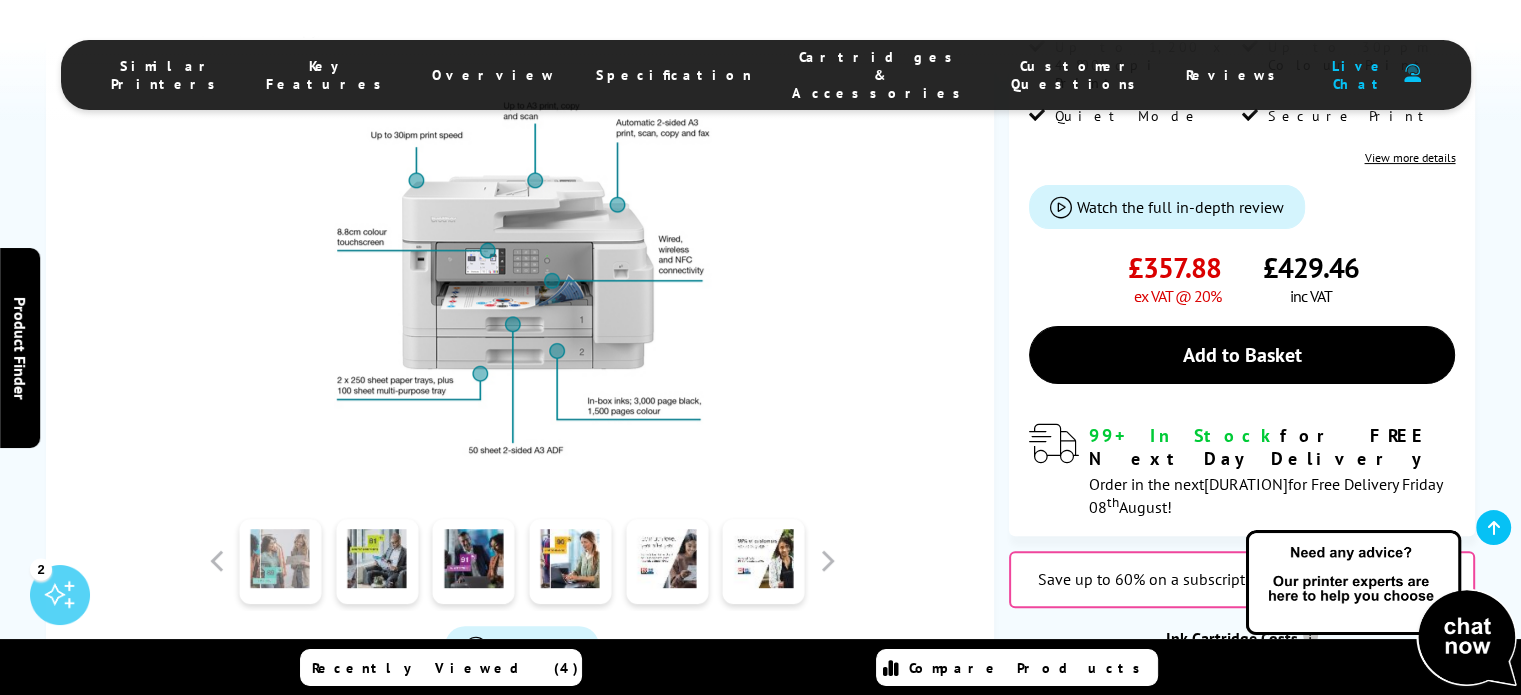 click at bounding box center [280, 561] 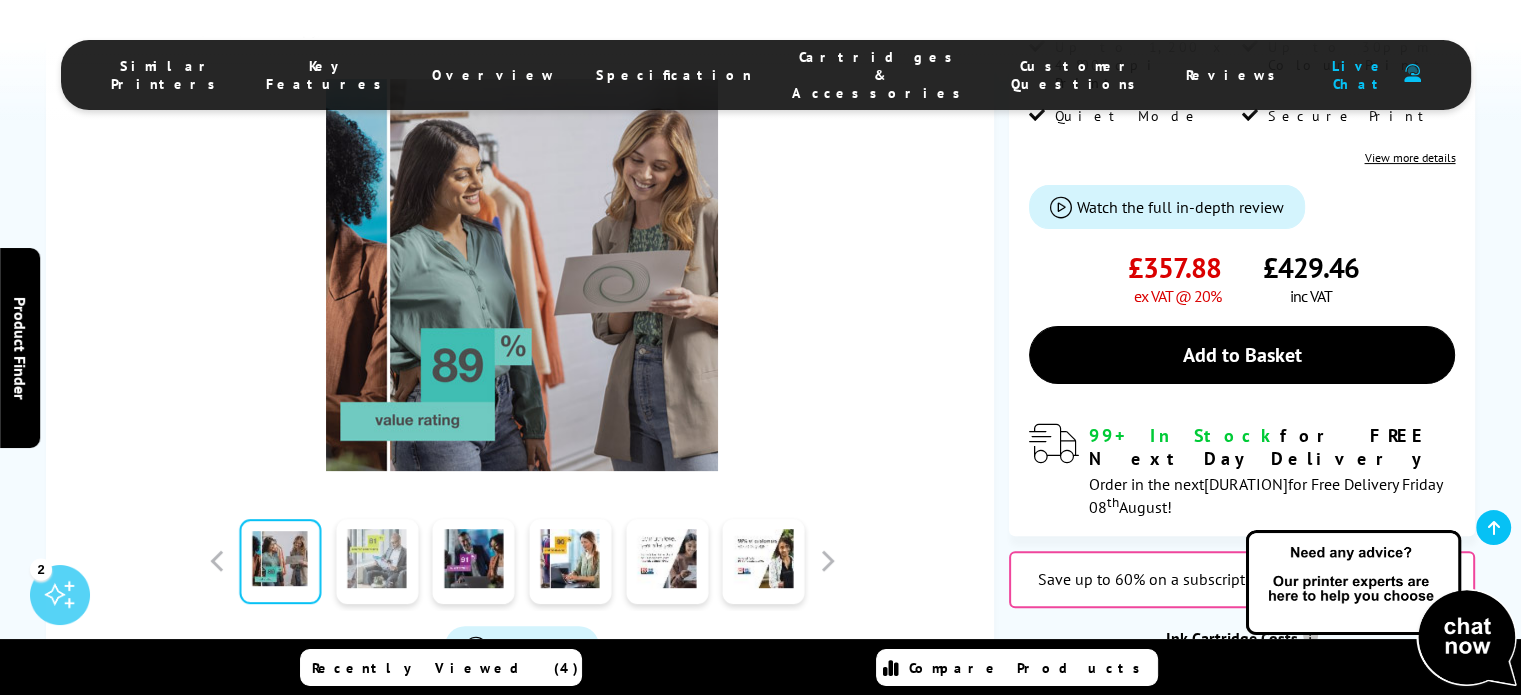 click at bounding box center (377, 561) 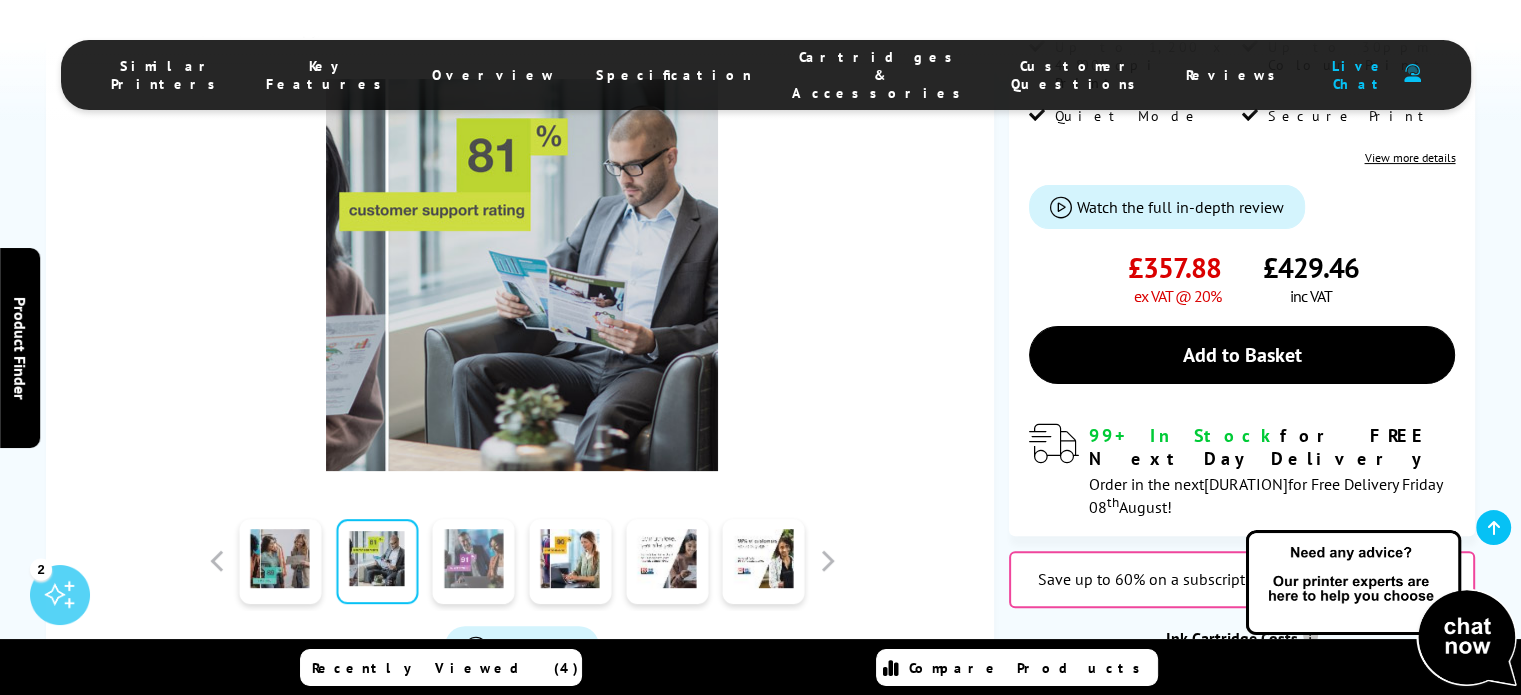 click at bounding box center [474, 561] 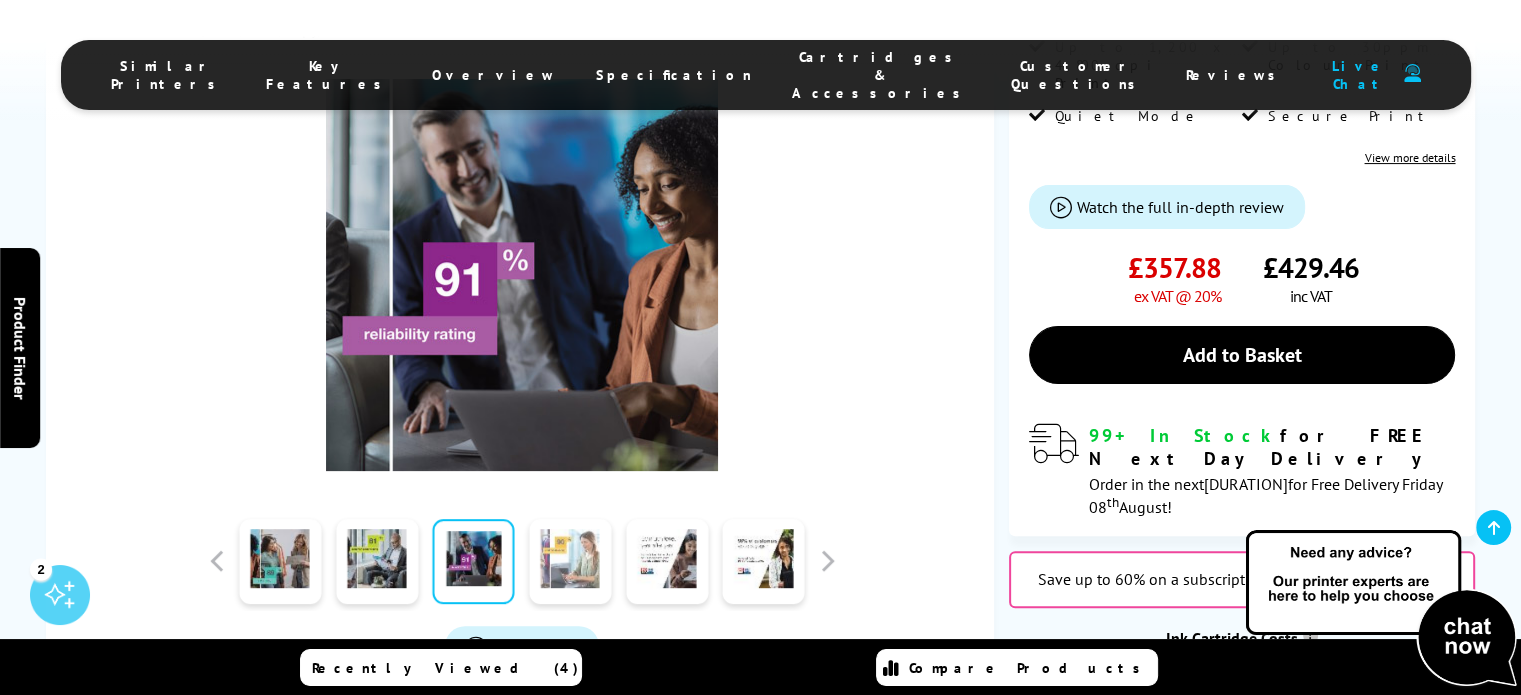 click at bounding box center (570, 561) 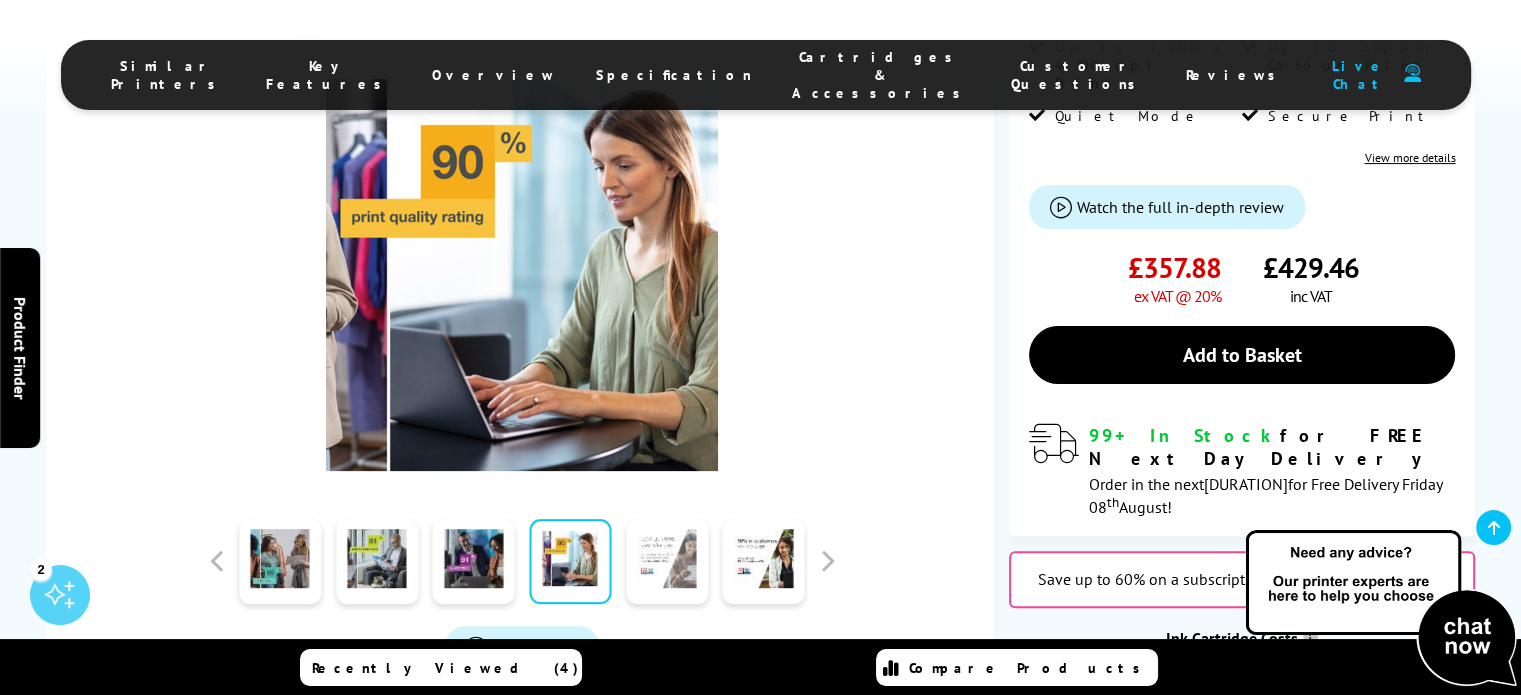 click at bounding box center [667, 561] 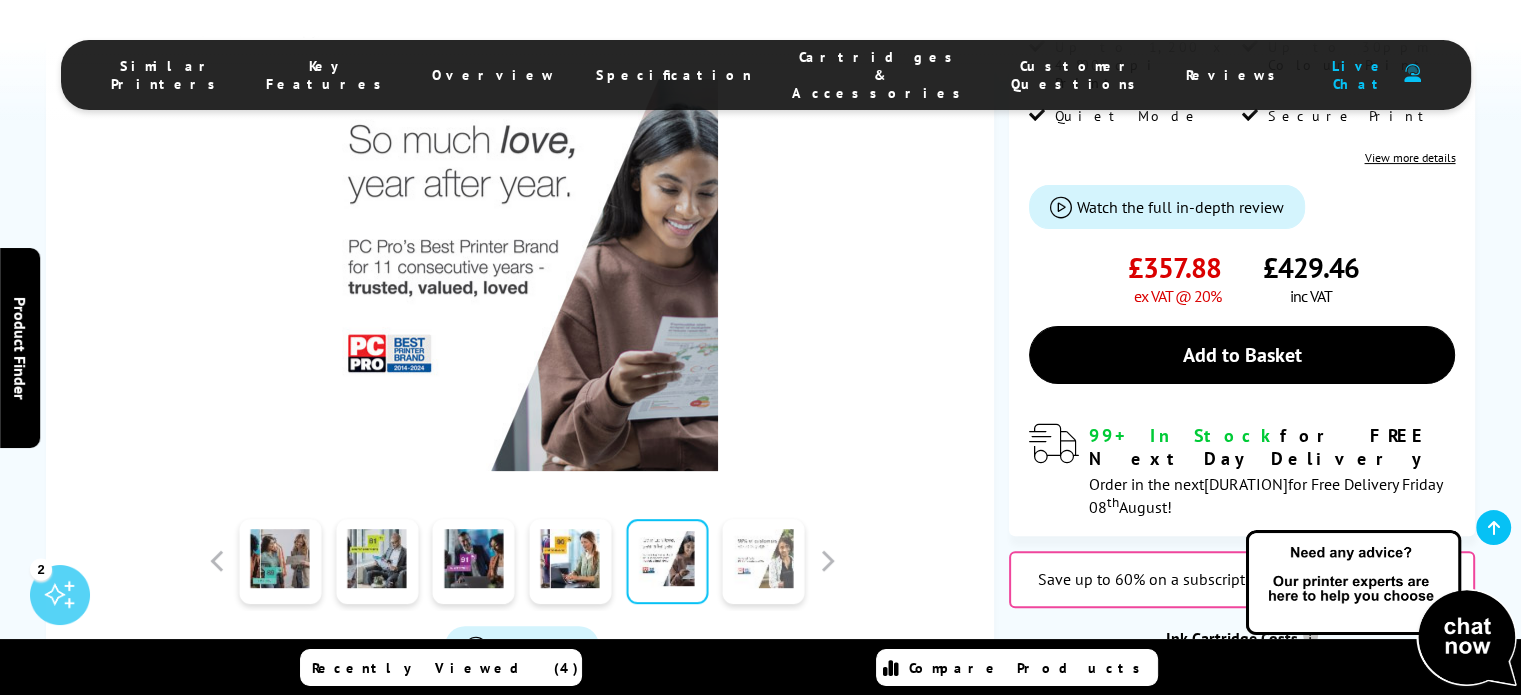 click at bounding box center [764, 561] 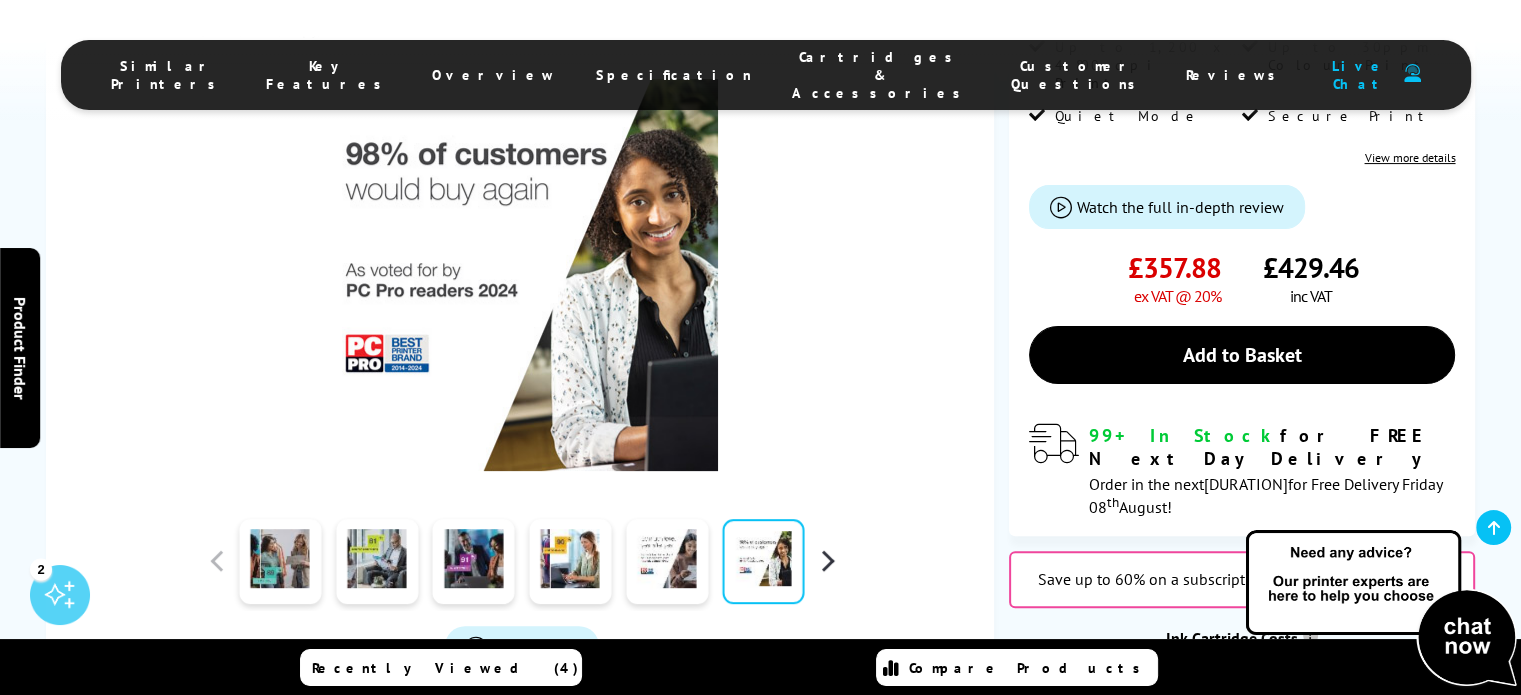 click at bounding box center (827, 561) 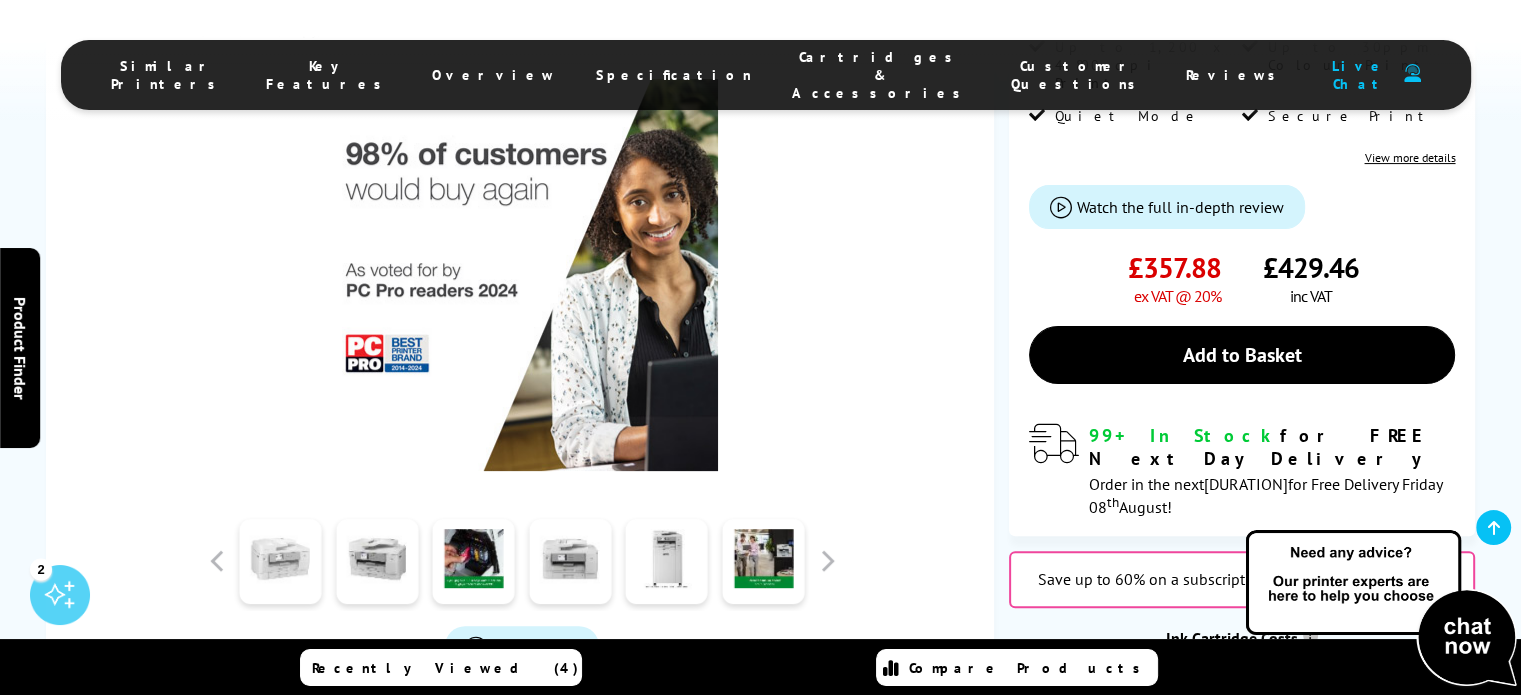 click at bounding box center [280, 561] 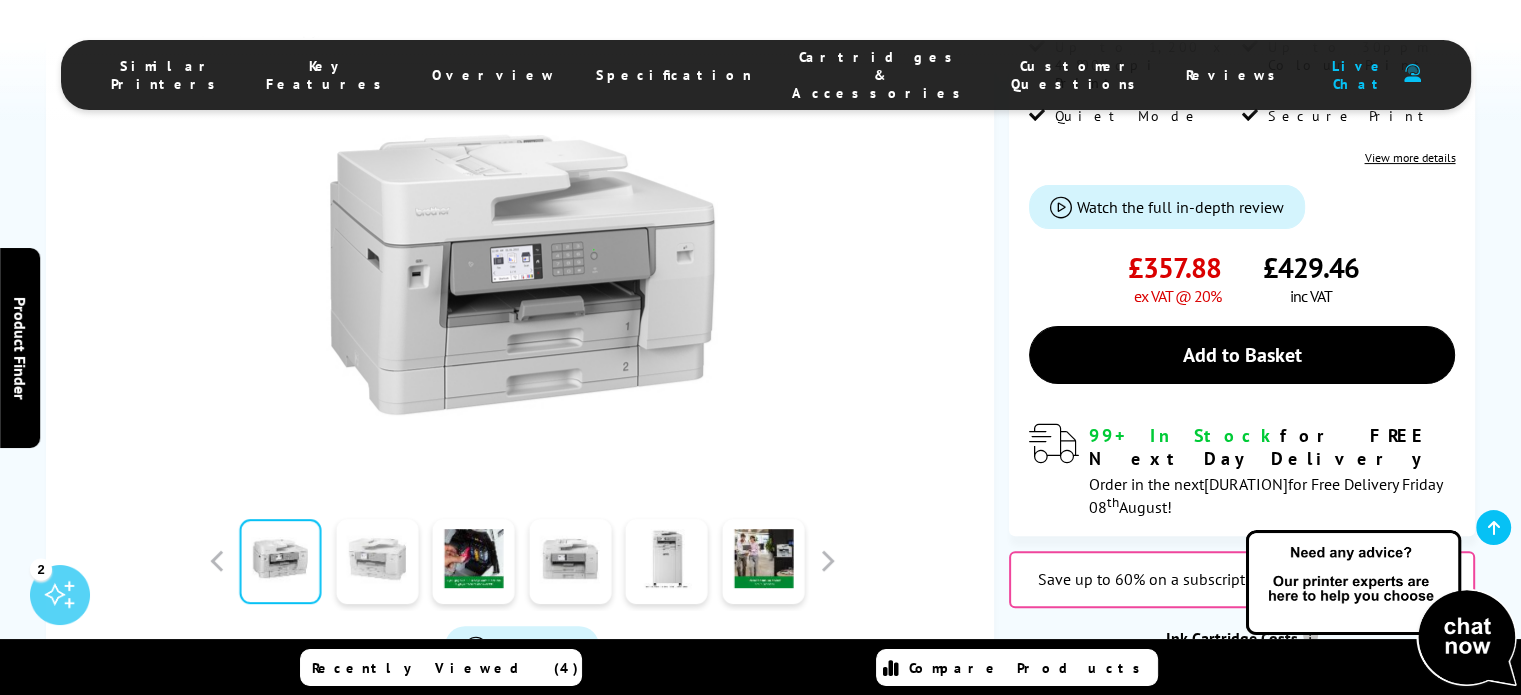 click at bounding box center (377, 561) 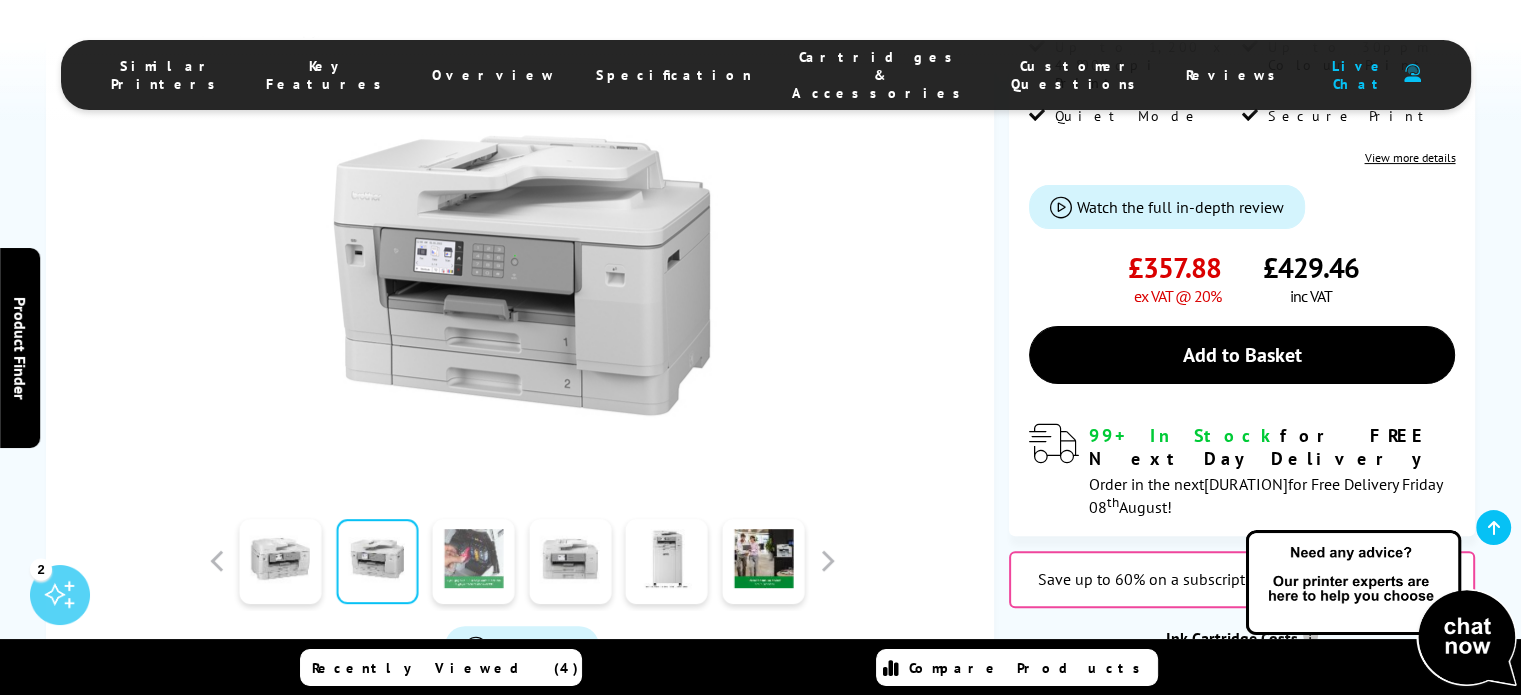 click at bounding box center [474, 561] 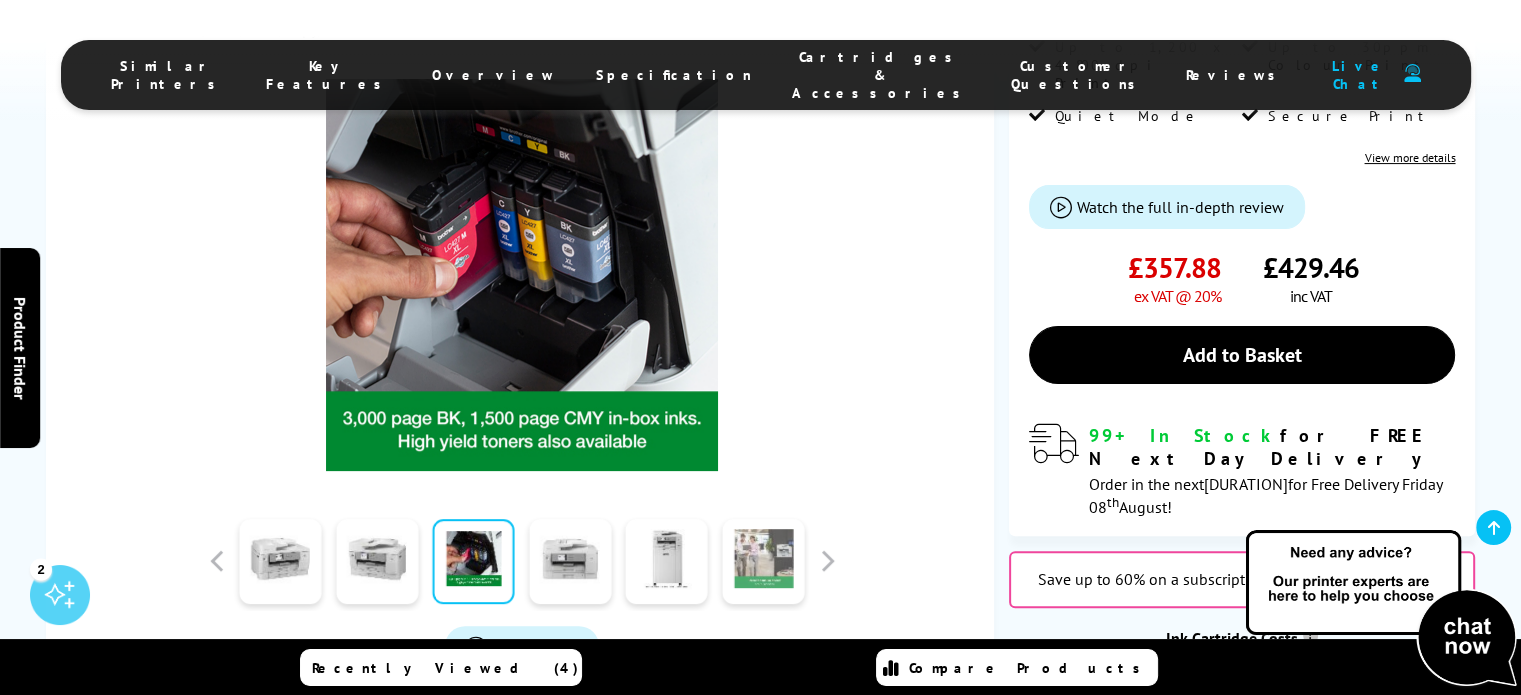 click at bounding box center (764, 561) 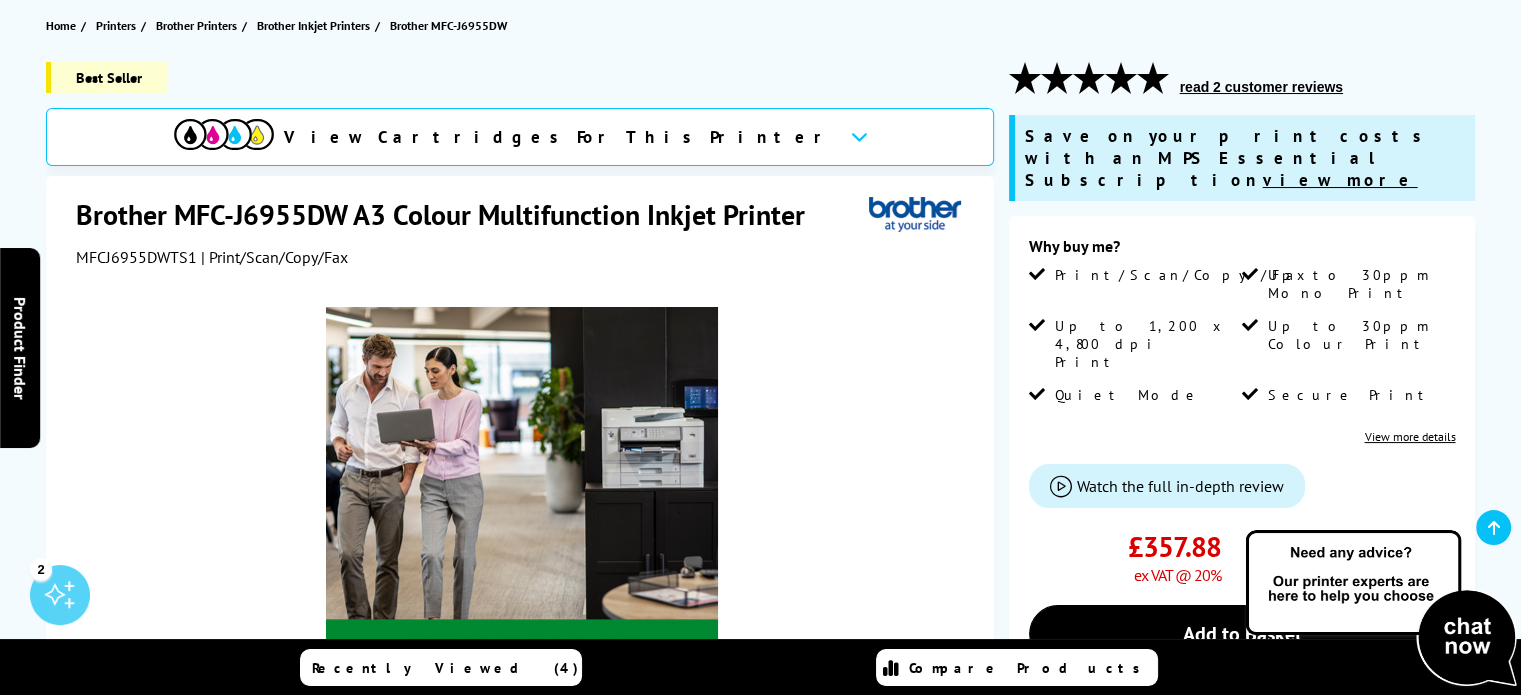 scroll, scrollTop: 200, scrollLeft: 0, axis: vertical 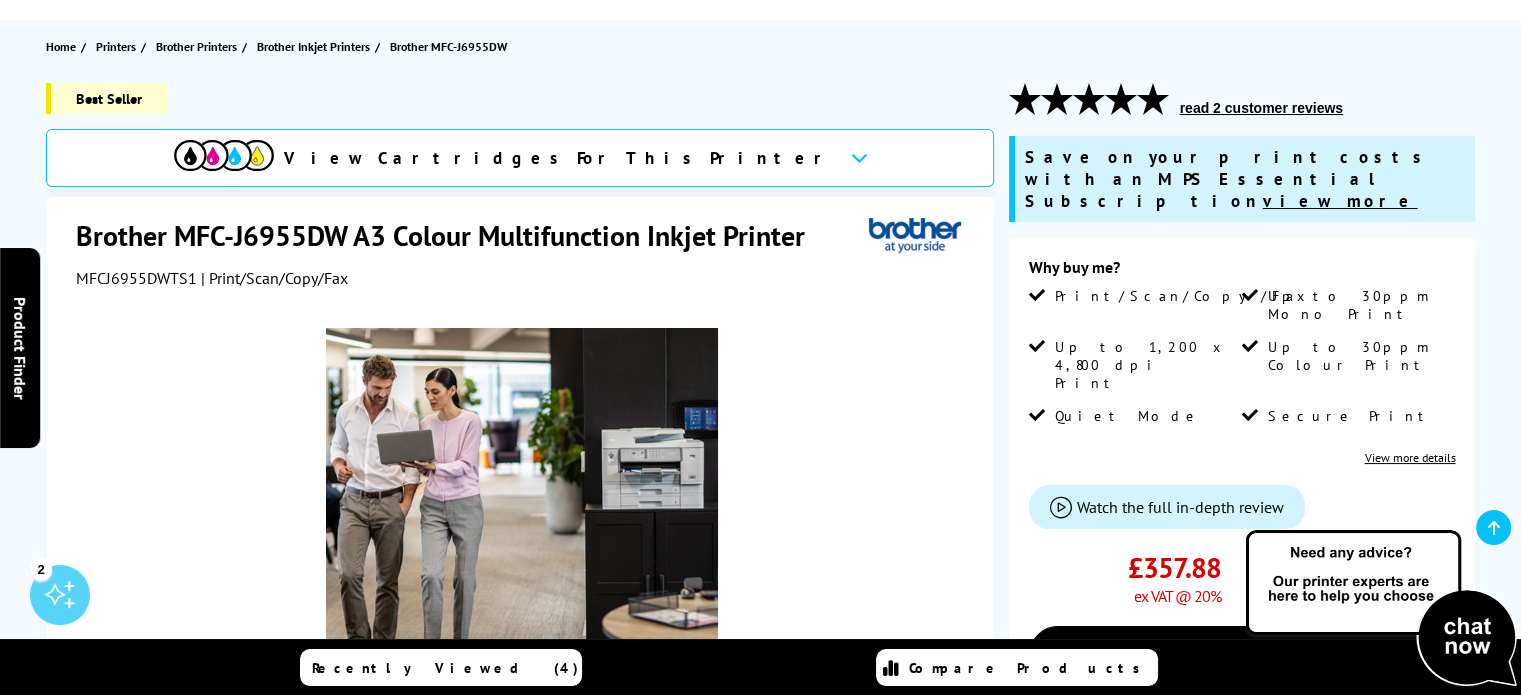 click on "View more details" at bounding box center [1409, 457] 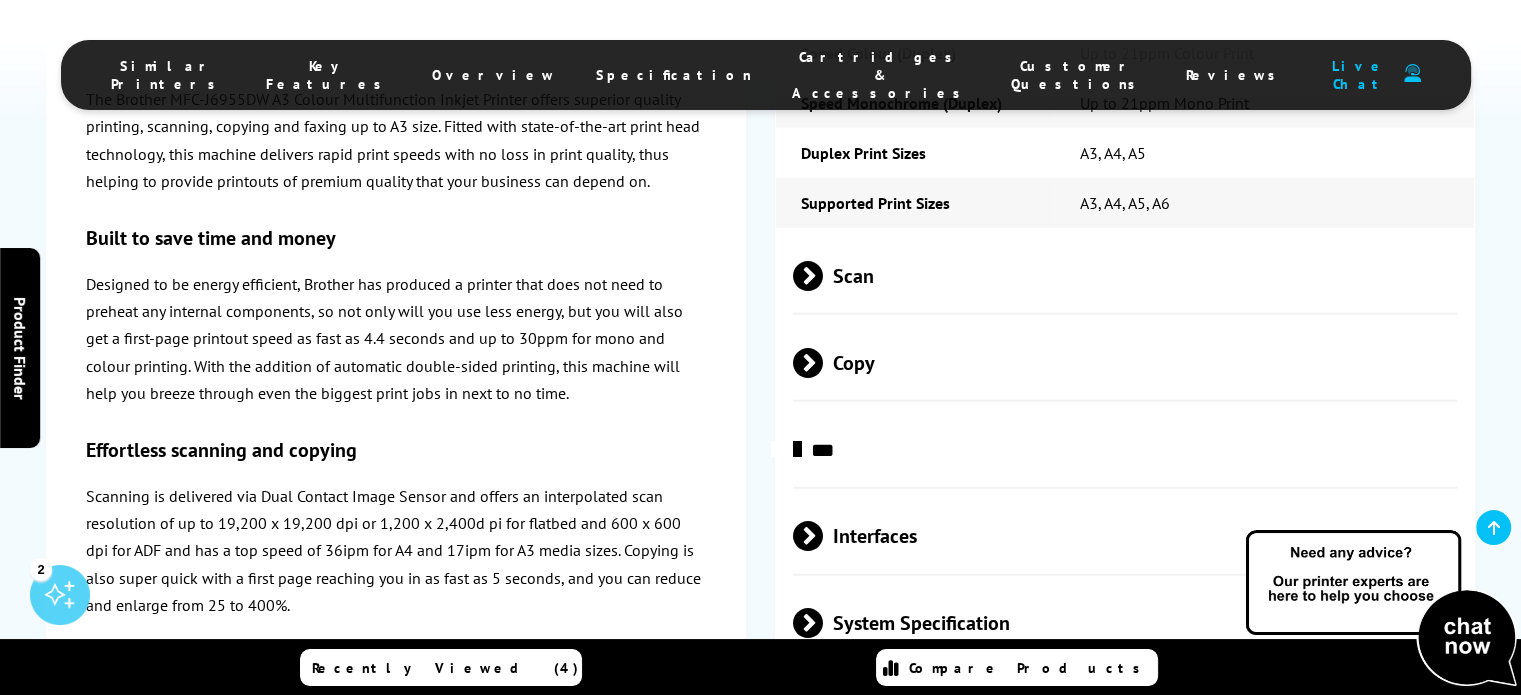 scroll, scrollTop: 5056, scrollLeft: 0, axis: vertical 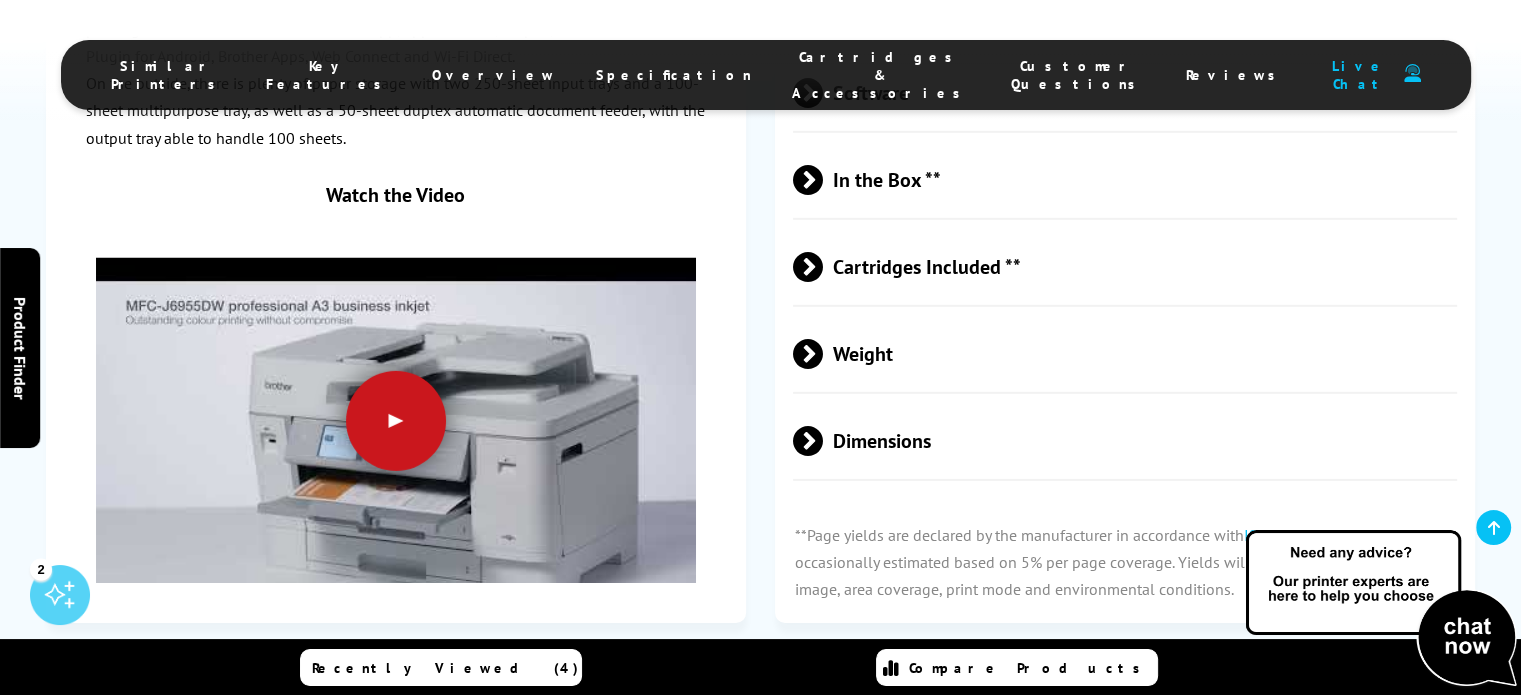 click at bounding box center [396, 421] 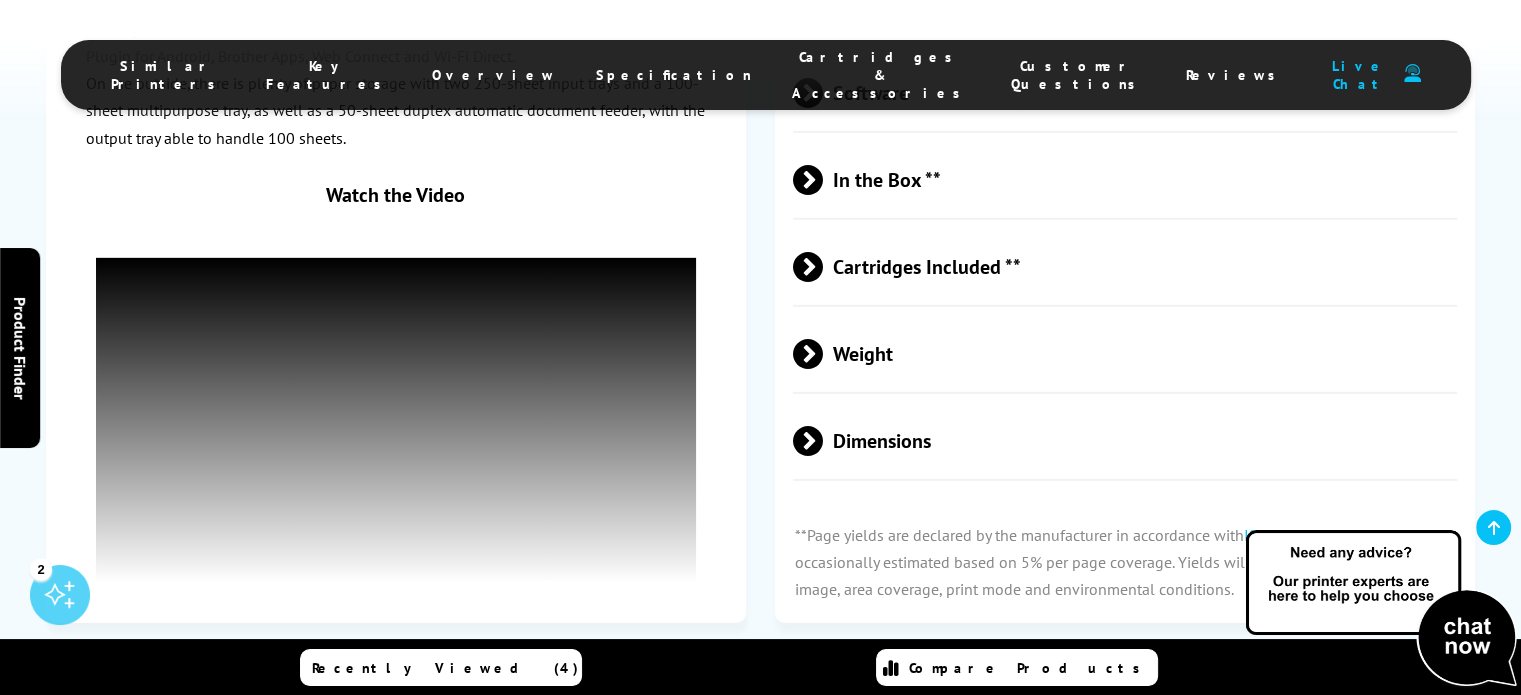 click at bounding box center [823, 441] 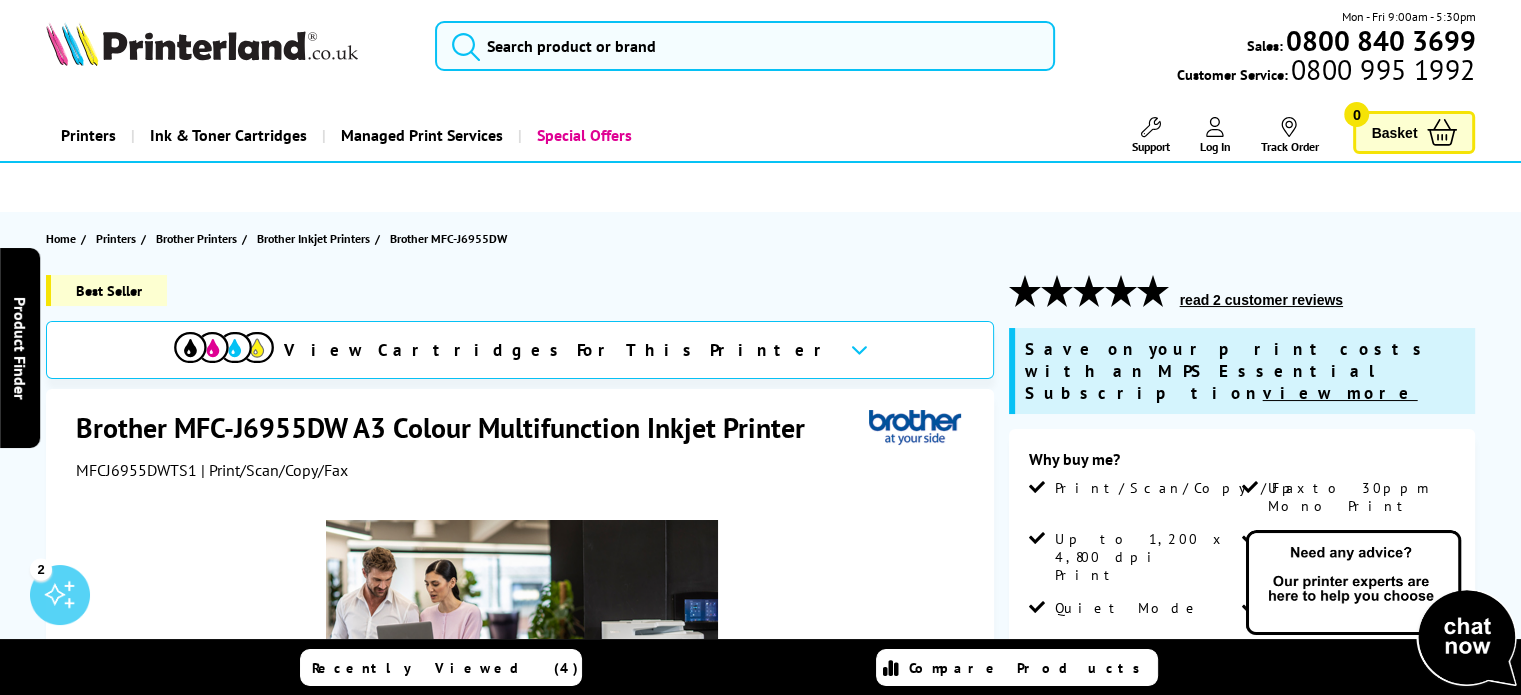 scroll, scrollTop: 0, scrollLeft: 0, axis: both 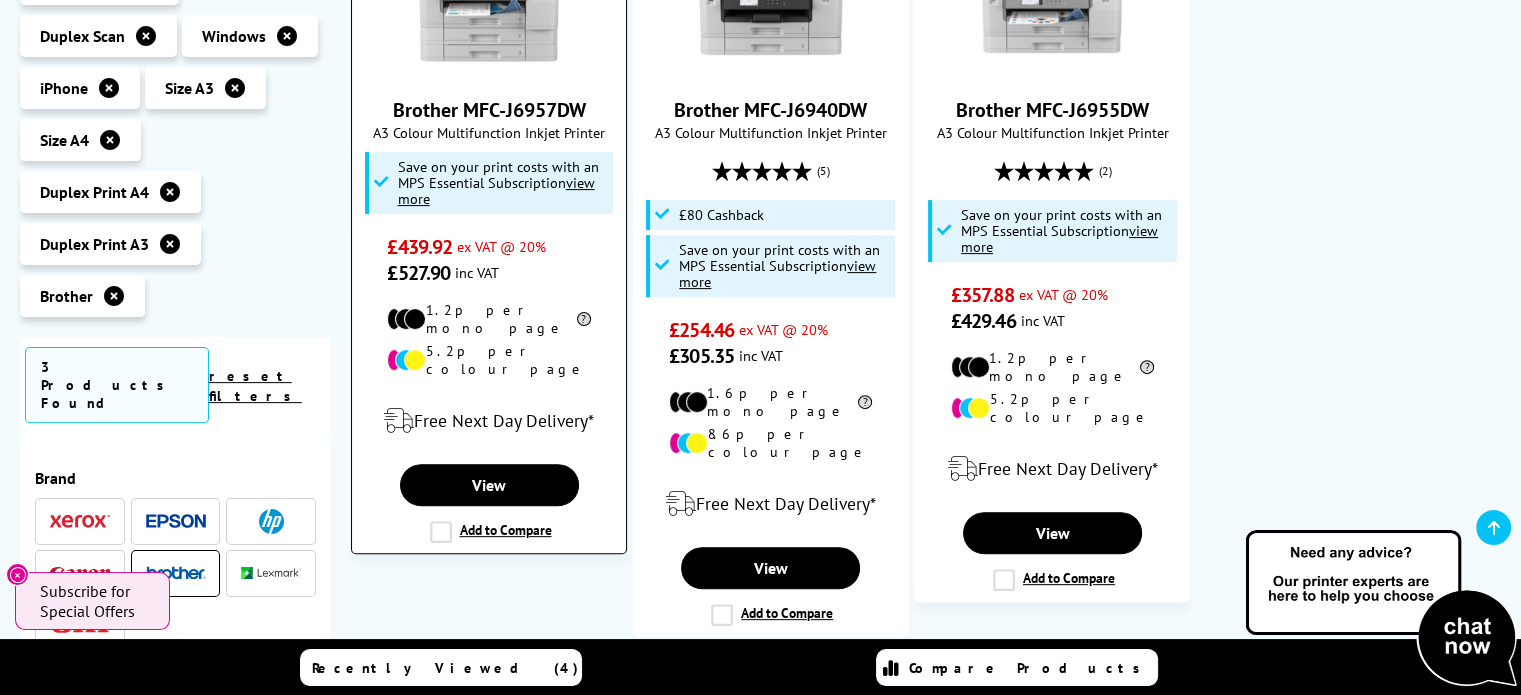 click on "Add to Compare" at bounding box center [491, 532] 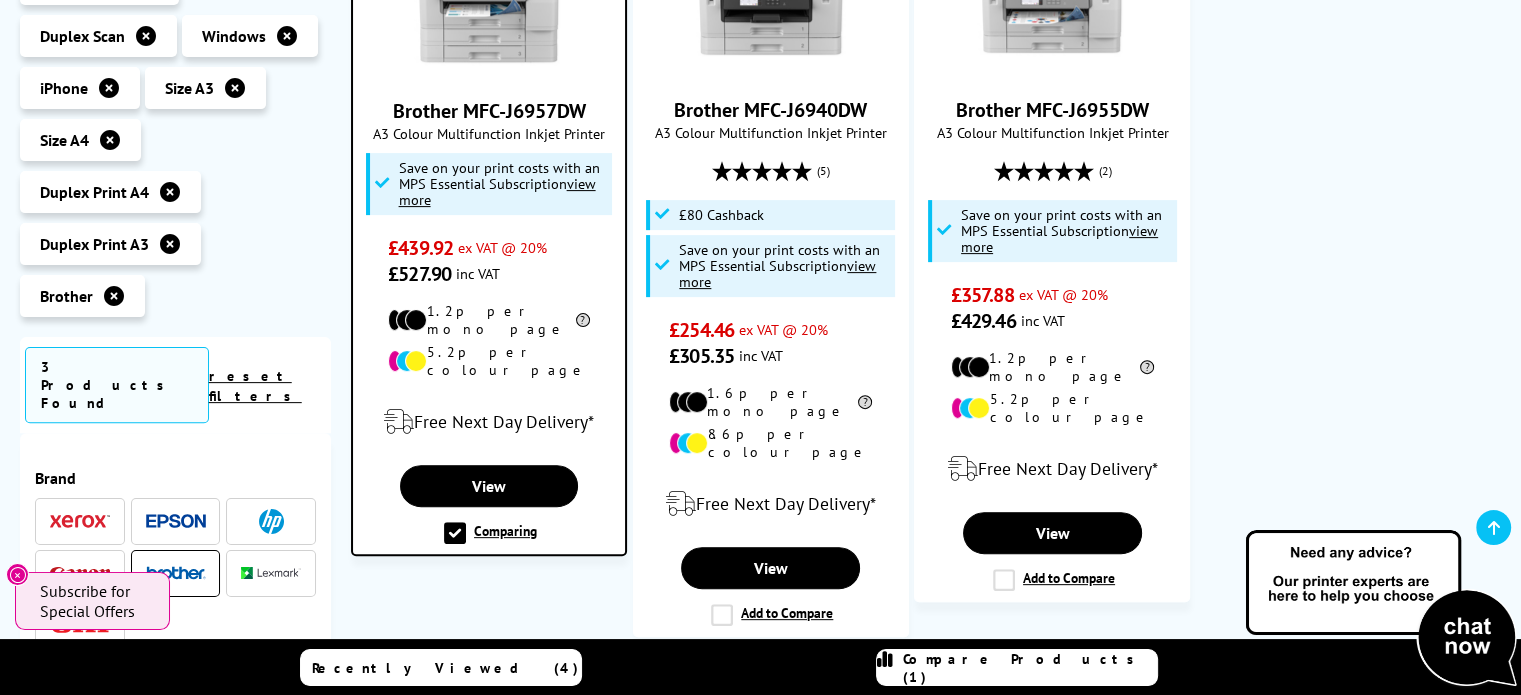 scroll, scrollTop: 600, scrollLeft: 0, axis: vertical 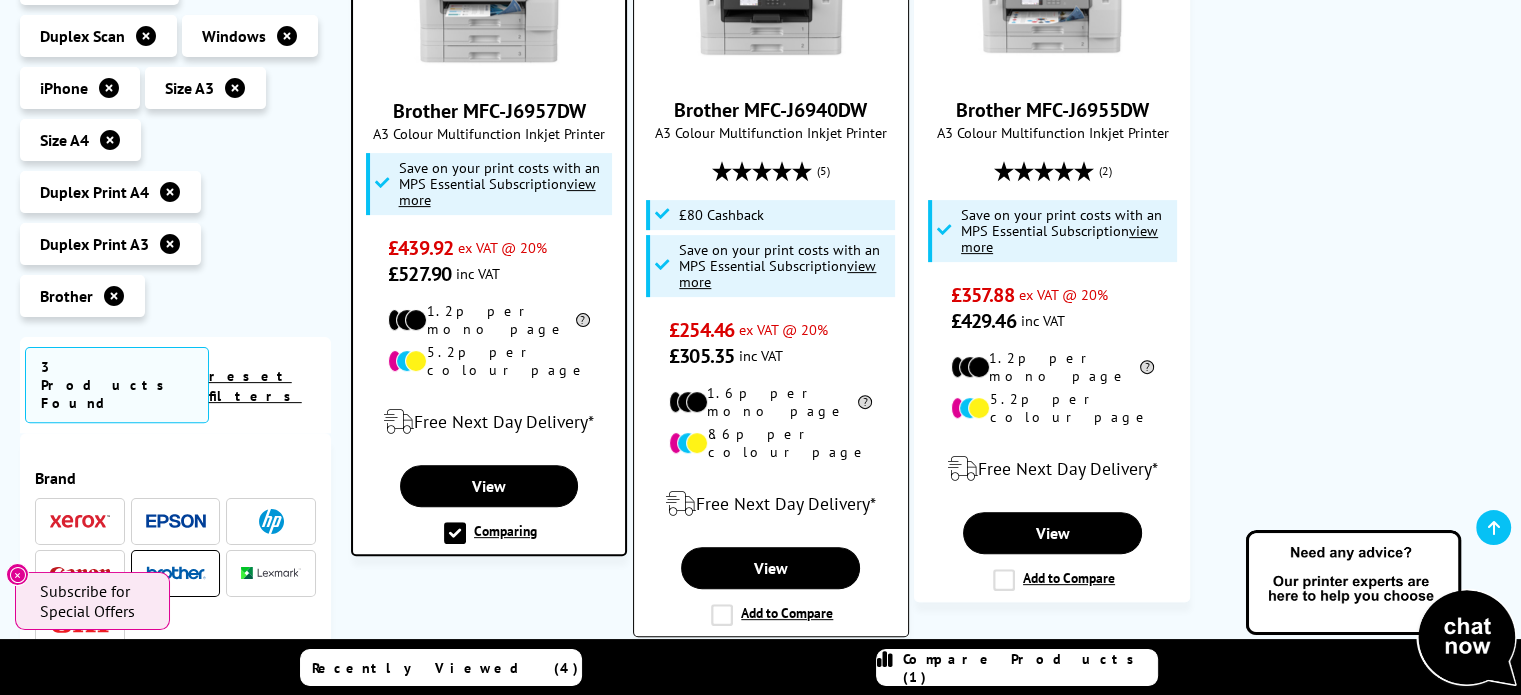 drag, startPoint x: 712, startPoint y: 580, endPoint x: 735, endPoint y: 574, distance: 23.769728 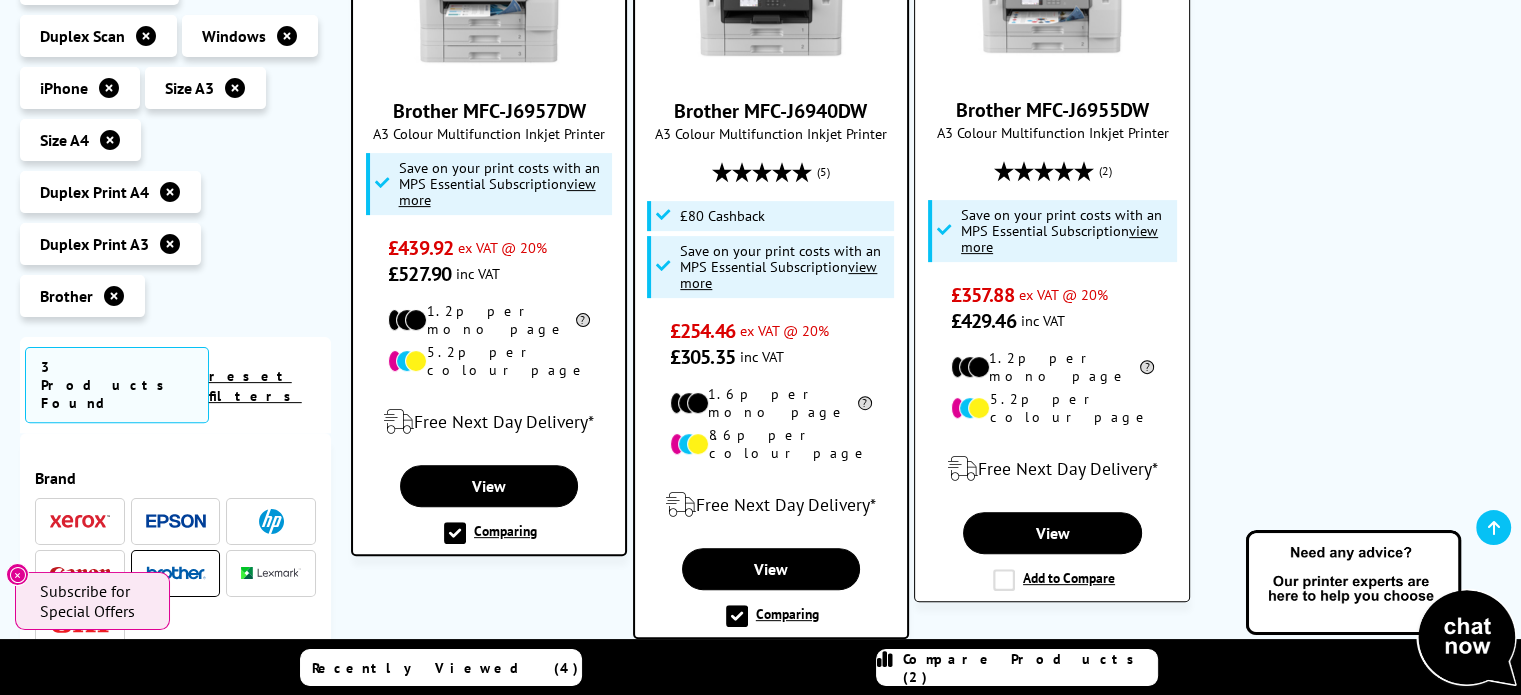 click on "Add to Compare" at bounding box center (1054, 580) 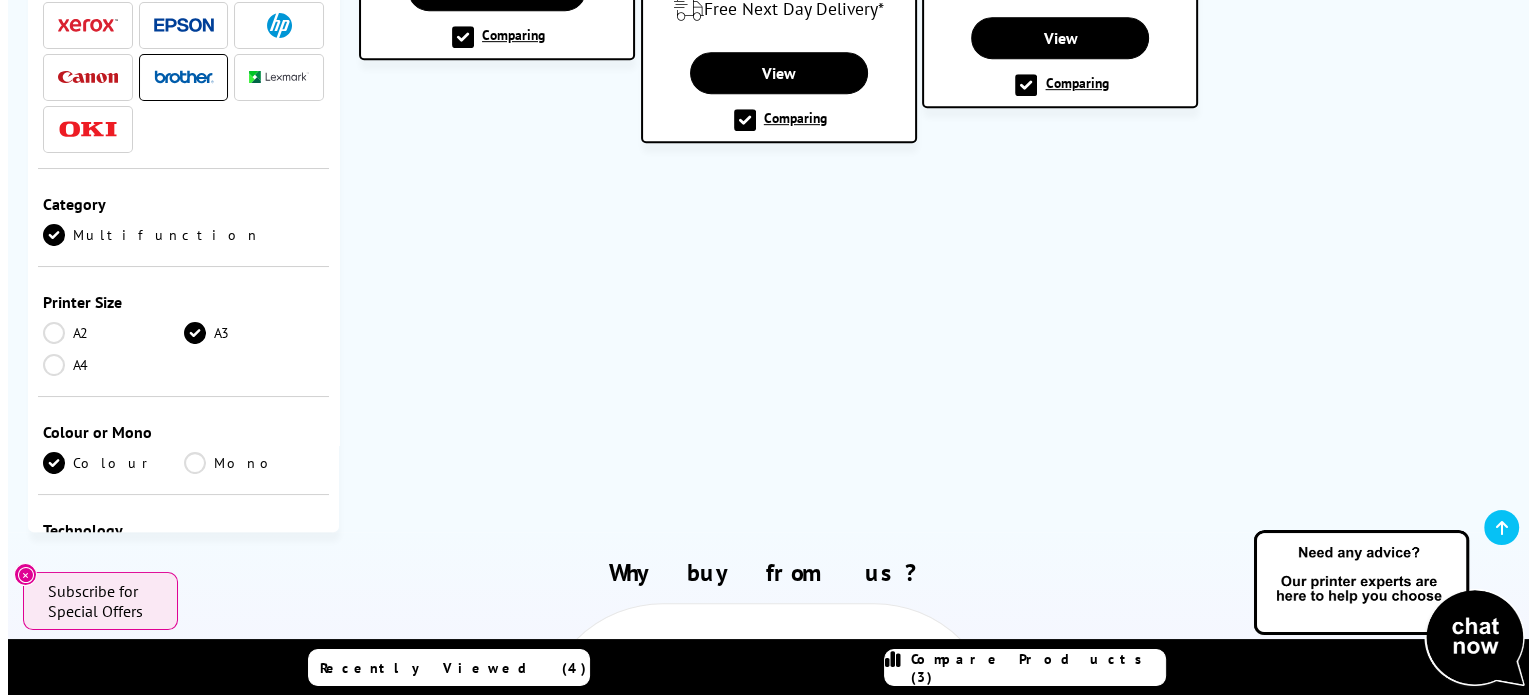 scroll, scrollTop: 900, scrollLeft: 0, axis: vertical 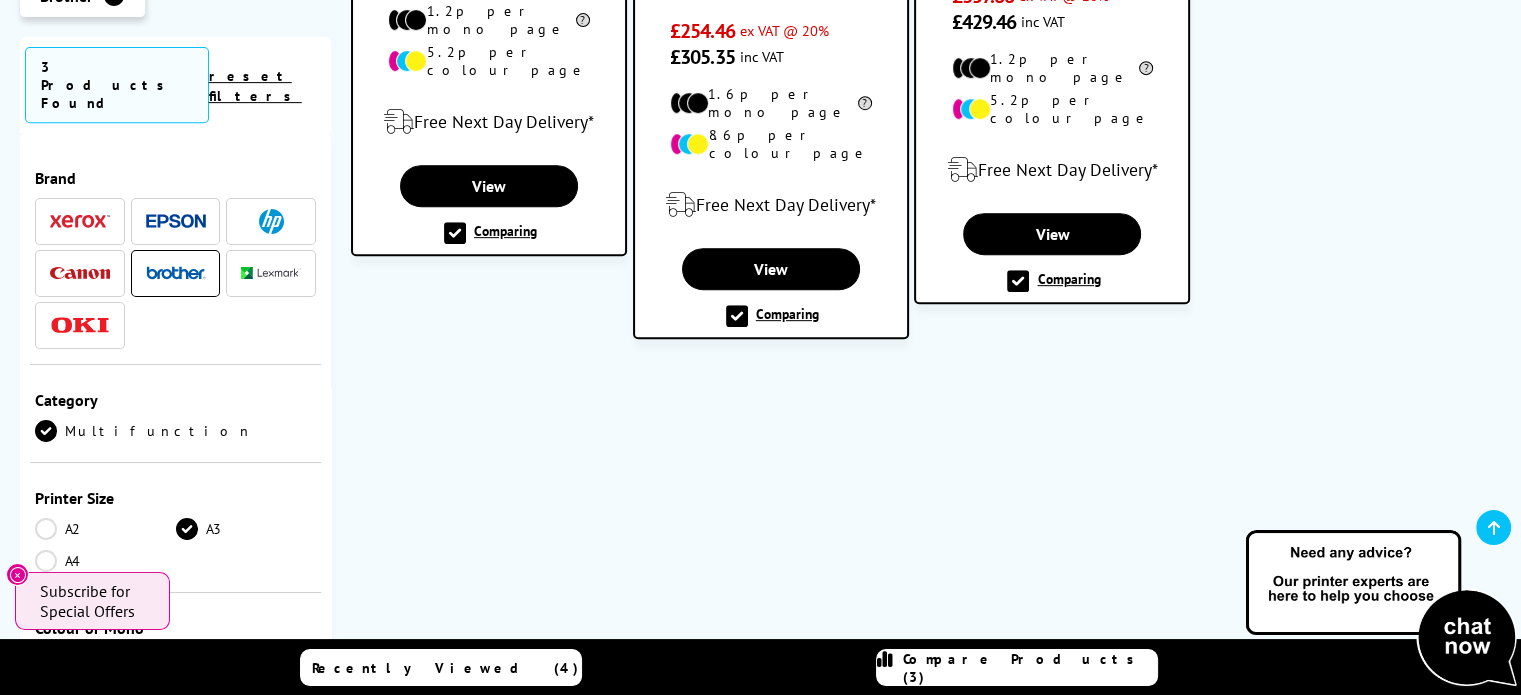 click on "Compare Products (3)" at bounding box center [1030, 668] 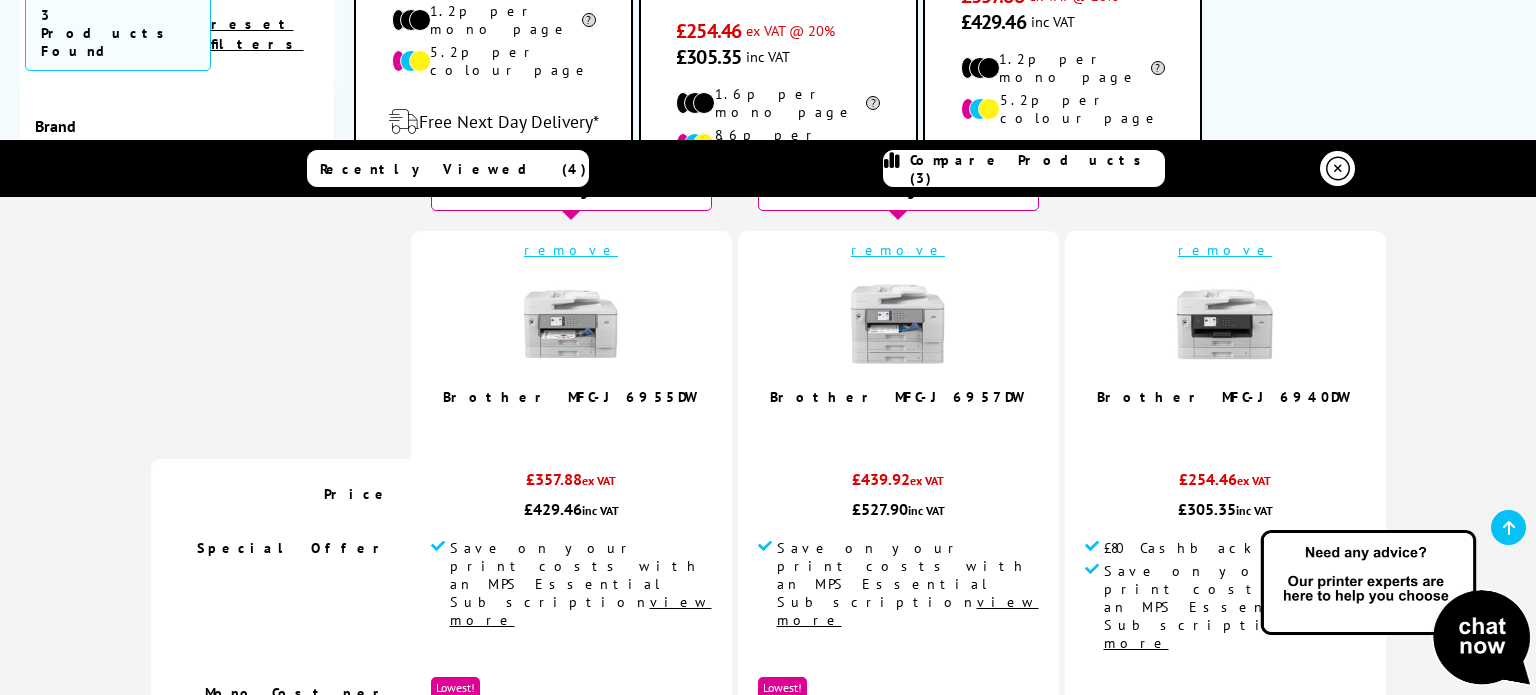 scroll, scrollTop: 100, scrollLeft: 0, axis: vertical 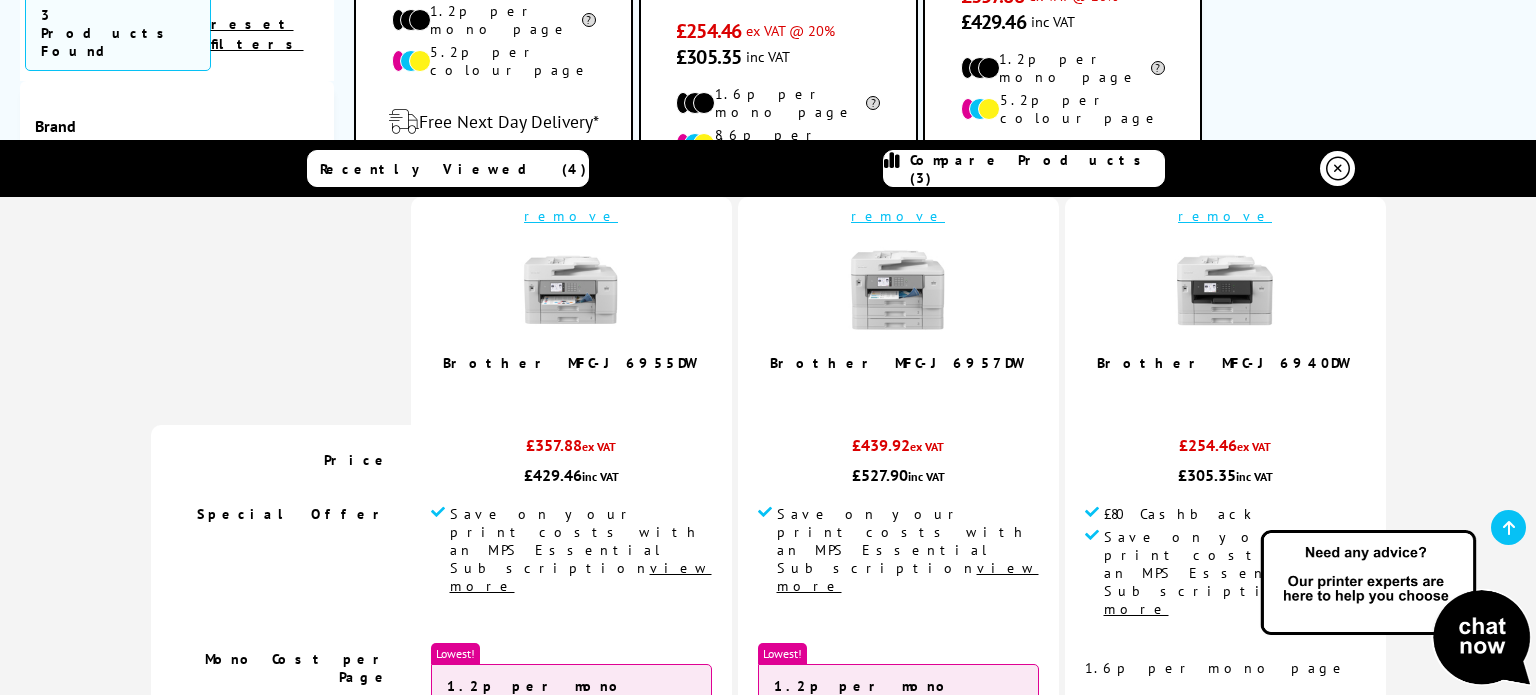 click on "remove" at bounding box center [1225, 216] 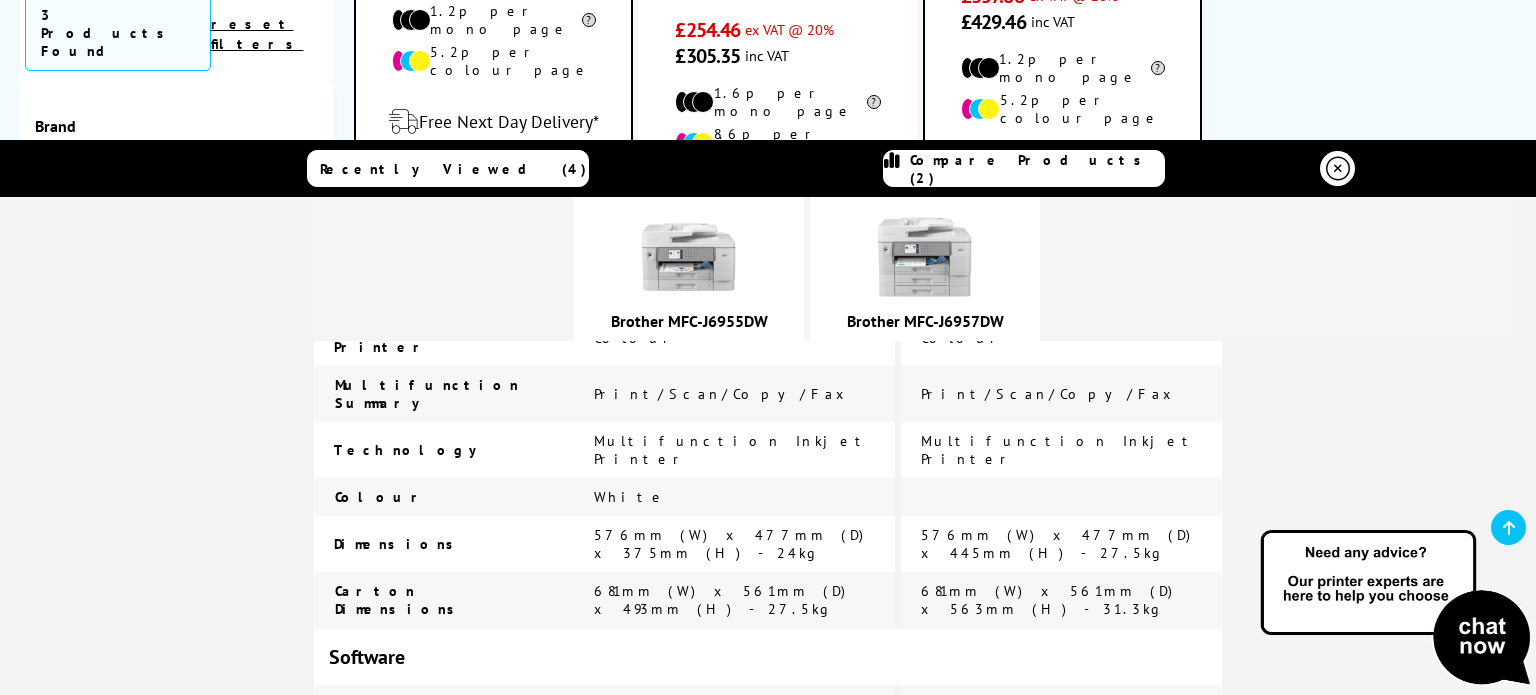 scroll, scrollTop: 4199, scrollLeft: 0, axis: vertical 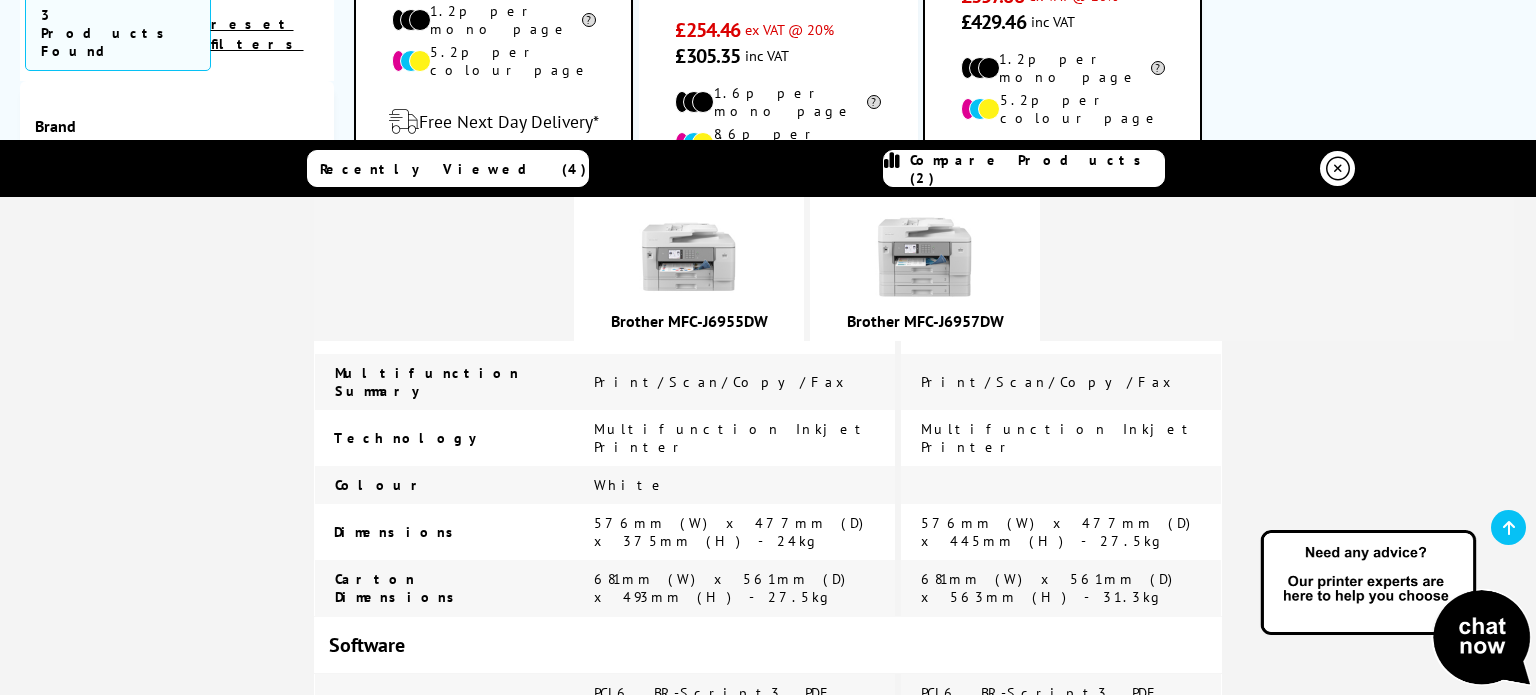 click at bounding box center [689, 257] 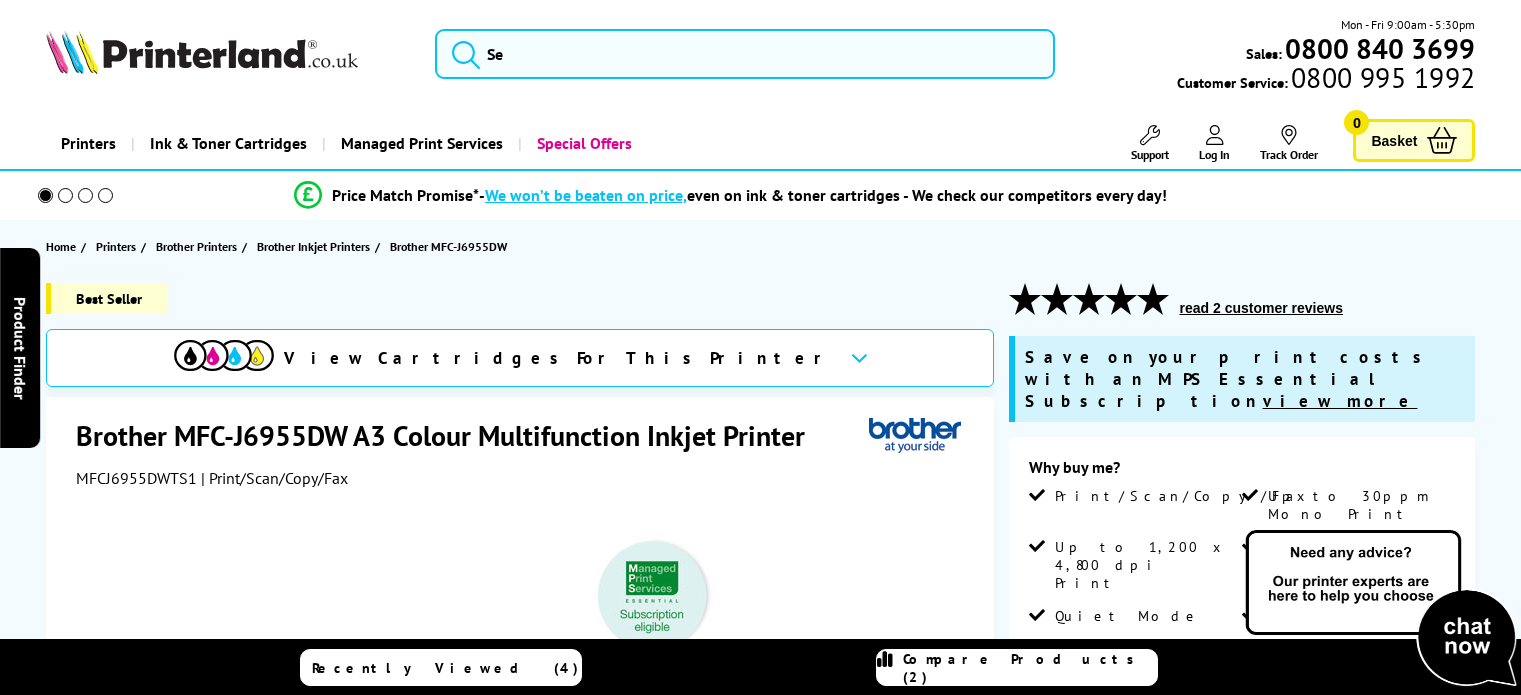 scroll, scrollTop: 0, scrollLeft: 0, axis: both 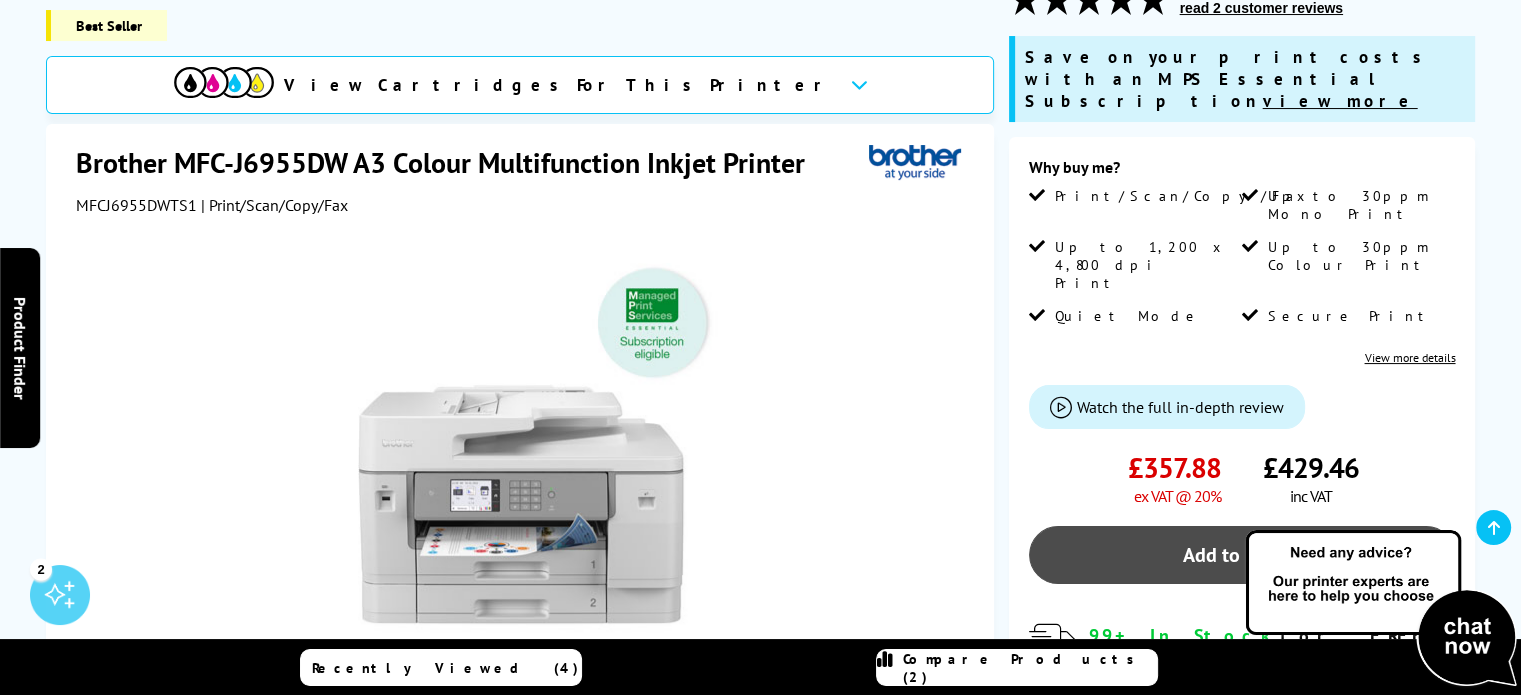click on "Add to Basket" at bounding box center [1242, 555] 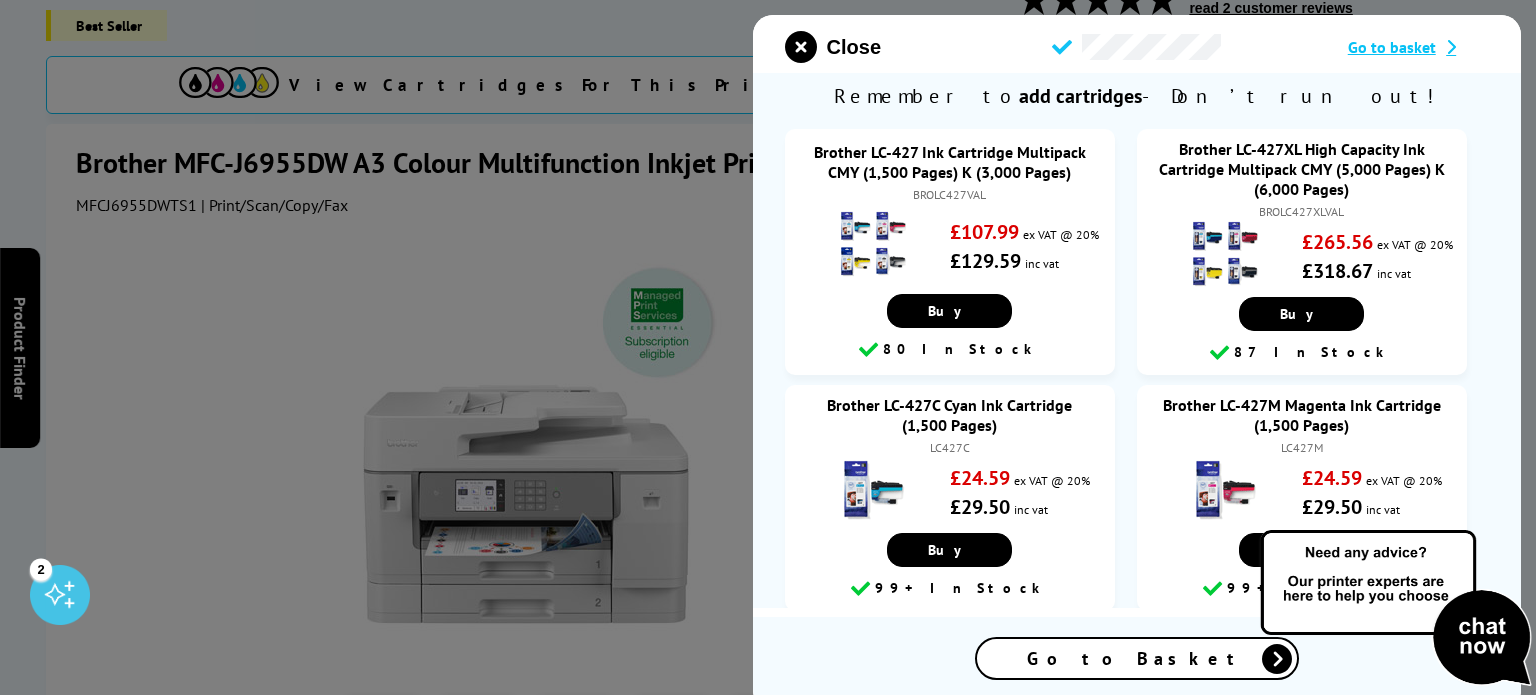 click on "Go to basket" at bounding box center [1392, 47] 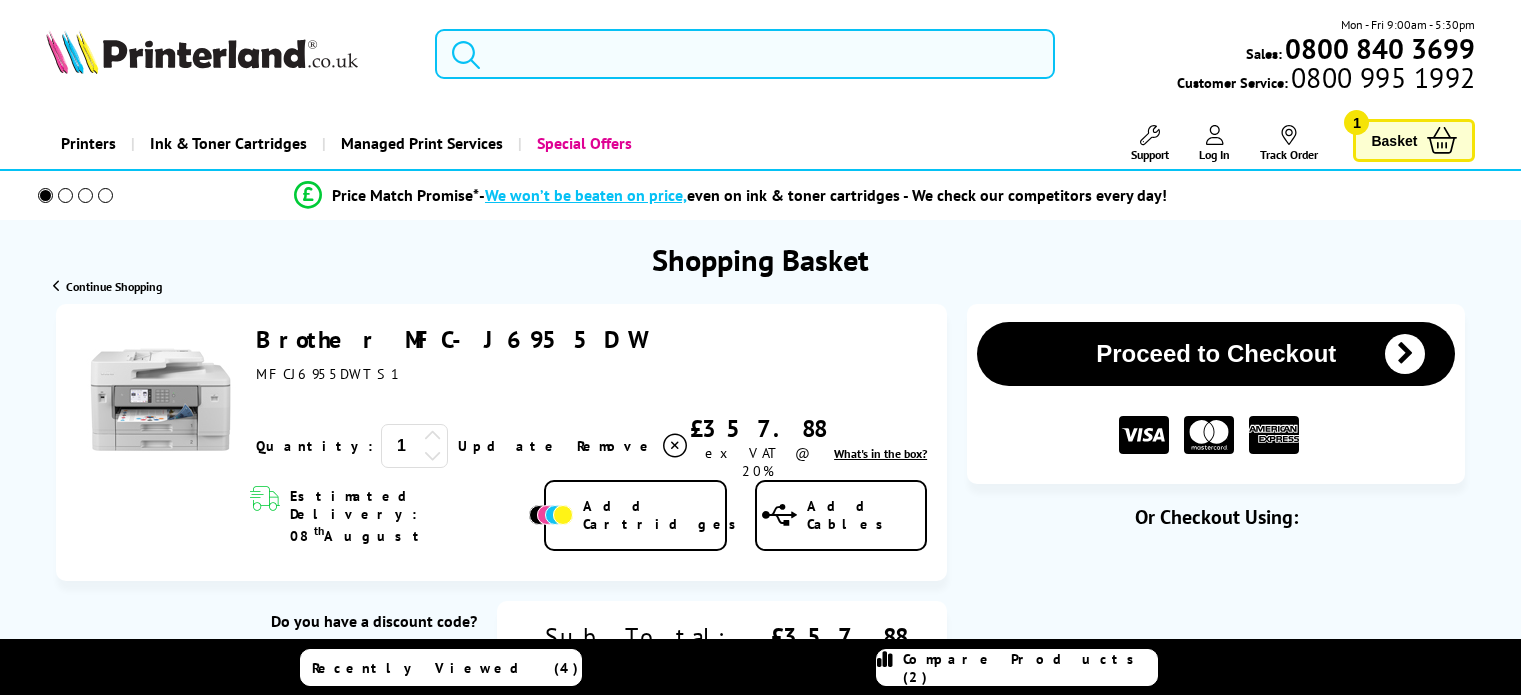 scroll, scrollTop: 0, scrollLeft: 0, axis: both 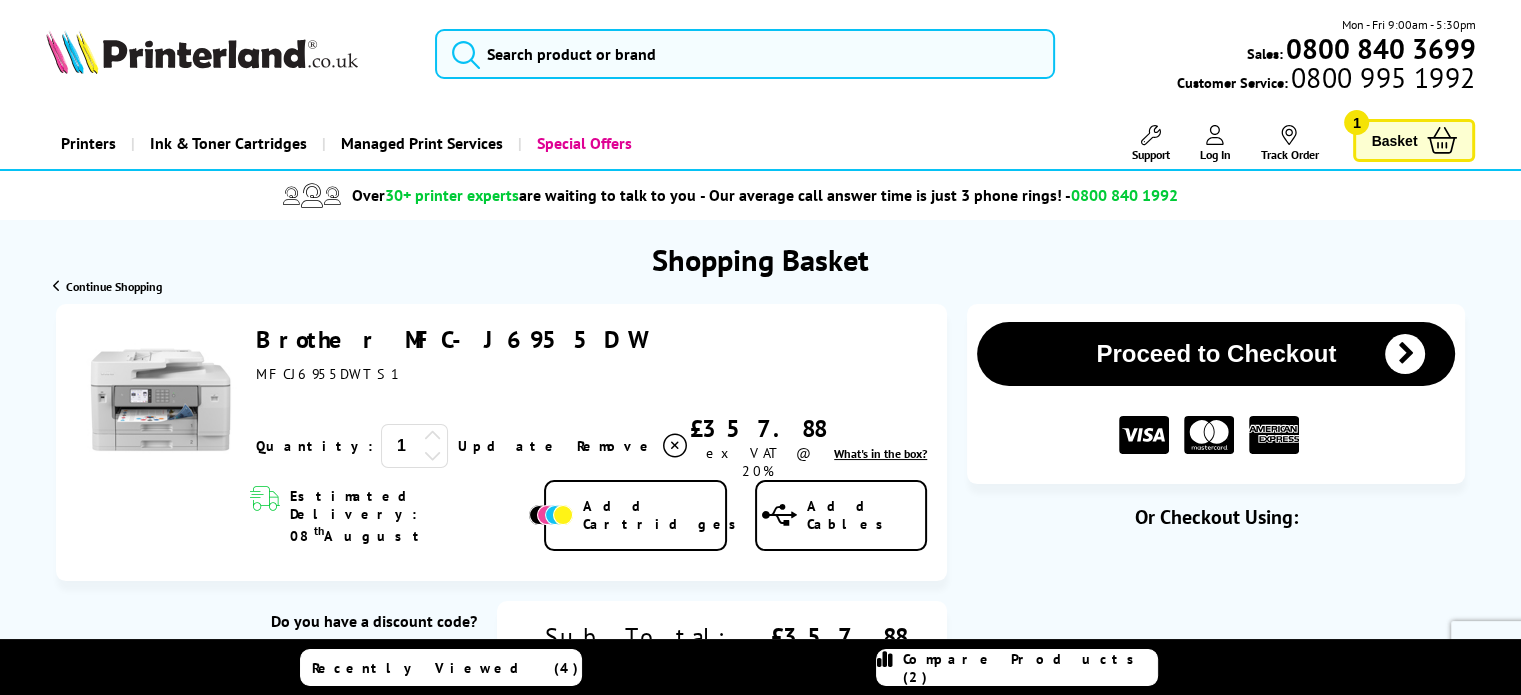 click on "Proceed to Checkout" at bounding box center (1216, 354) 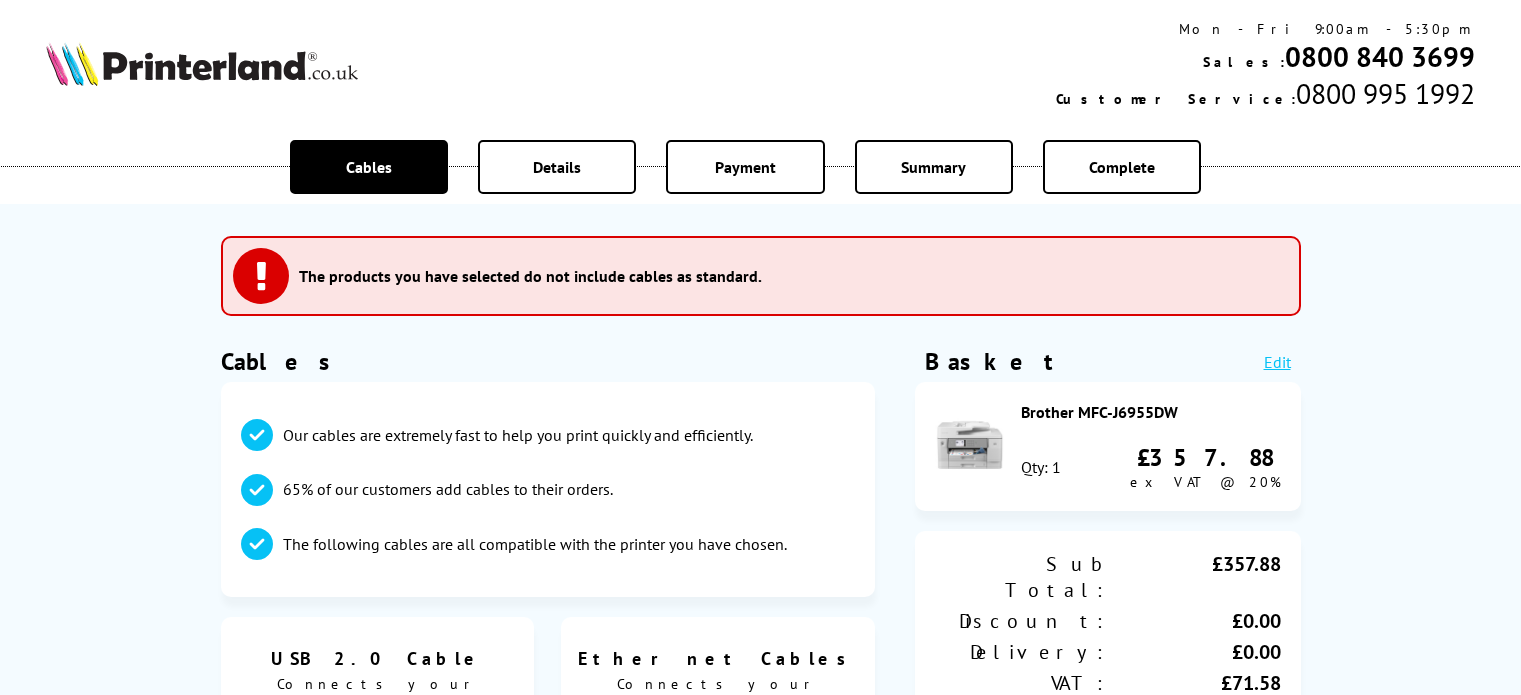 scroll, scrollTop: 0, scrollLeft: 0, axis: both 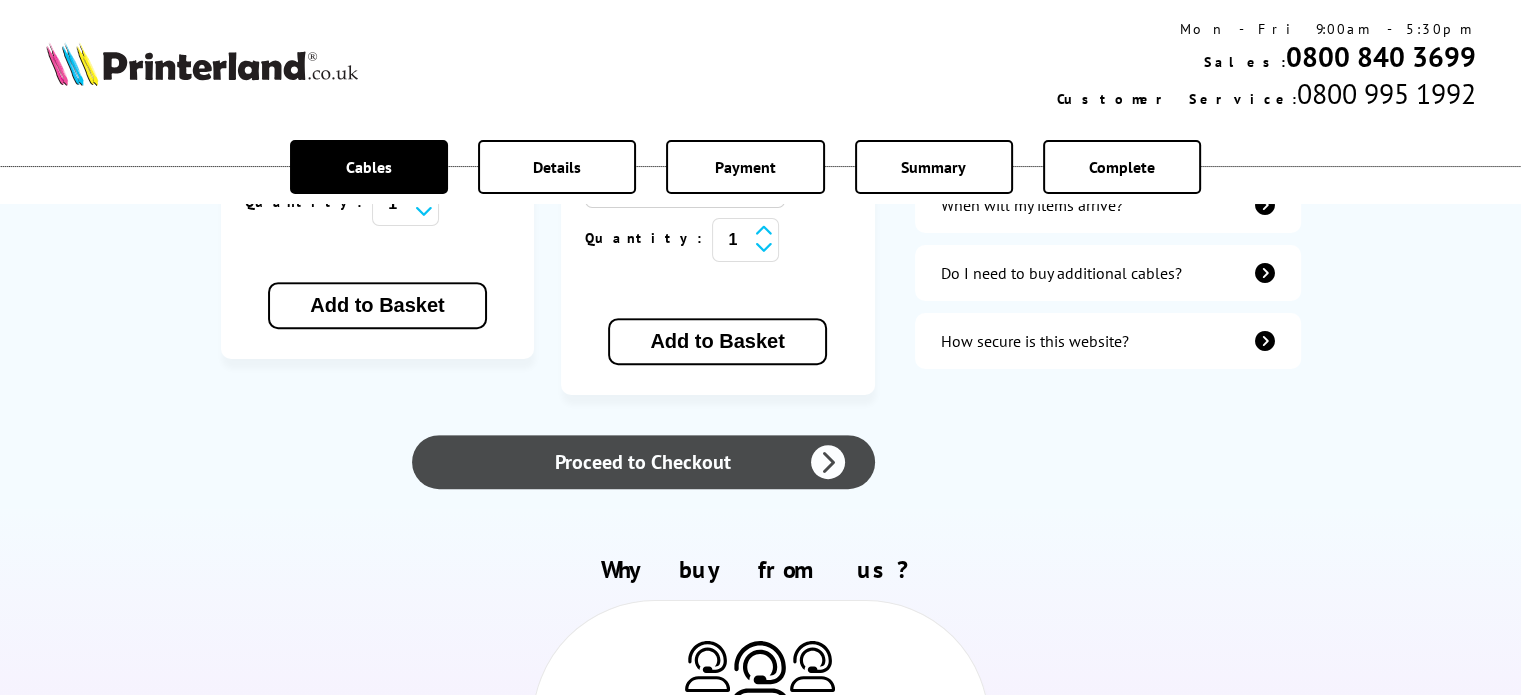 click on "Proceed to Checkout" at bounding box center (643, 462) 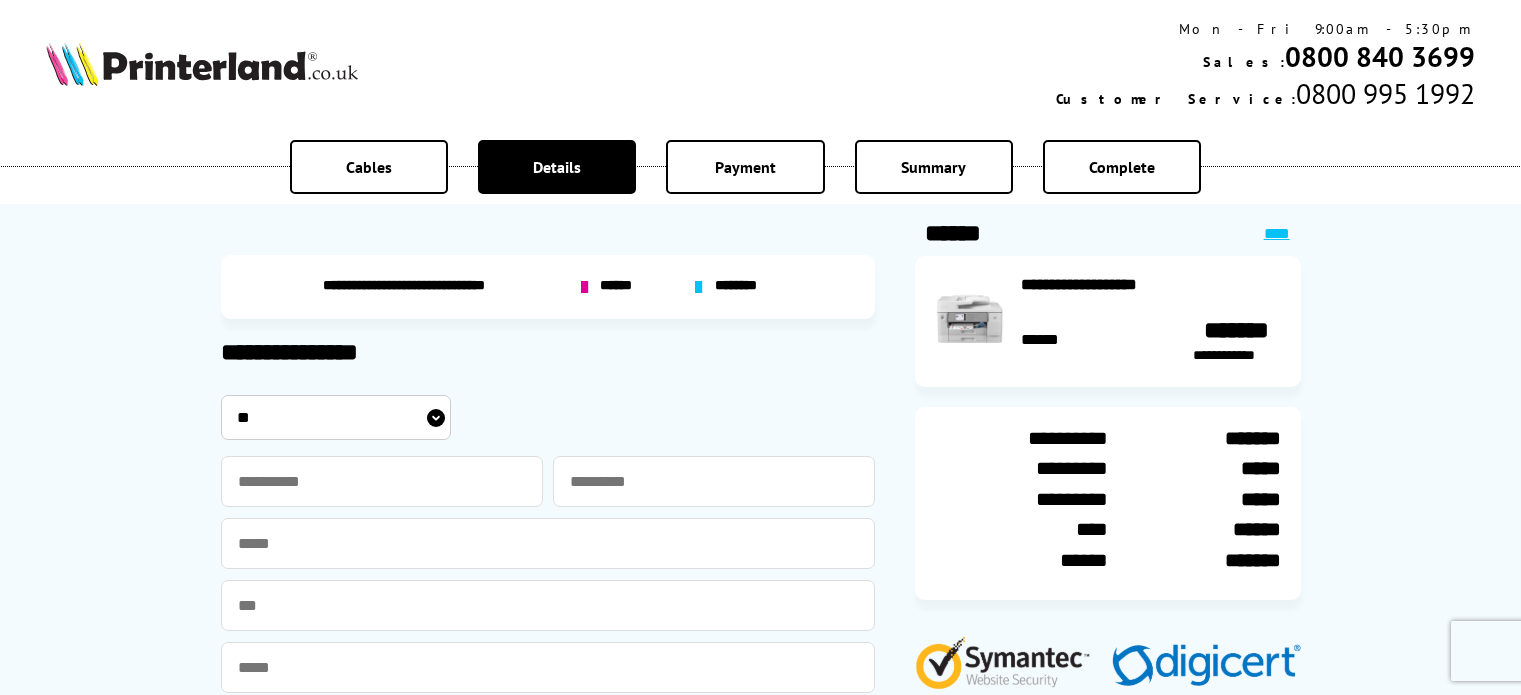 scroll, scrollTop: 0, scrollLeft: 0, axis: both 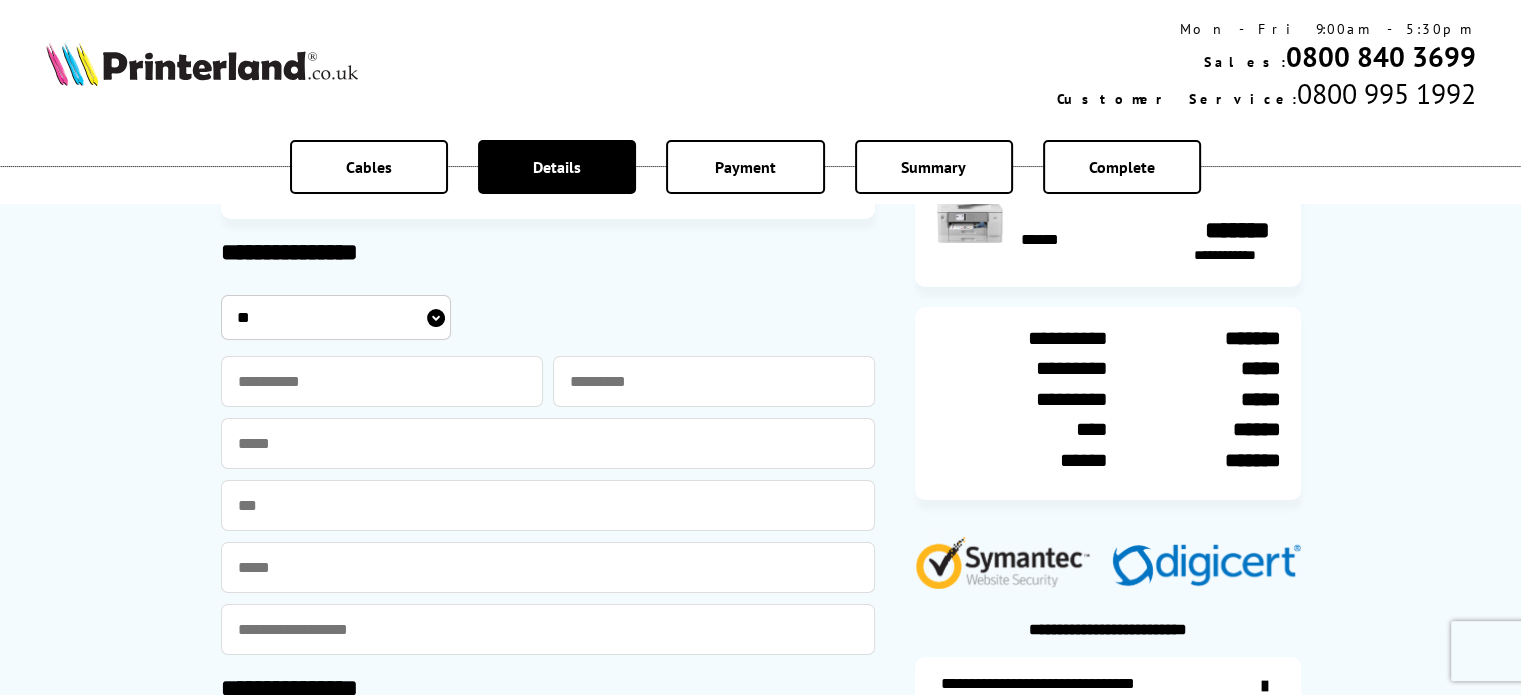 click on "**
***
****
**" at bounding box center [336, 317] 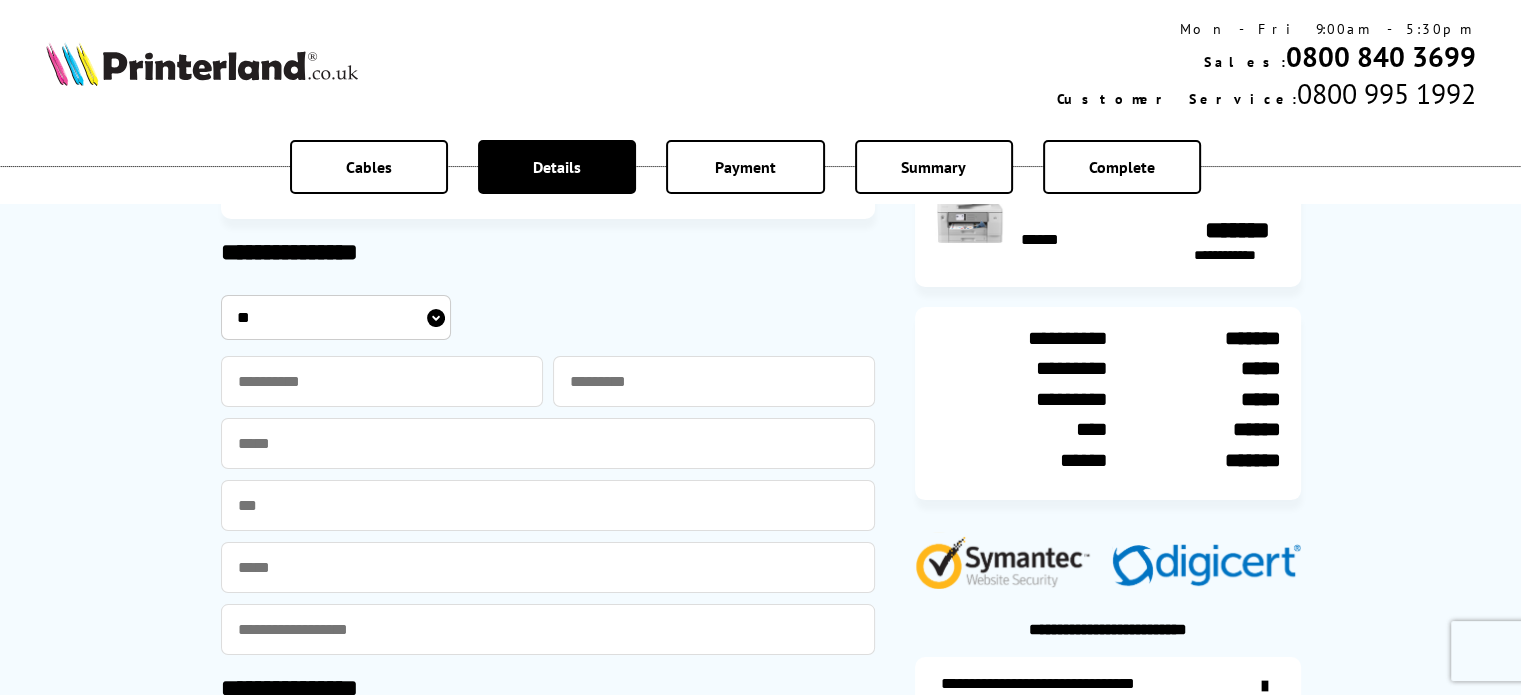 select on "***" 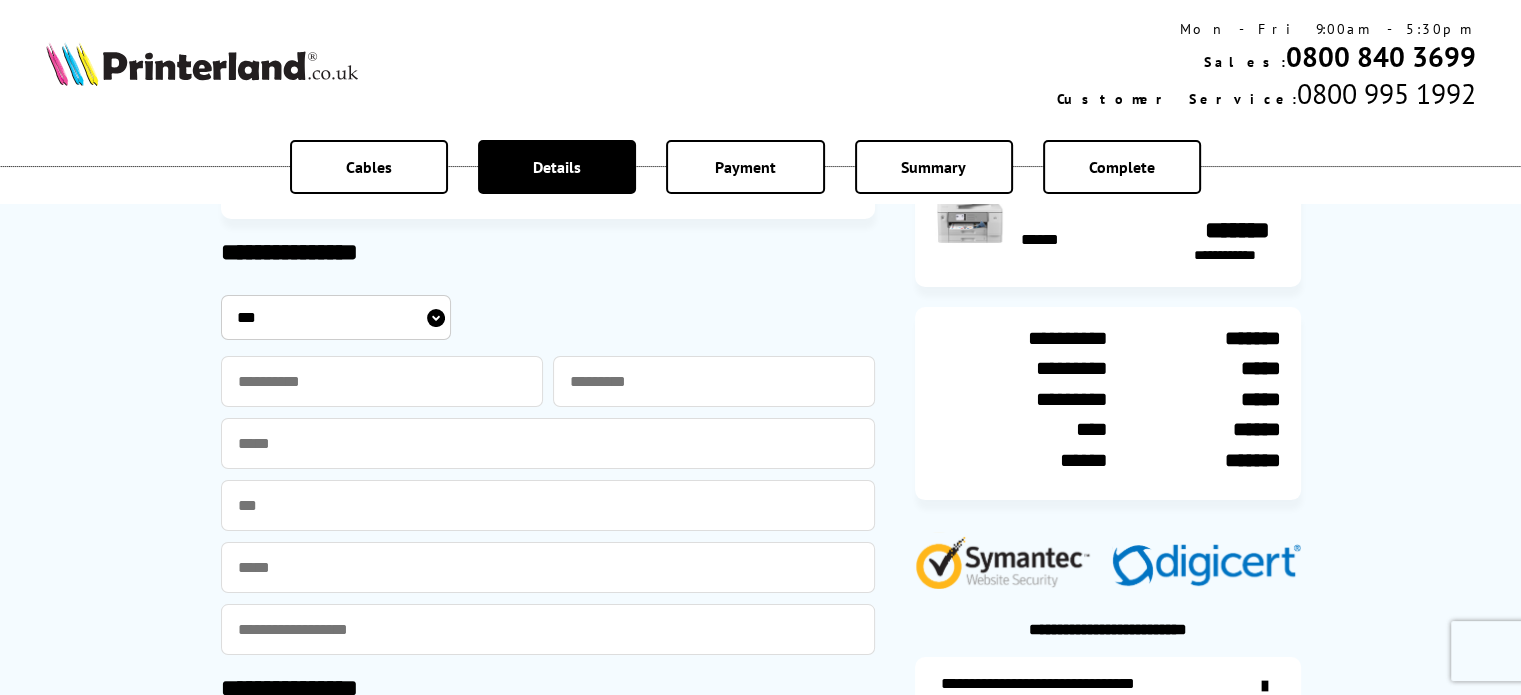click on "**
***
****
**" at bounding box center (336, 317) 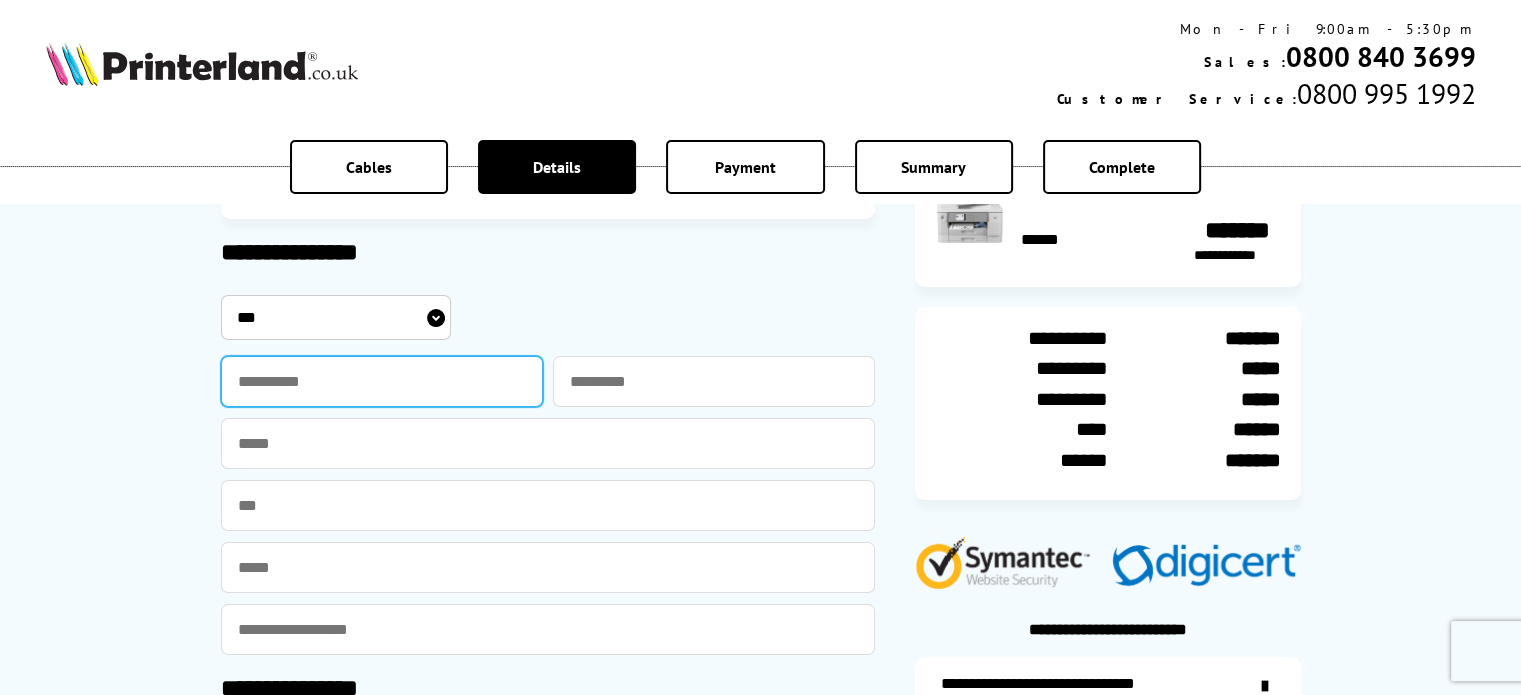 click at bounding box center [382, 381] 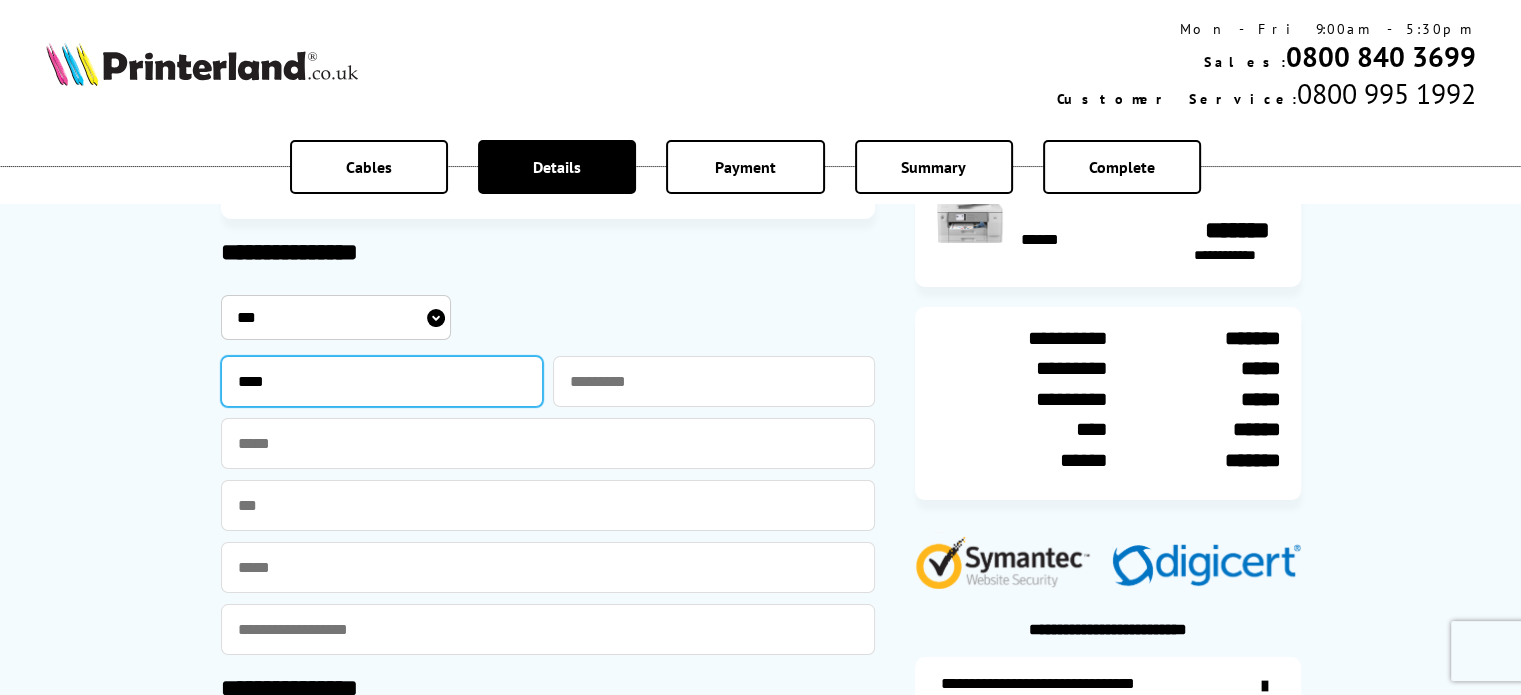 type on "****" 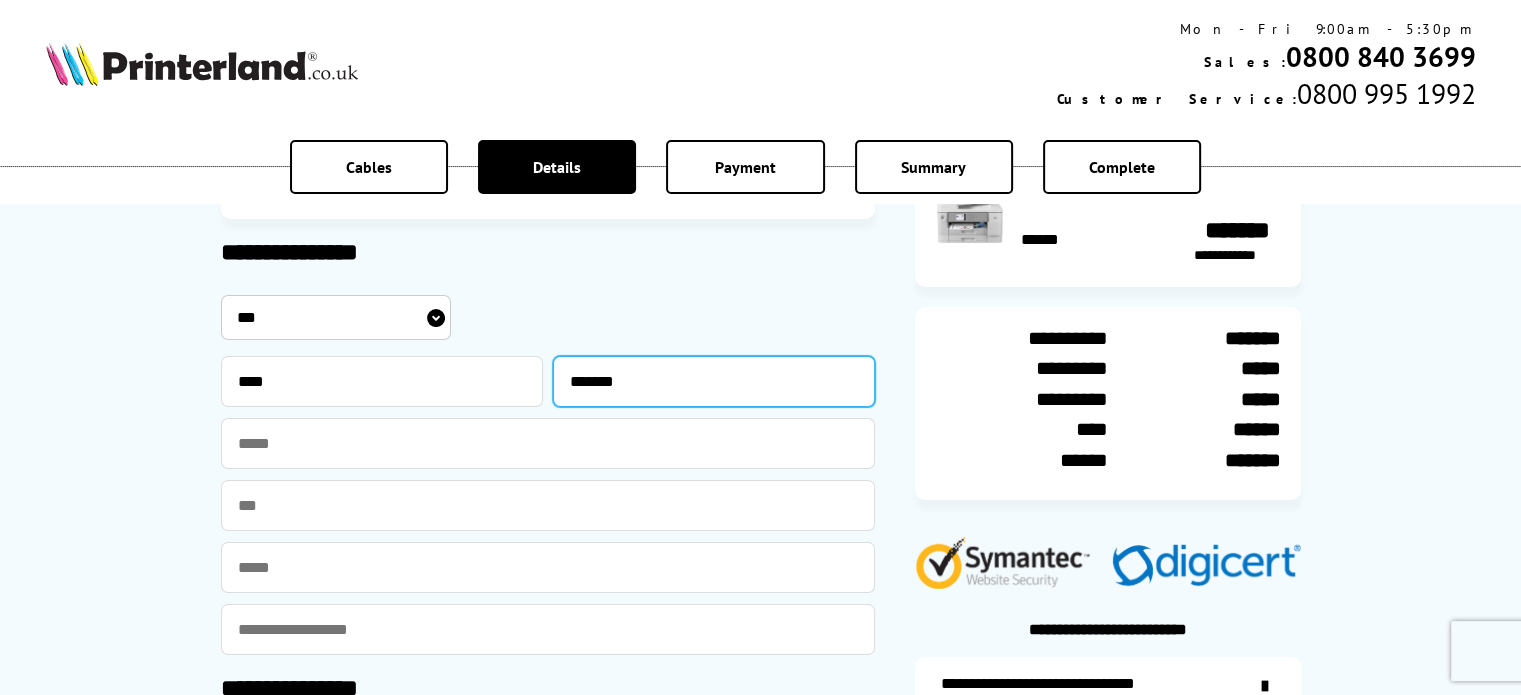 type on "*******" 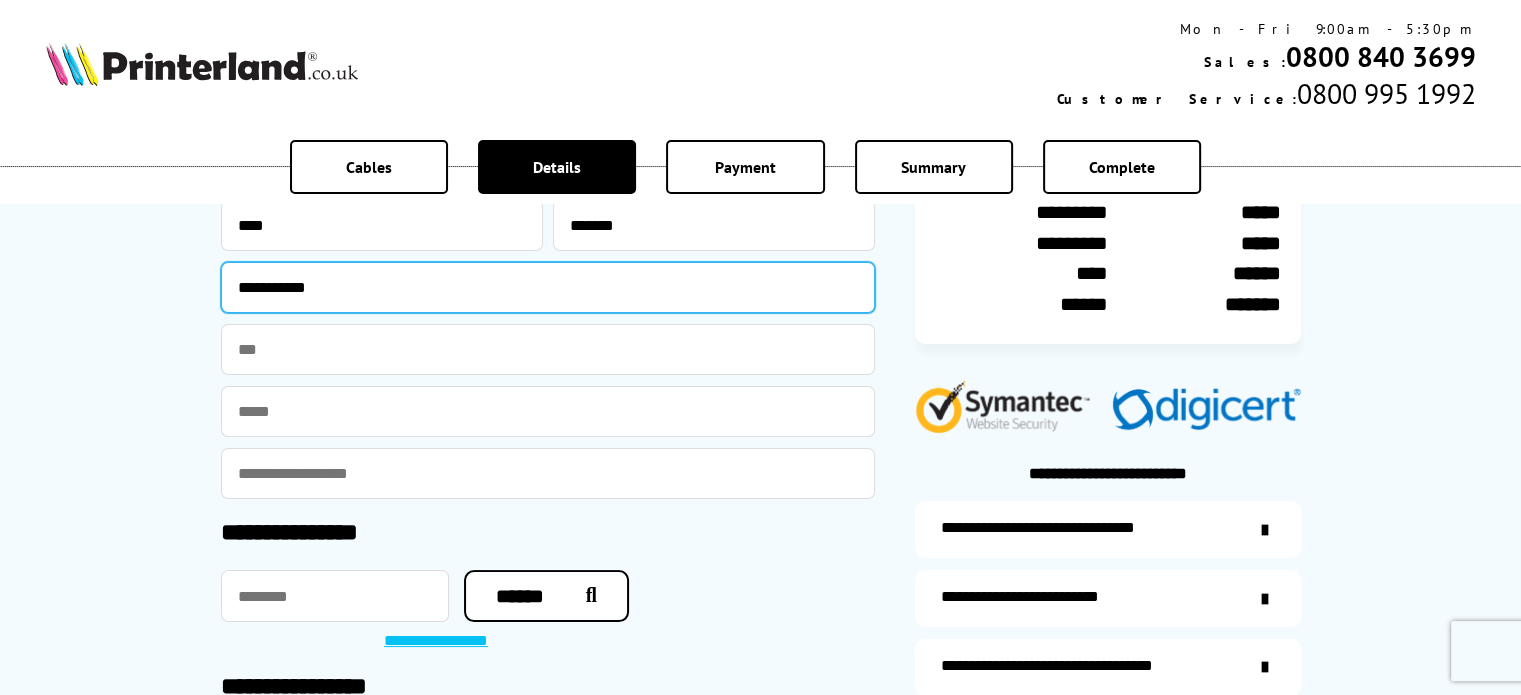 scroll, scrollTop: 300, scrollLeft: 0, axis: vertical 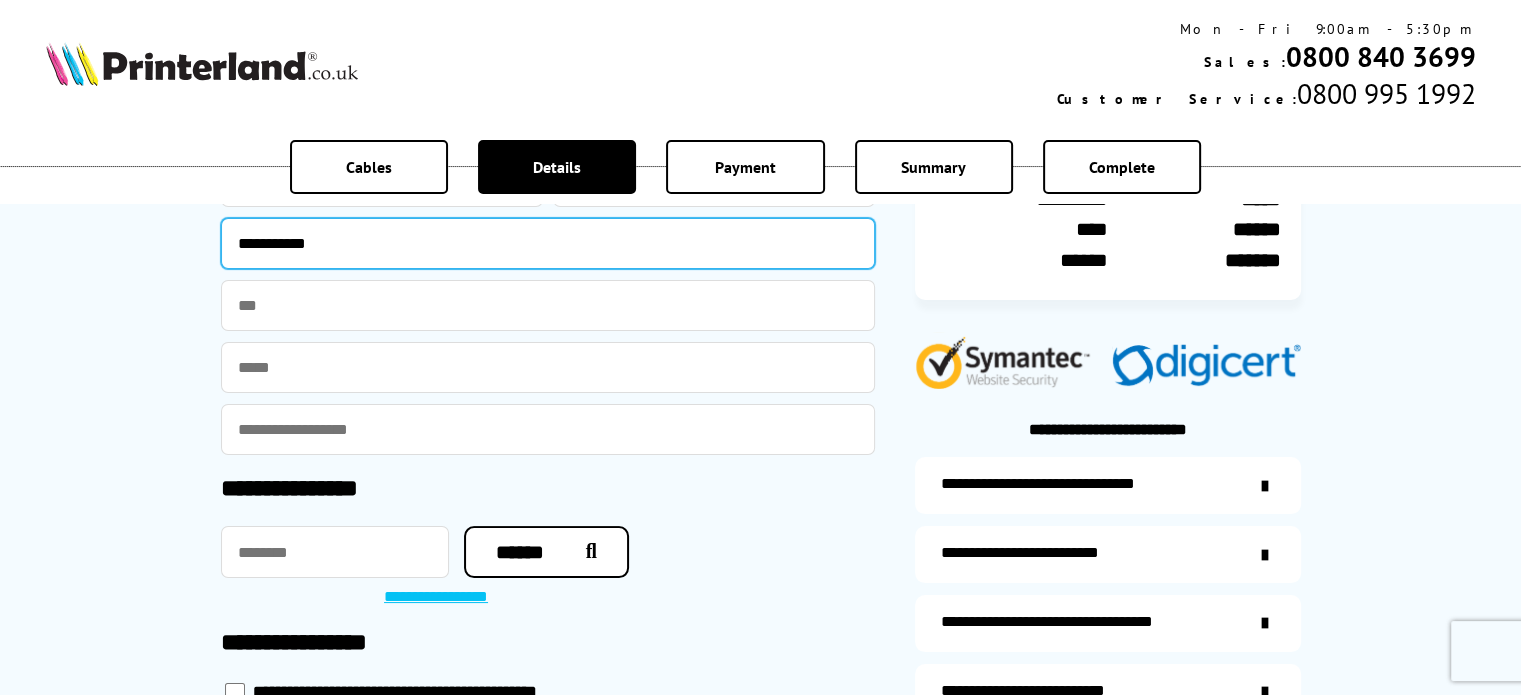 type on "**********" 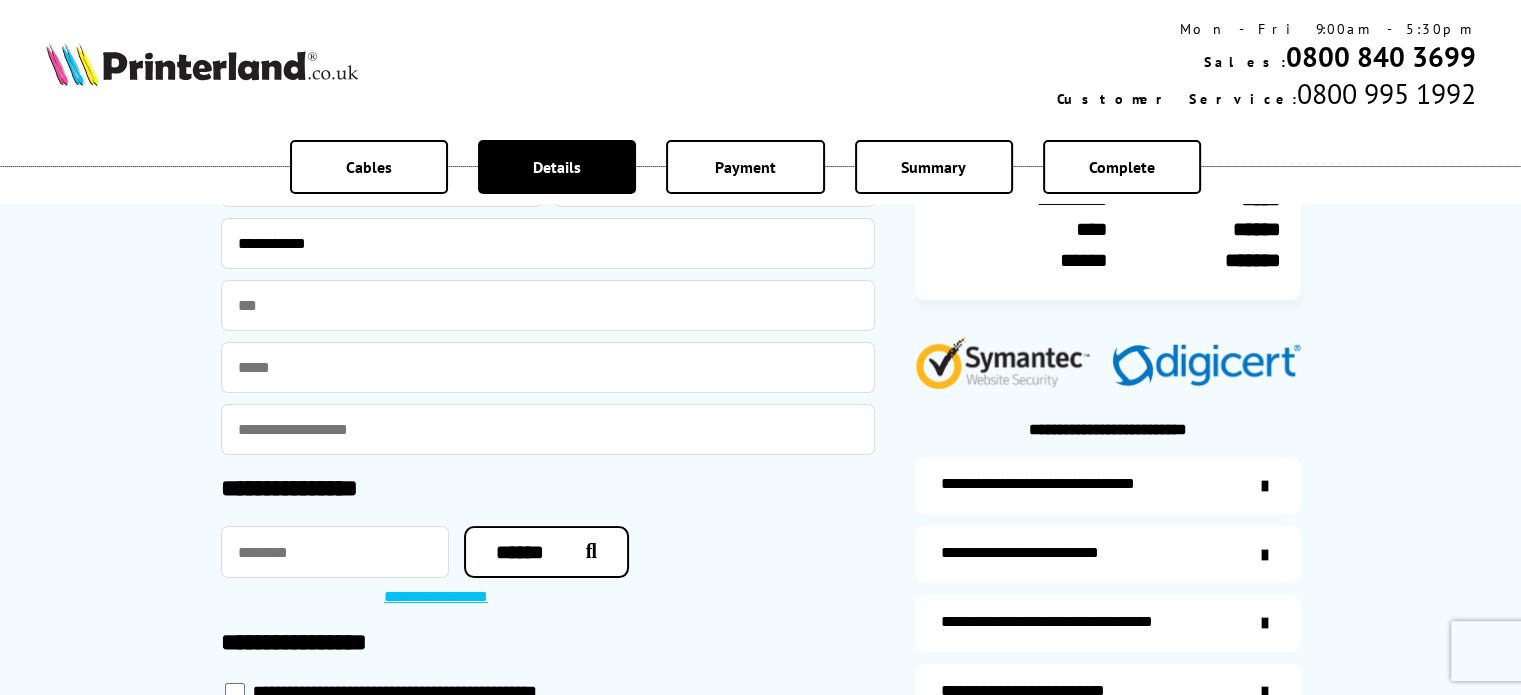 click at bounding box center (548, 367) 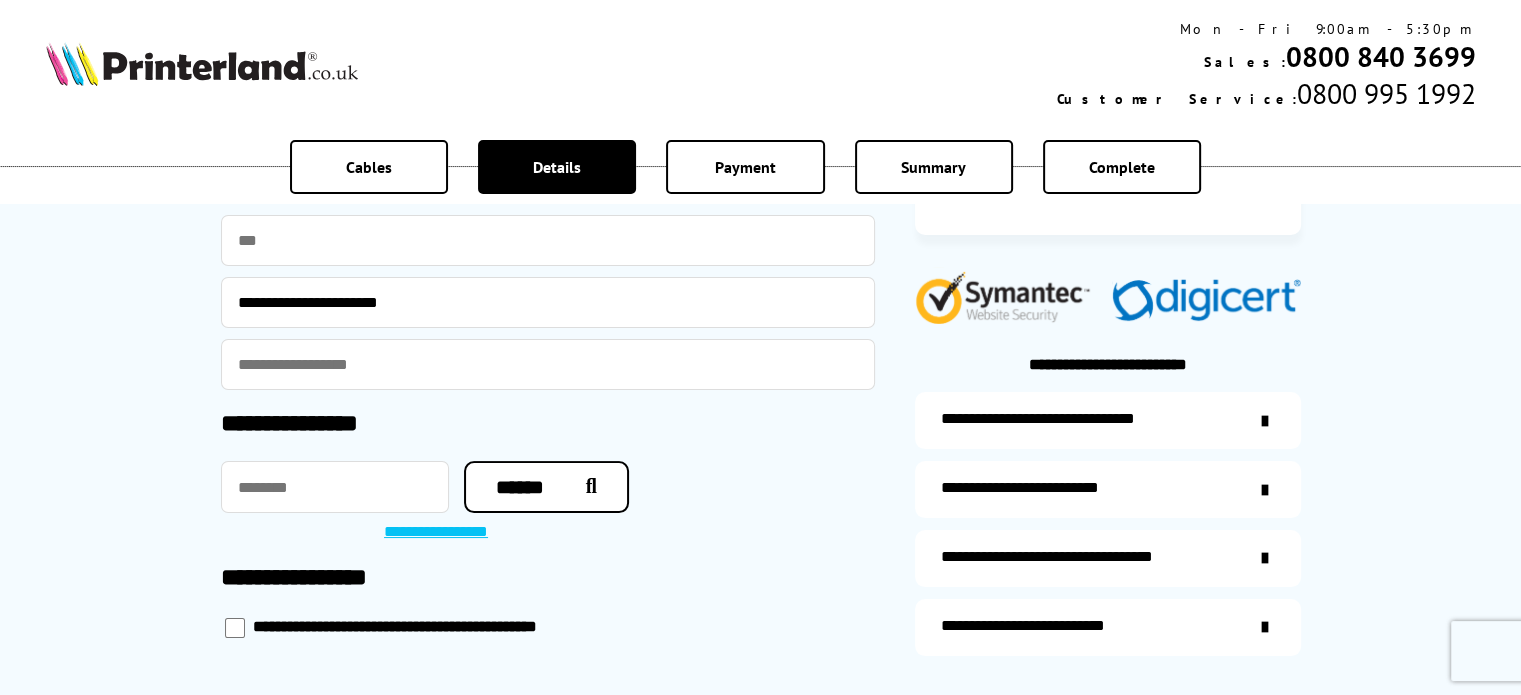 scroll, scrollTop: 400, scrollLeft: 0, axis: vertical 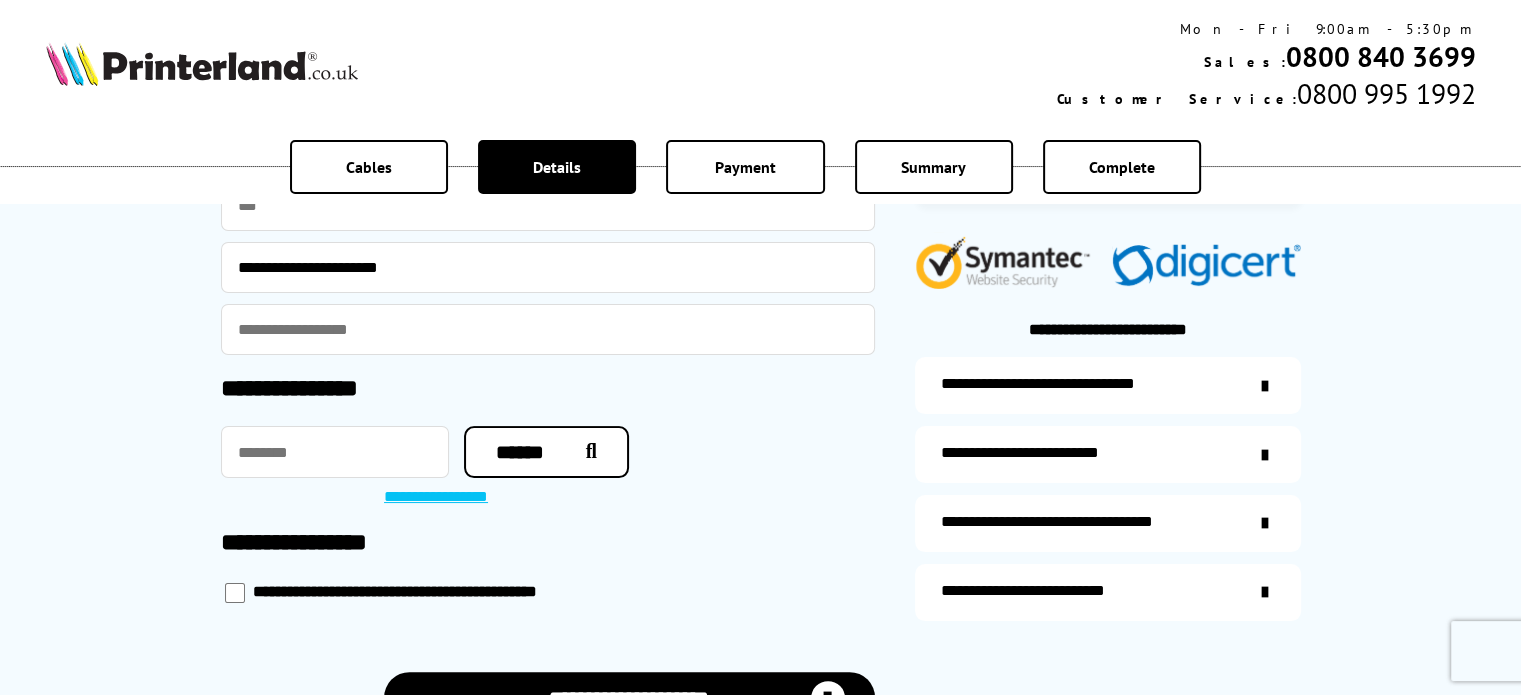 type on "**********" 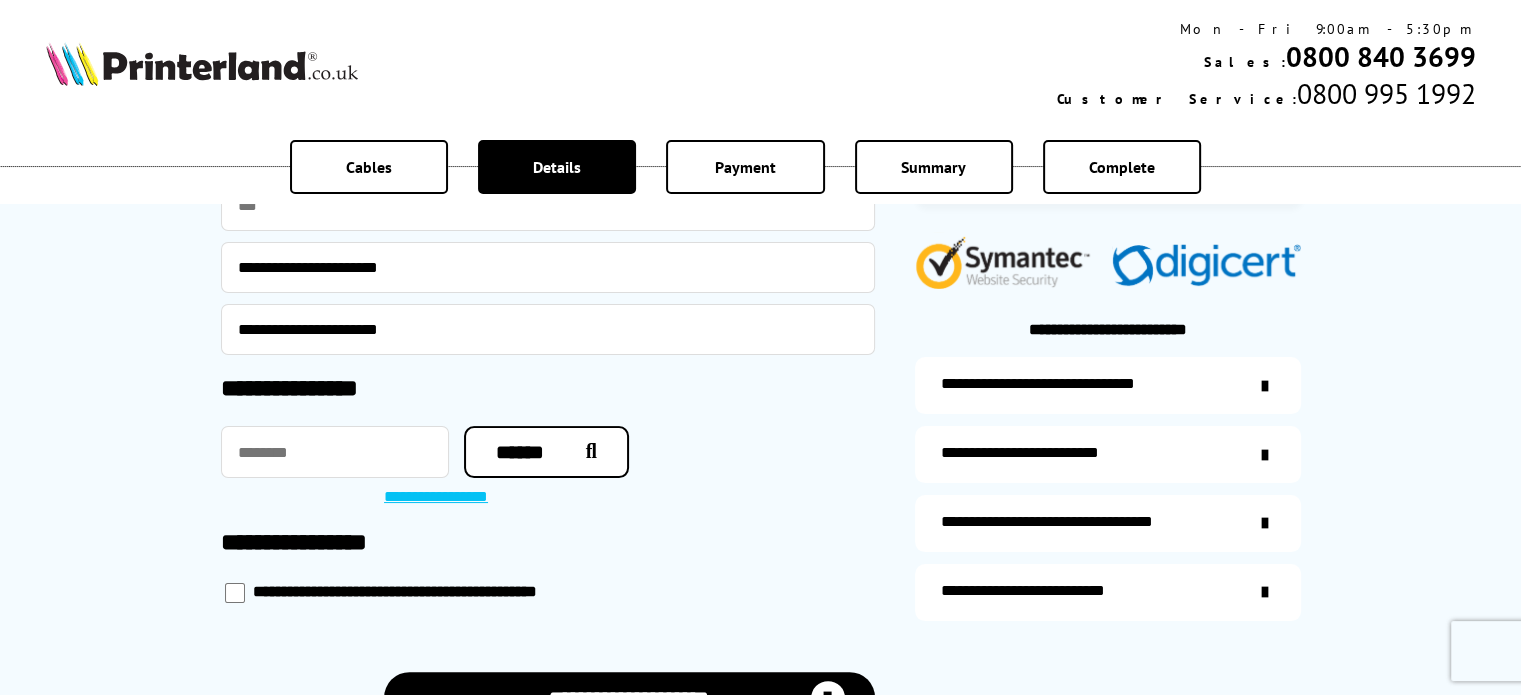 type on "**********" 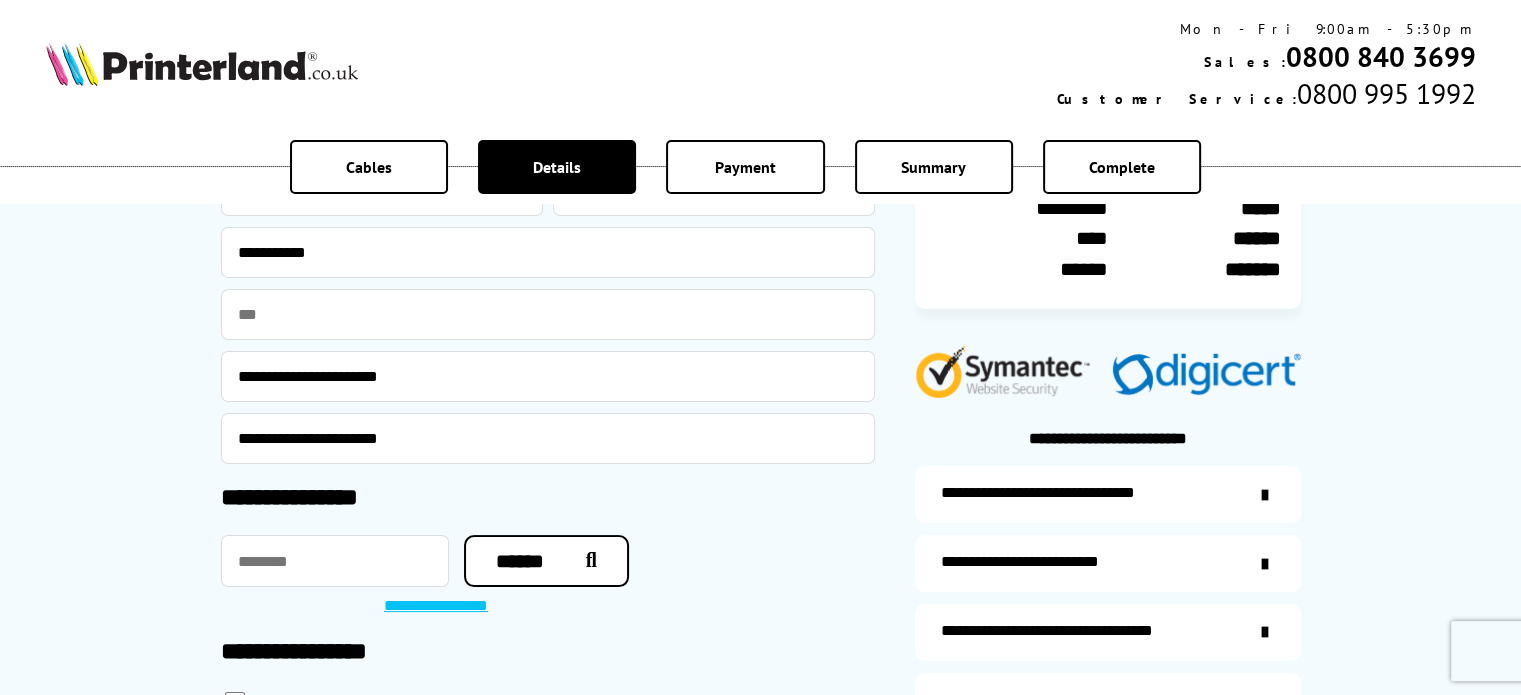 scroll, scrollTop: 400, scrollLeft: 0, axis: vertical 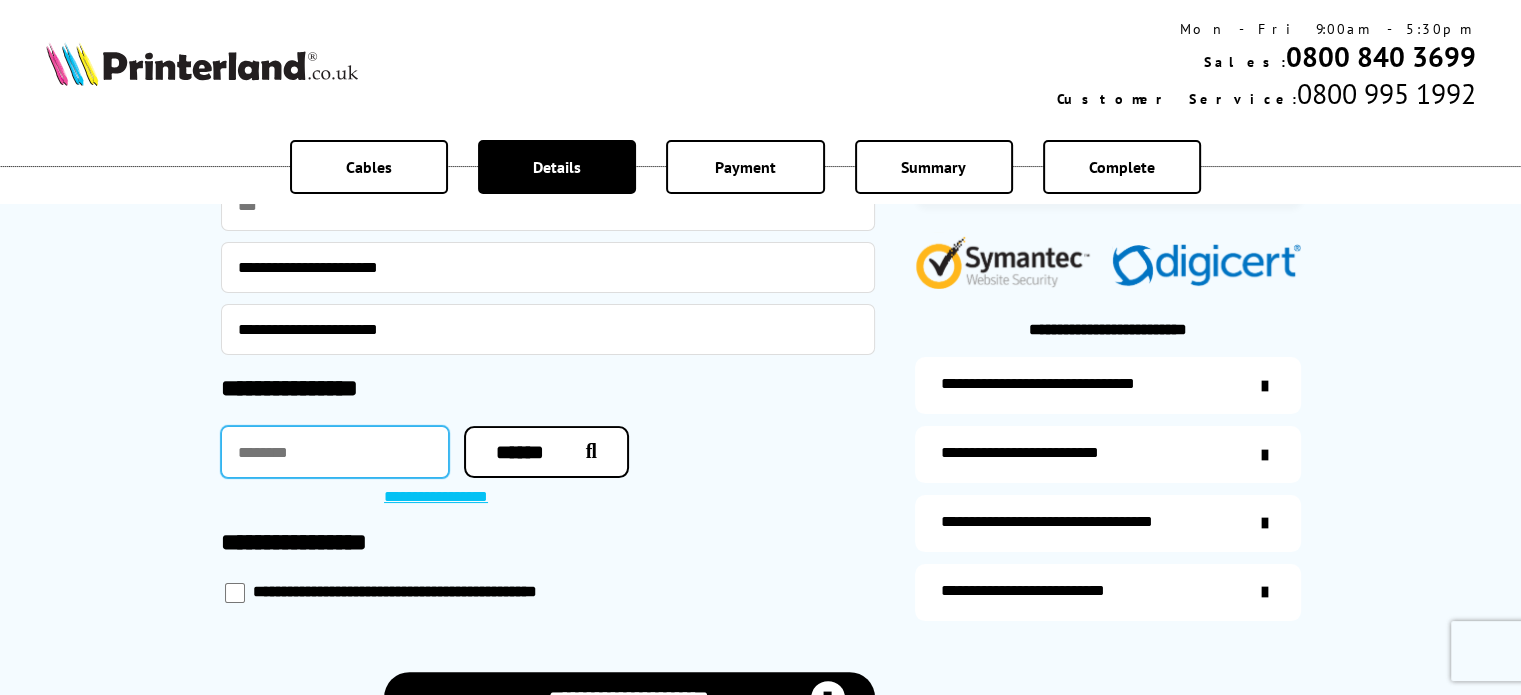 click at bounding box center (335, 452) 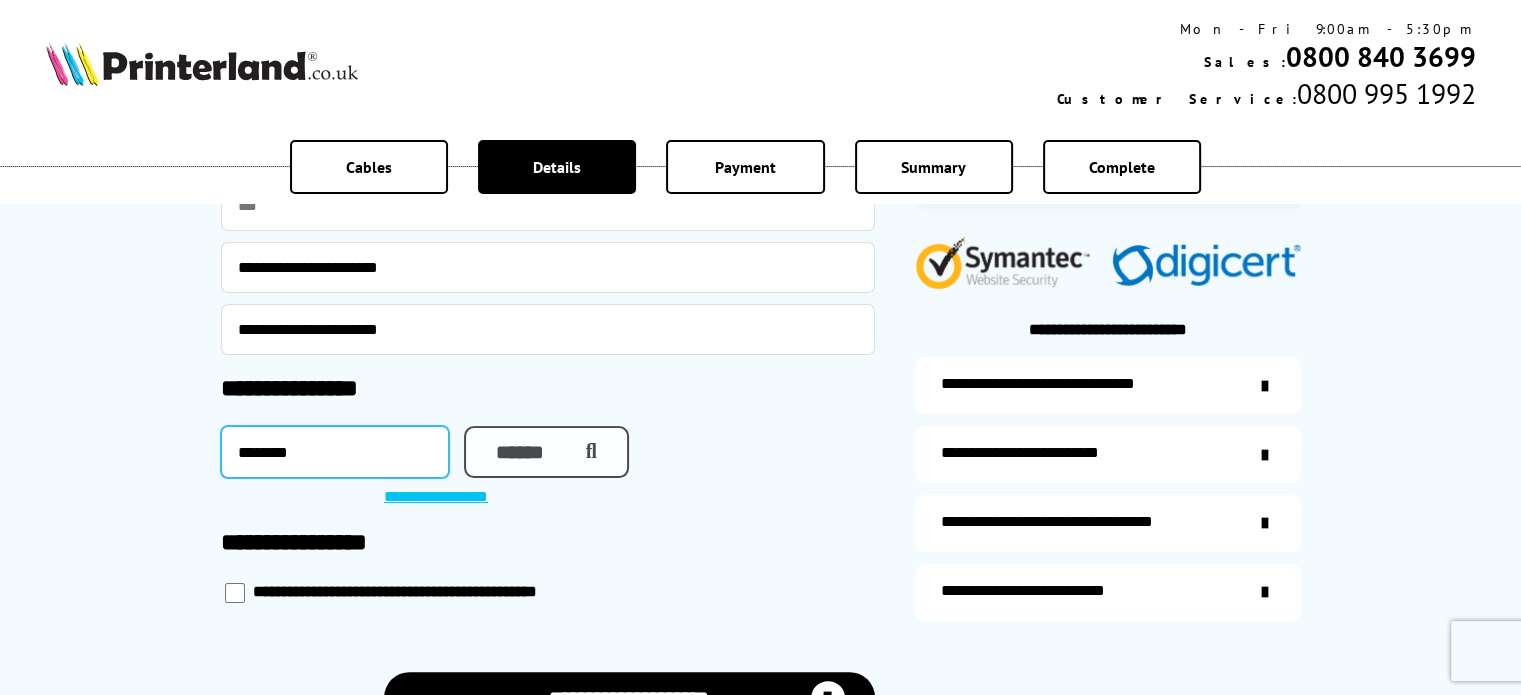 type on "********" 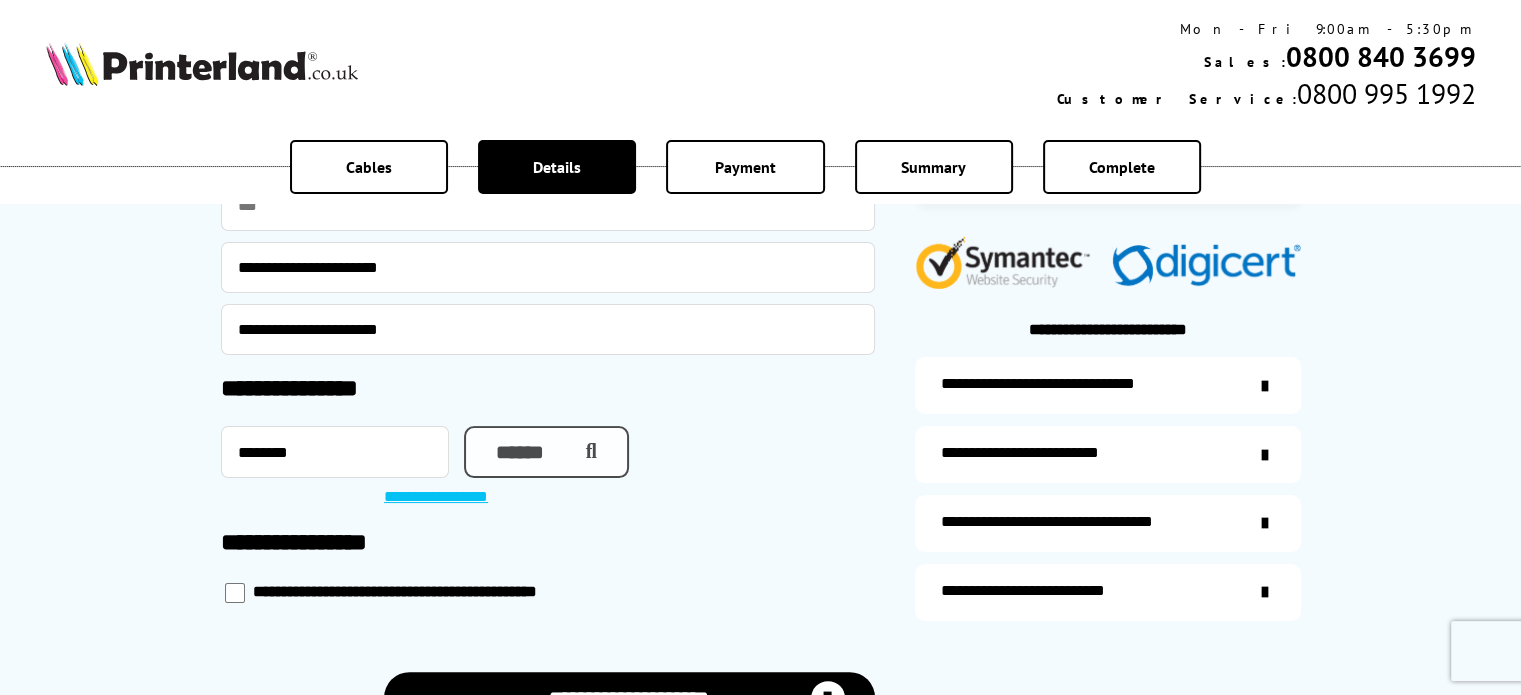 click on "******" at bounding box center [546, 452] 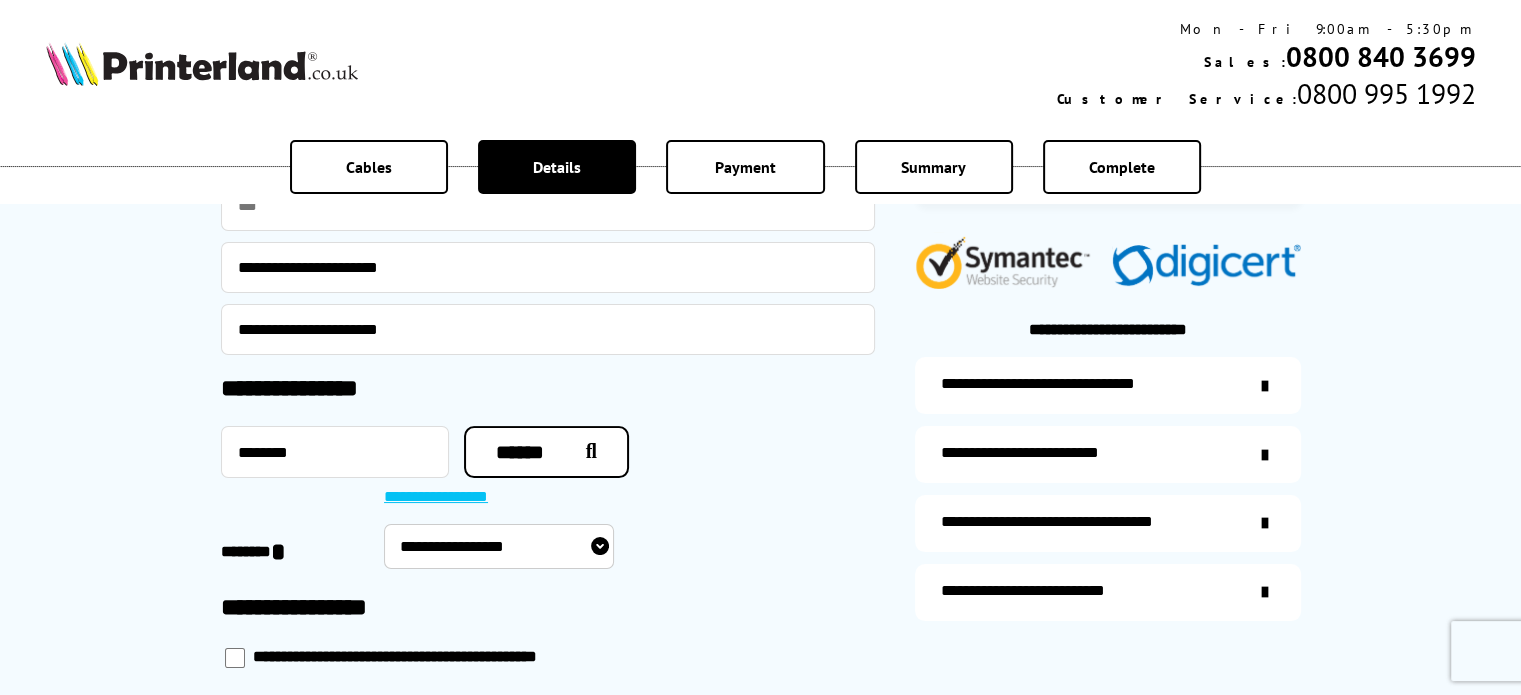 scroll, scrollTop: 600, scrollLeft: 0, axis: vertical 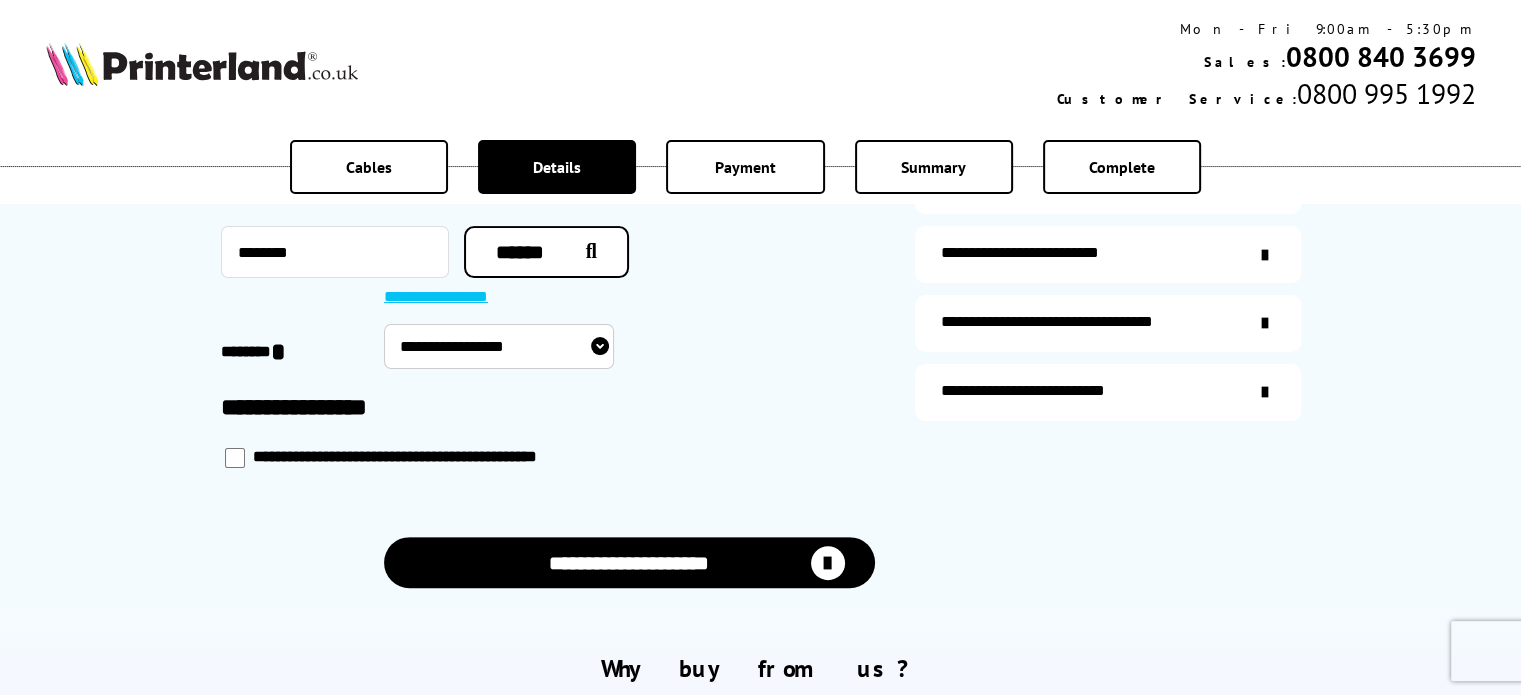 click on "**********" at bounding box center (499, 346) 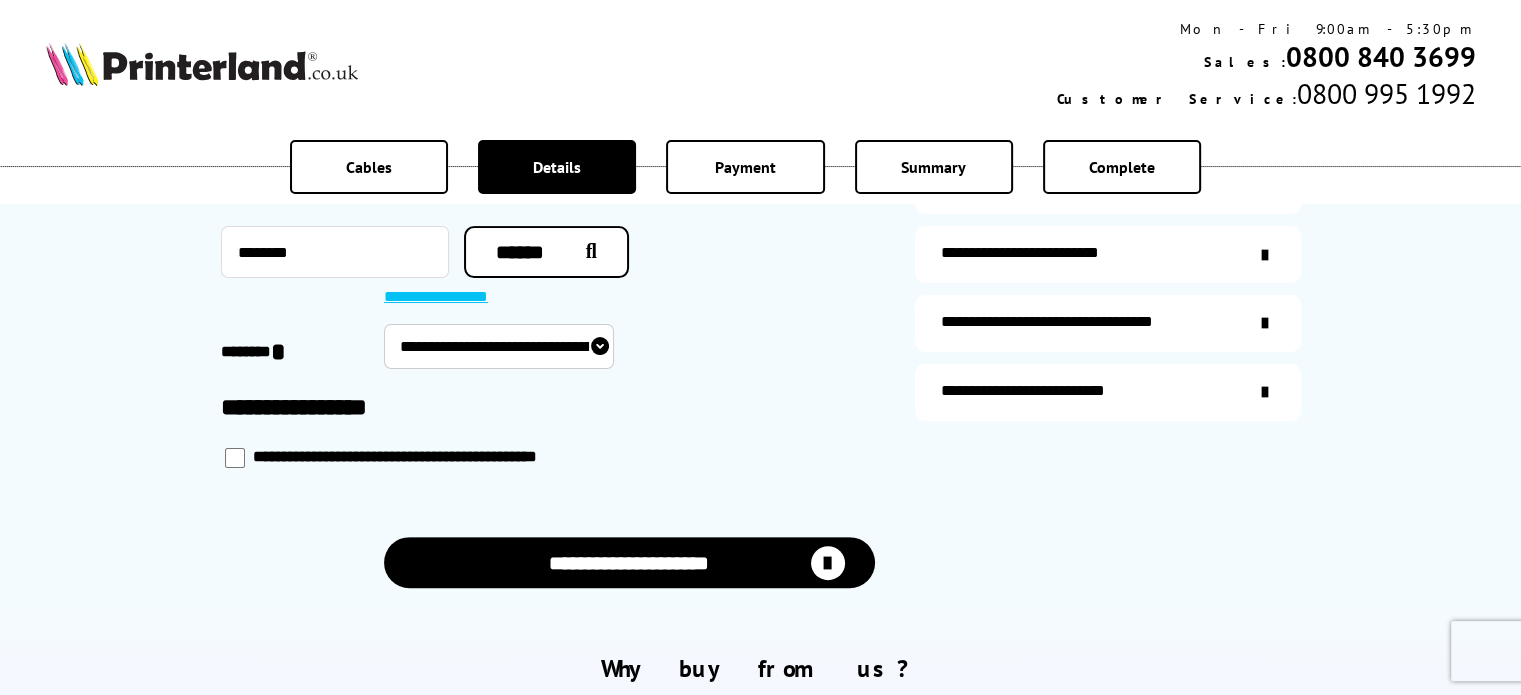 click on "**********" at bounding box center [499, 346] 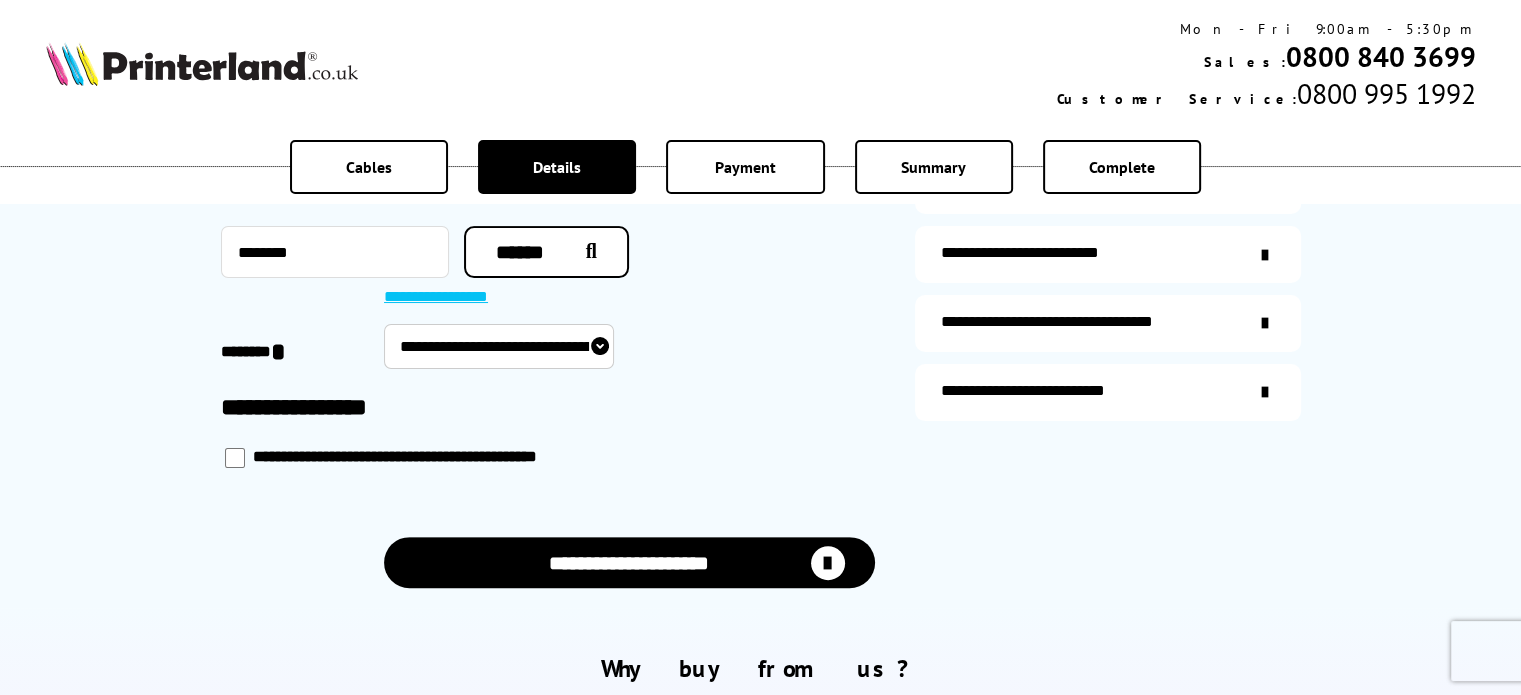 select on "**********" 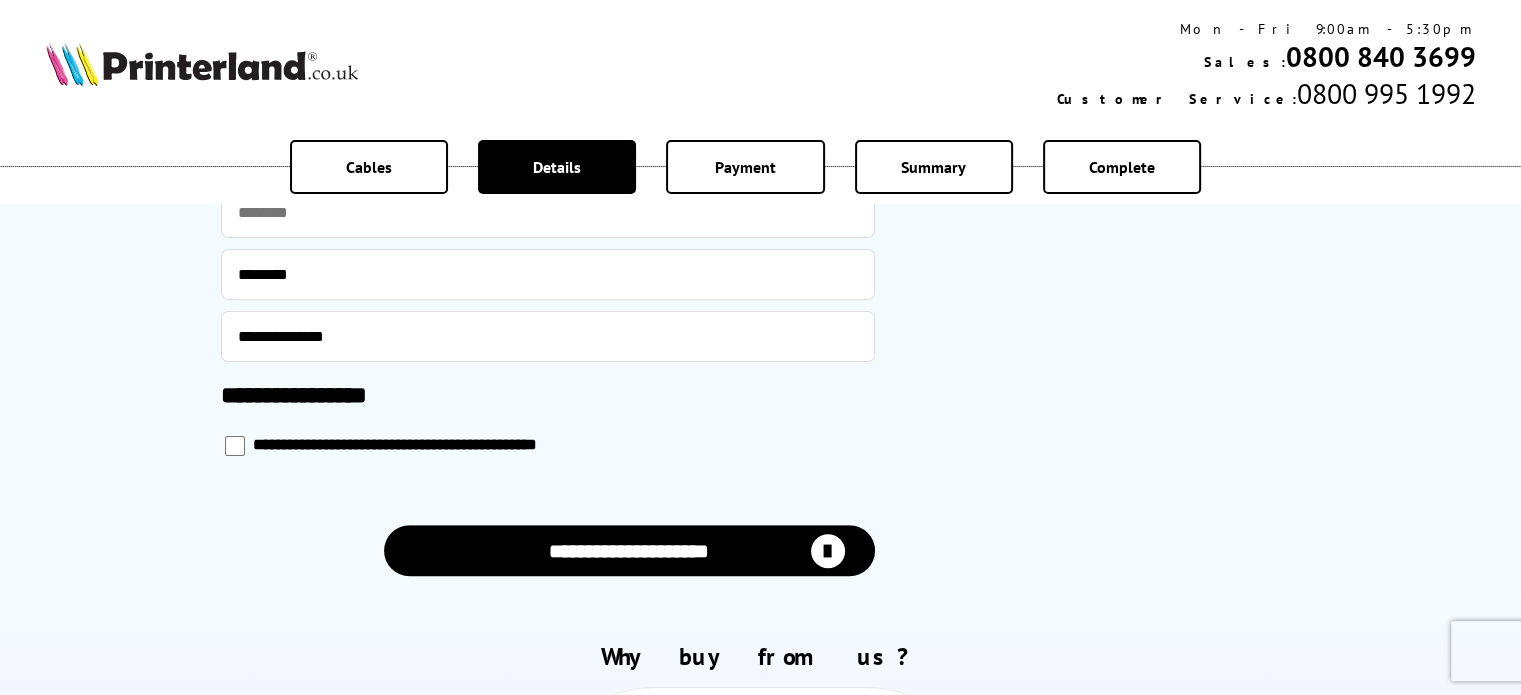 scroll, scrollTop: 1000, scrollLeft: 0, axis: vertical 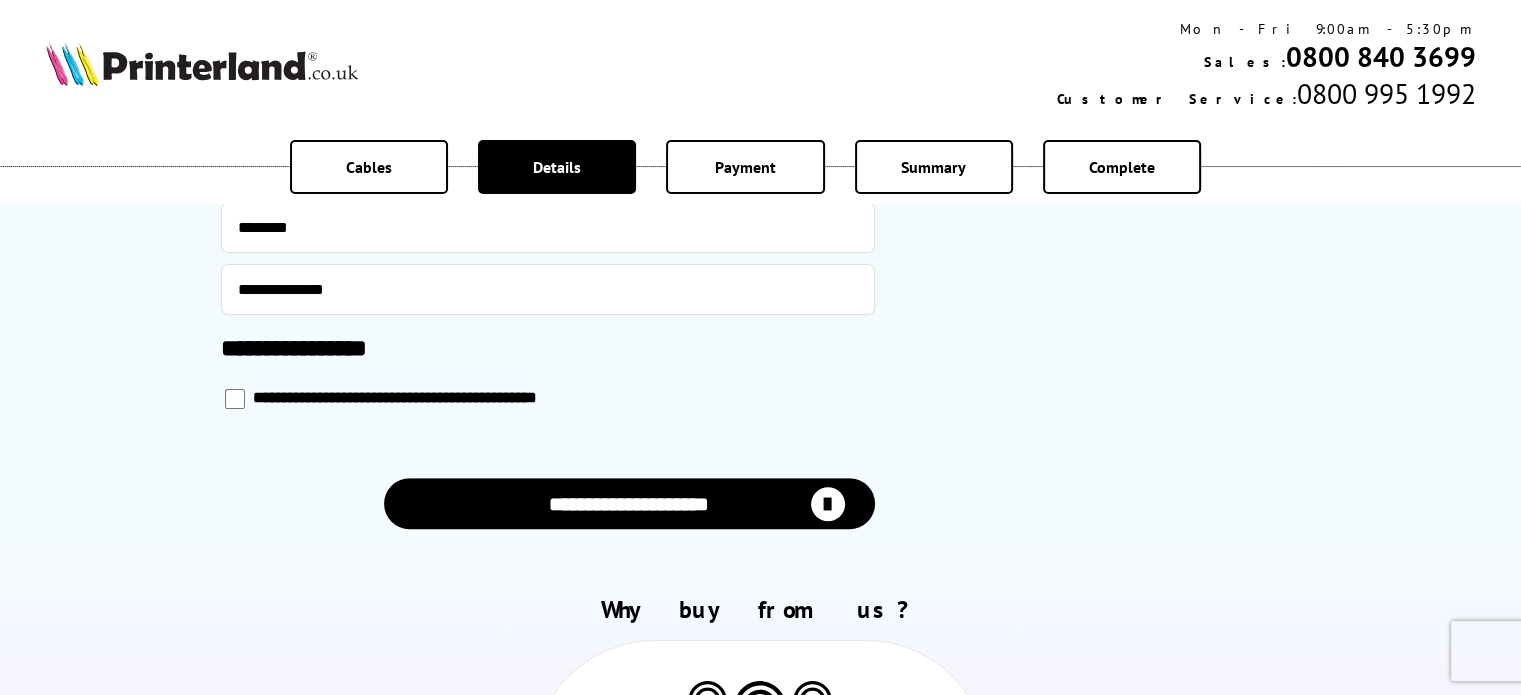 click at bounding box center (235, 399) 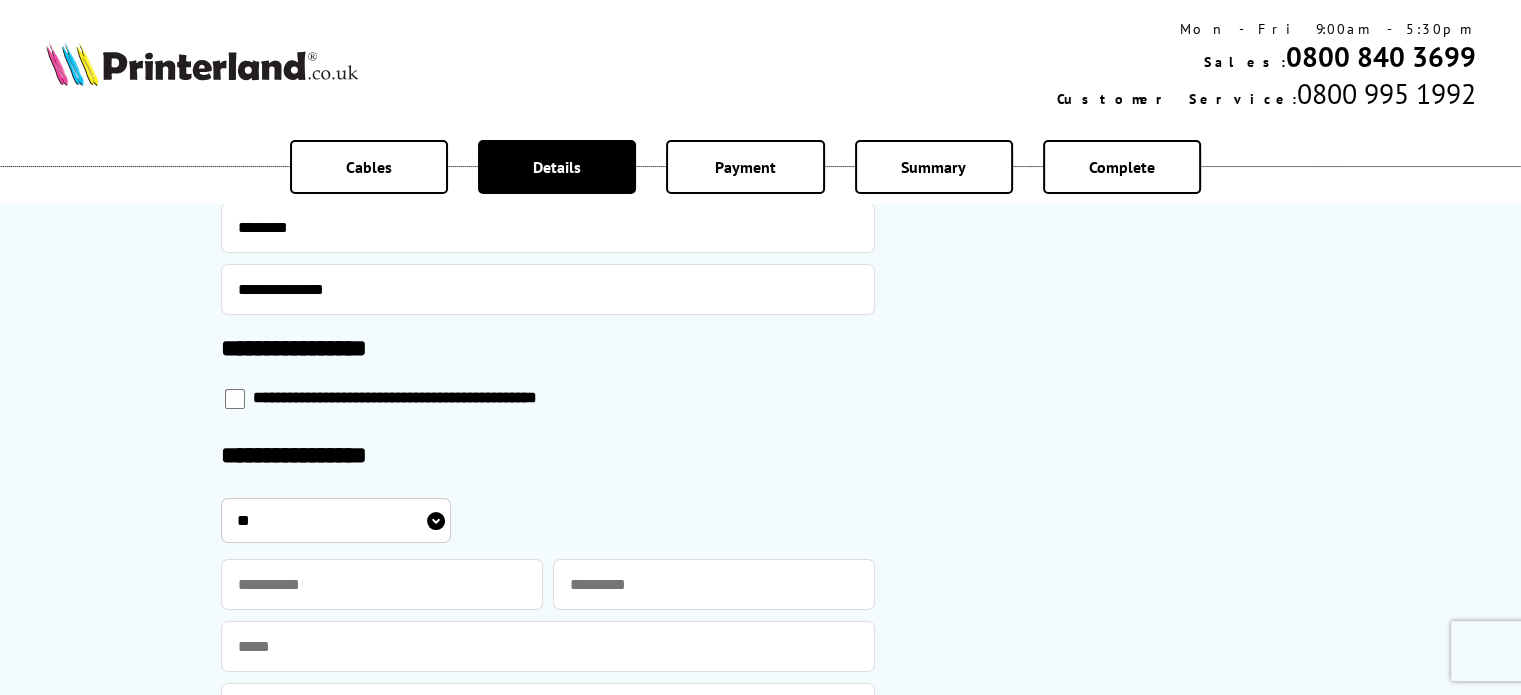 click on "**
***
****
**" at bounding box center [336, 520] 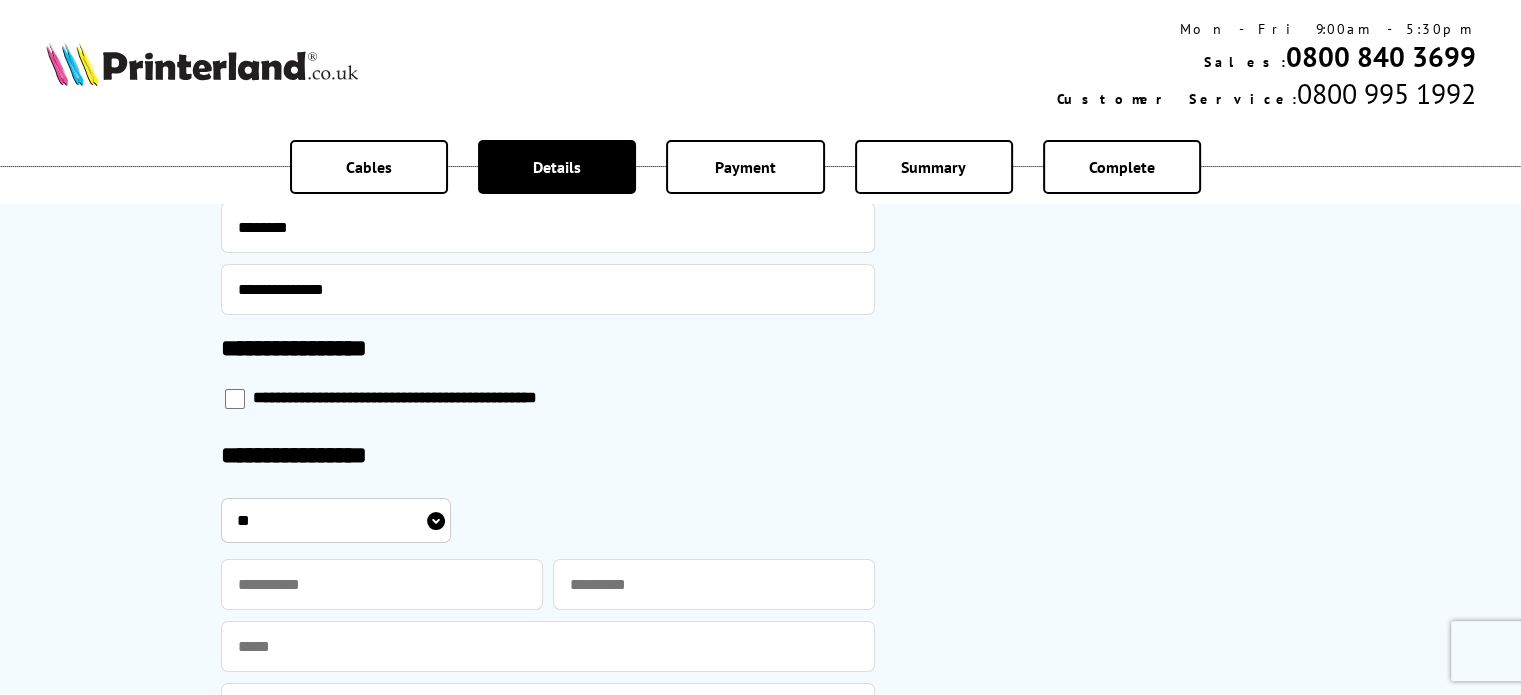 select on "***" 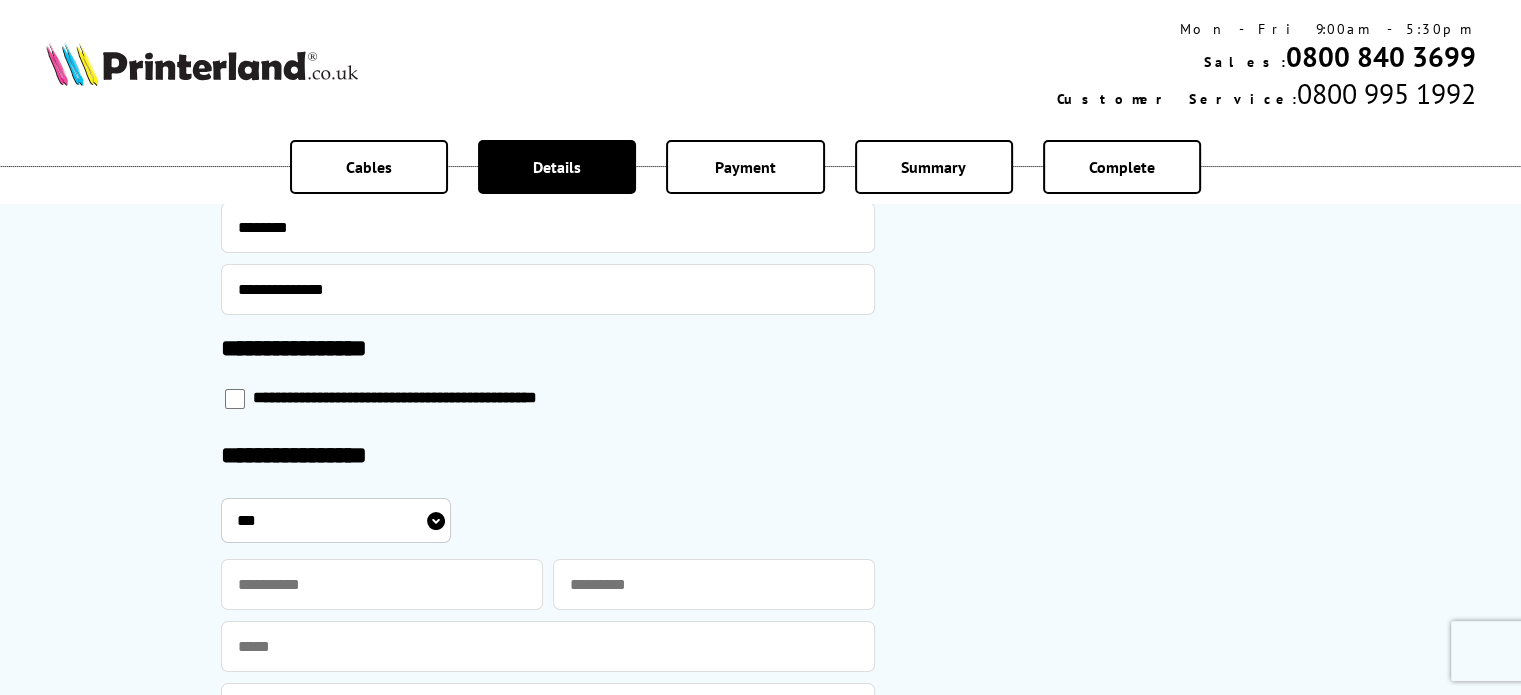 click on "**
***
****
**" at bounding box center [336, 520] 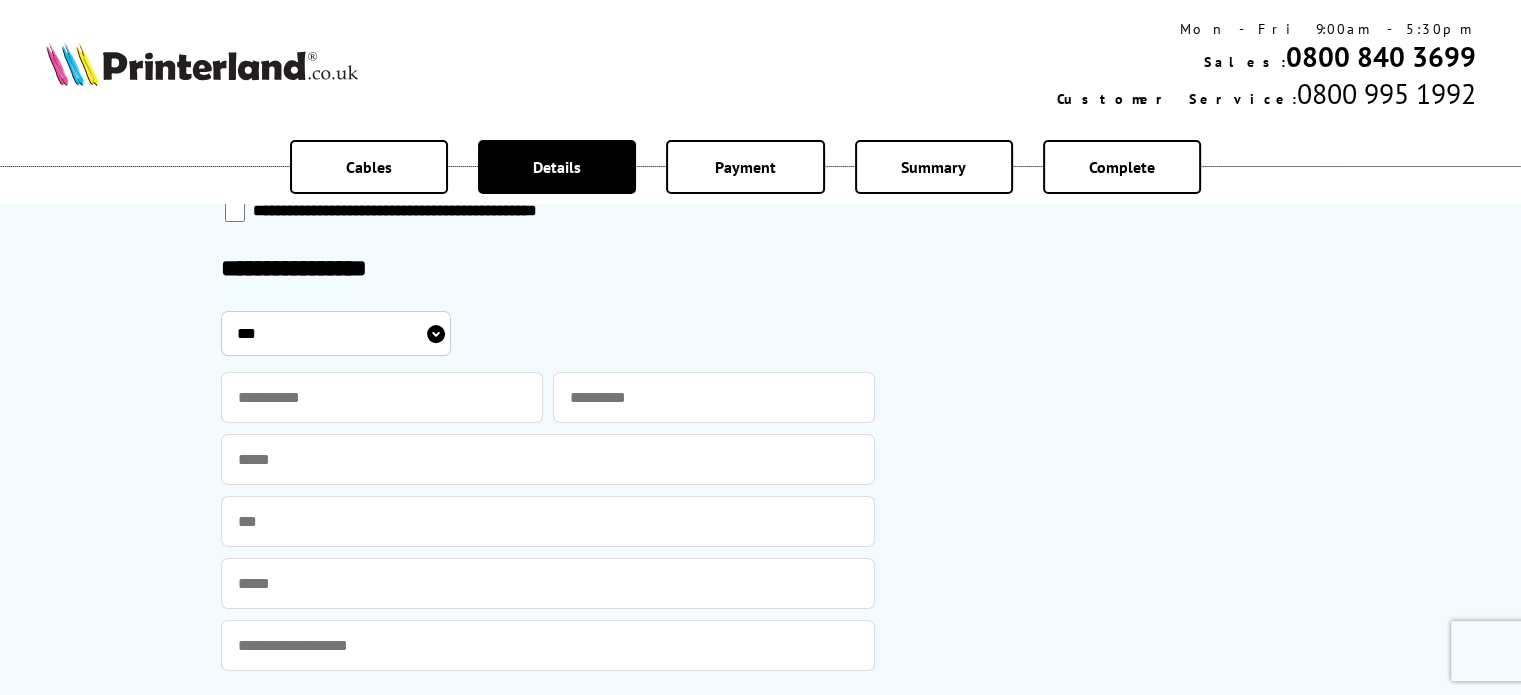 scroll, scrollTop: 1200, scrollLeft: 0, axis: vertical 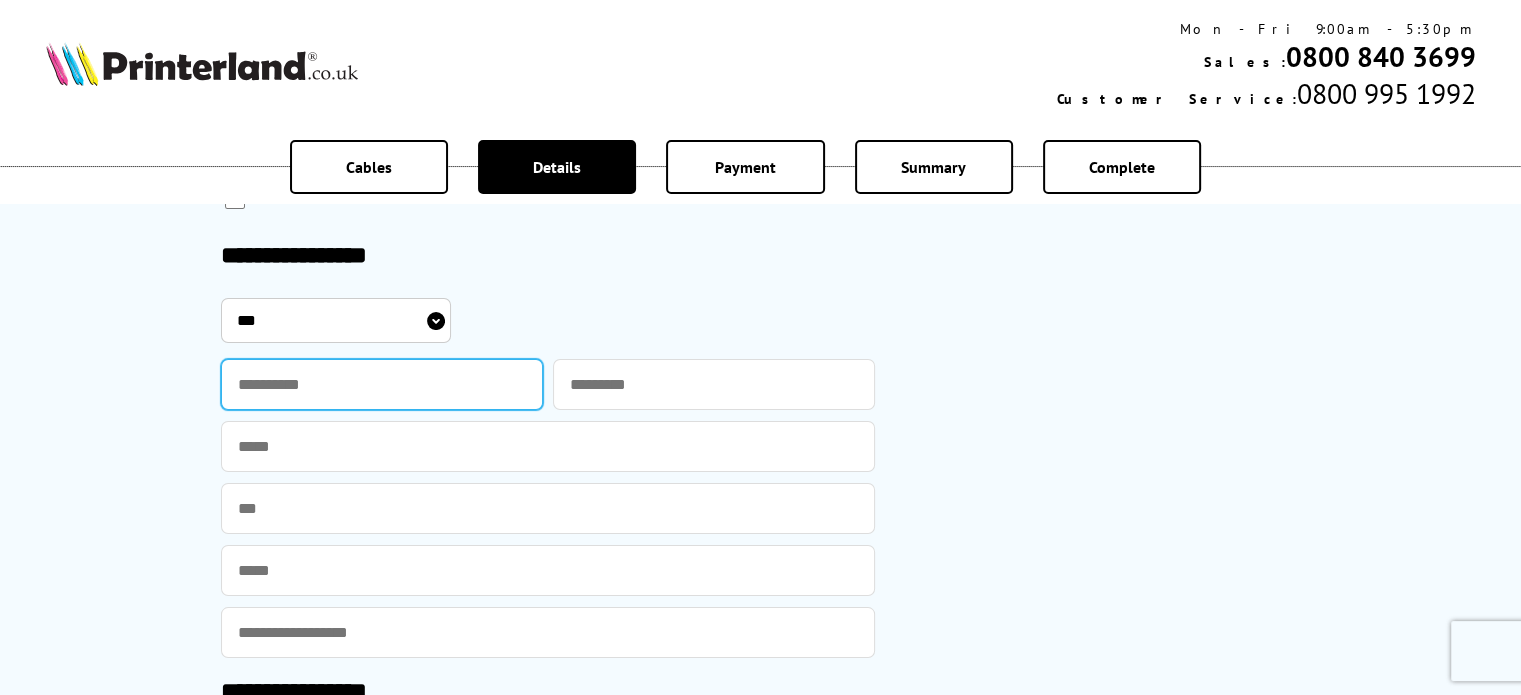 click at bounding box center (382, 384) 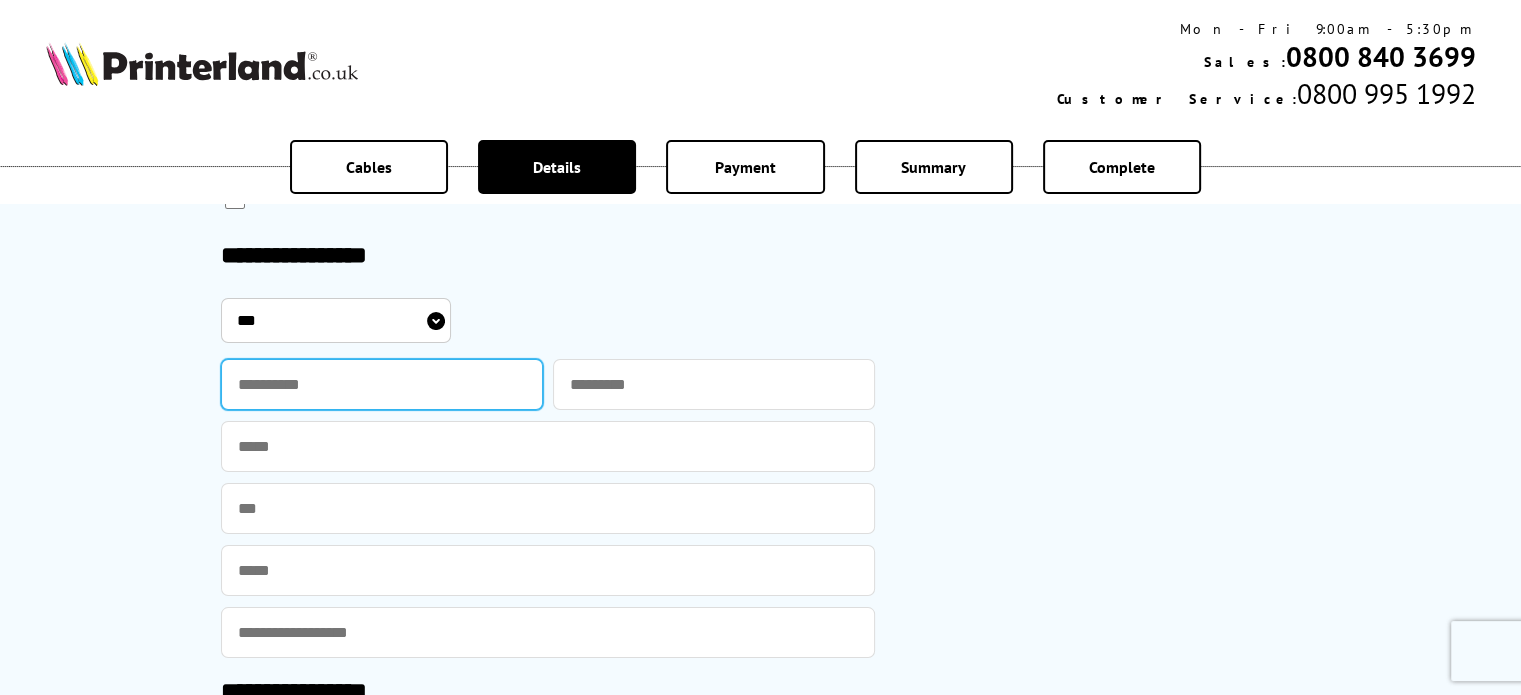 type on "****" 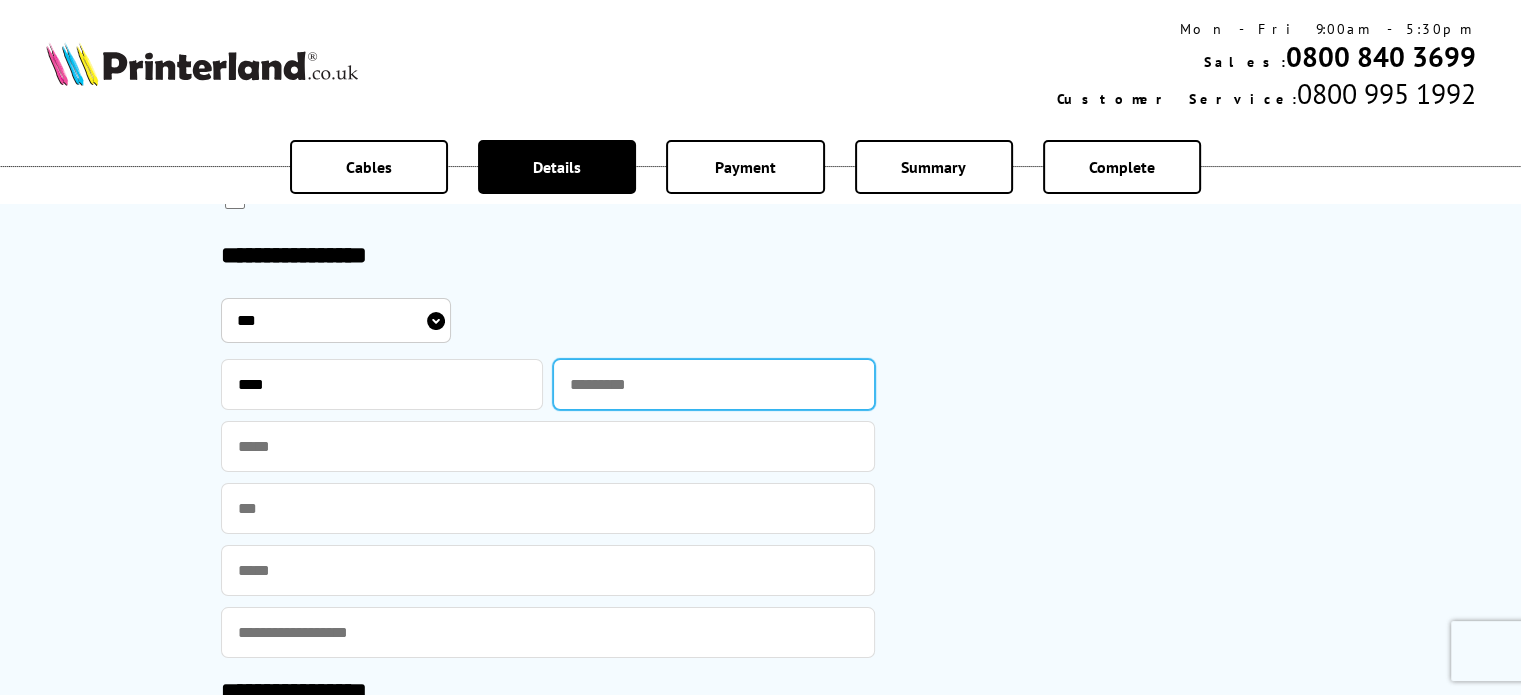 click at bounding box center (714, 384) 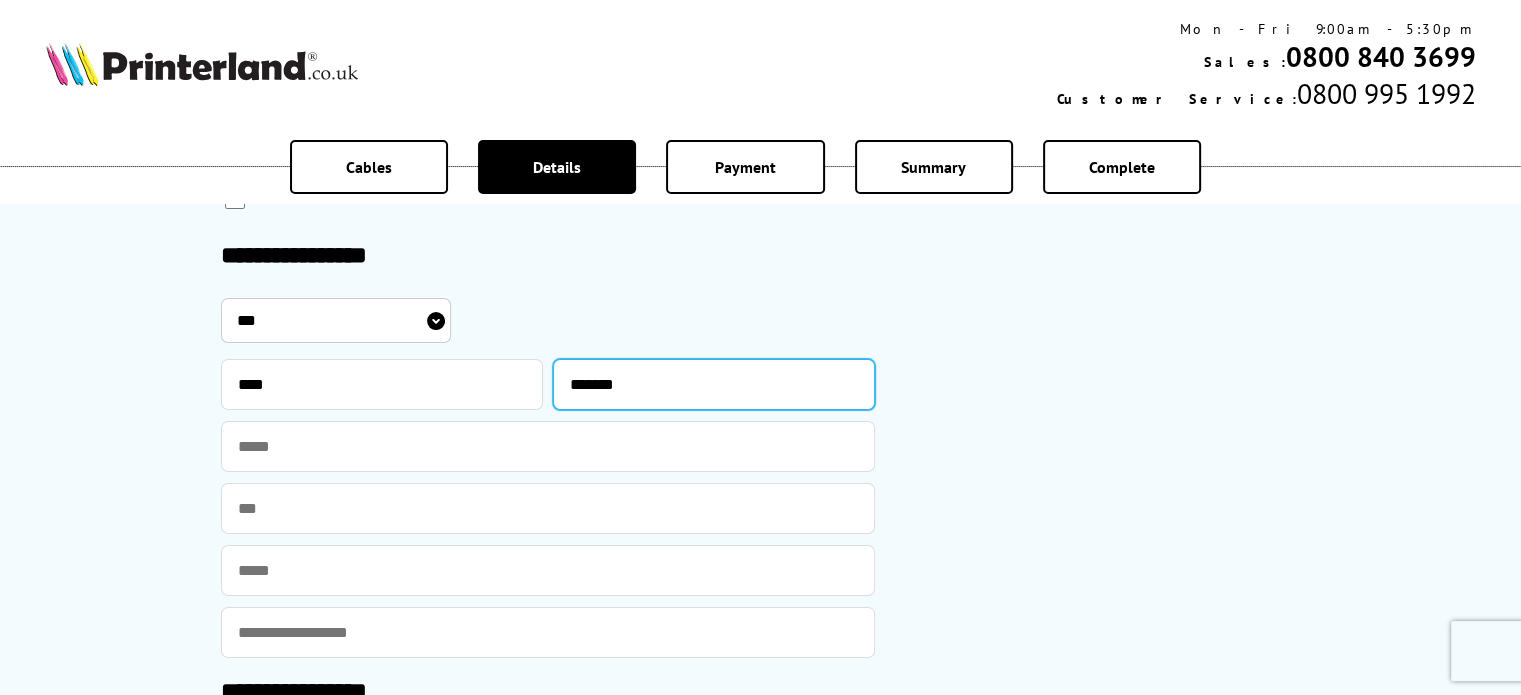 type on "*******" 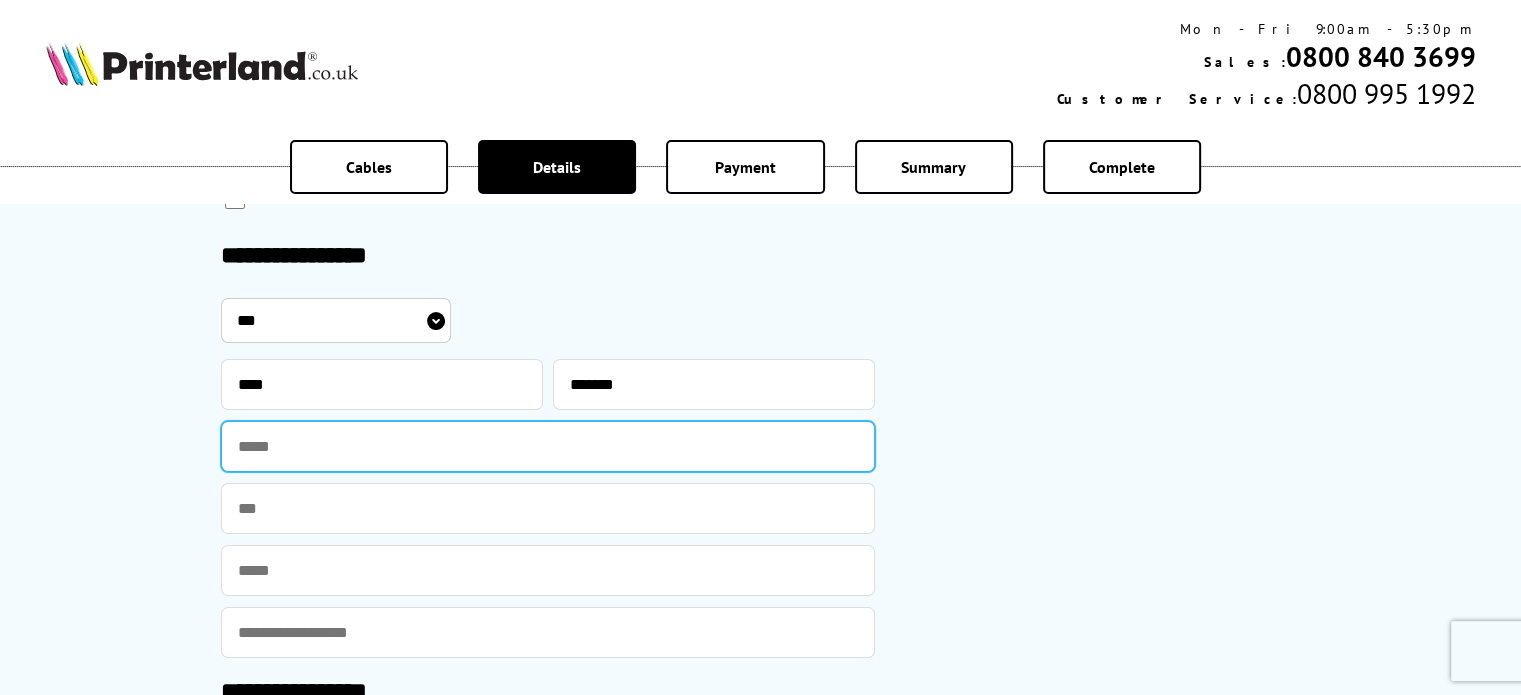 click at bounding box center [548, 446] 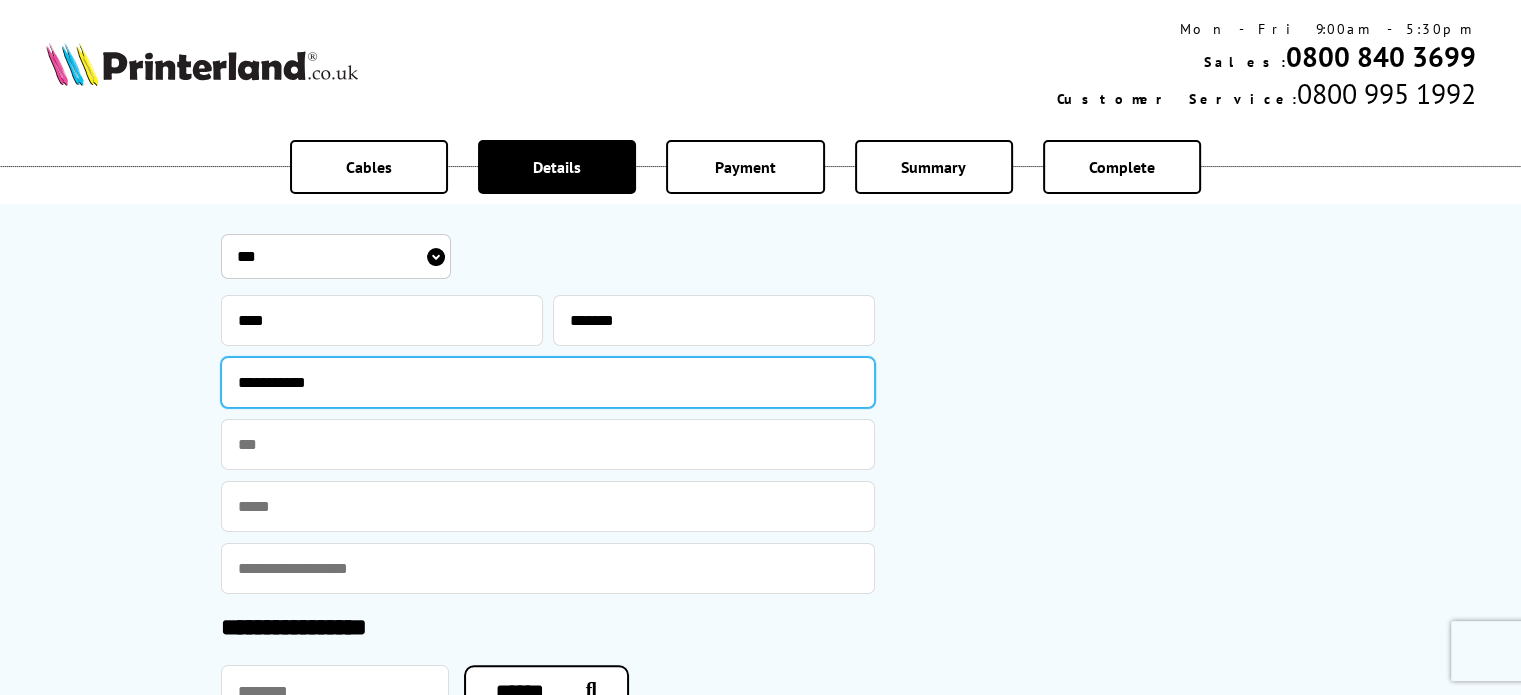 scroll, scrollTop: 1300, scrollLeft: 0, axis: vertical 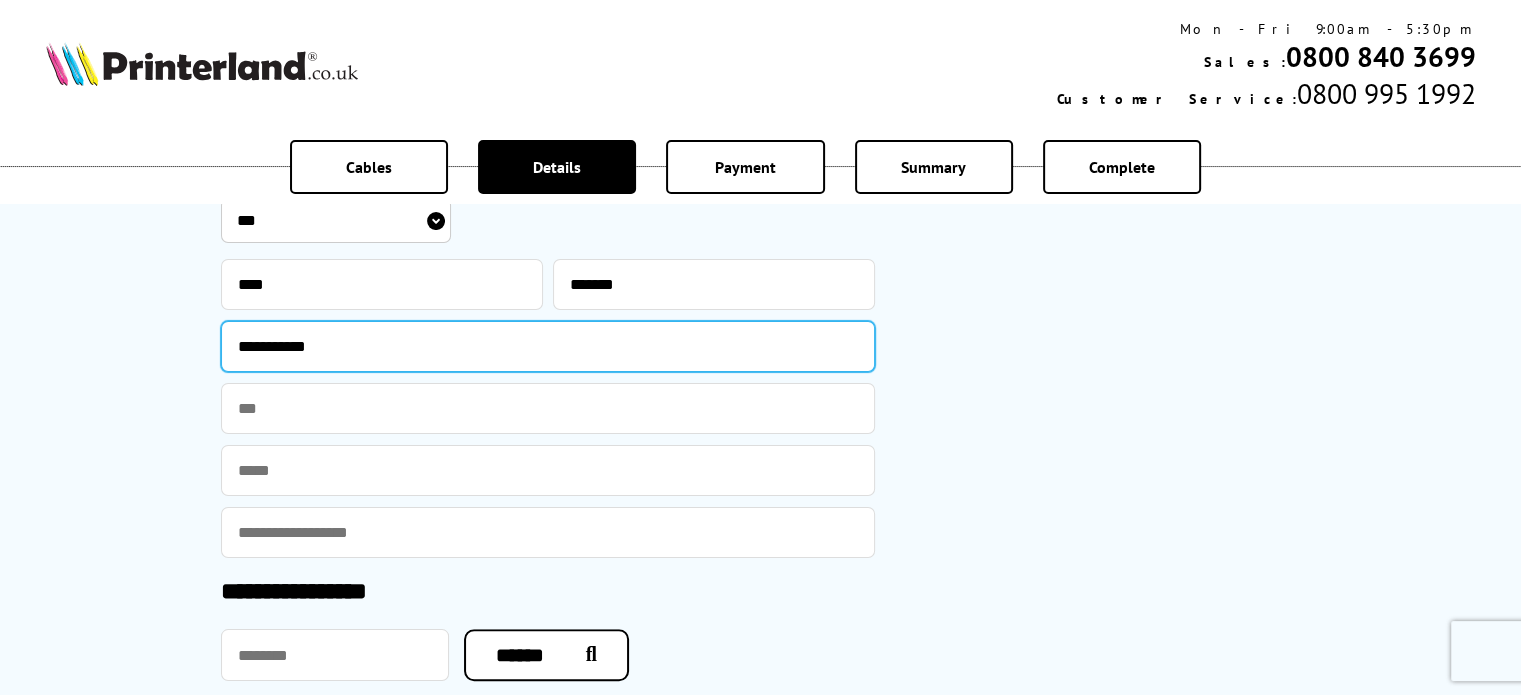 type on "**********" 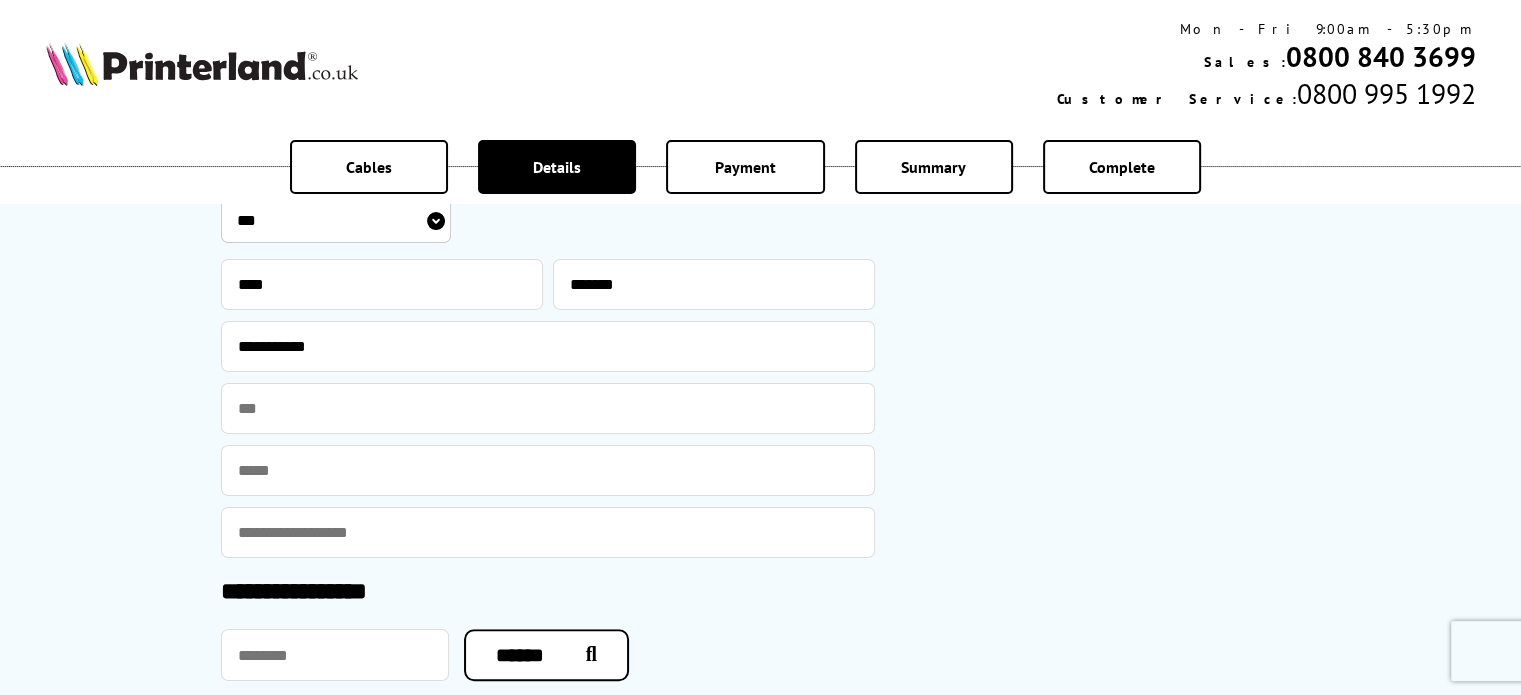 click at bounding box center [548, 470] 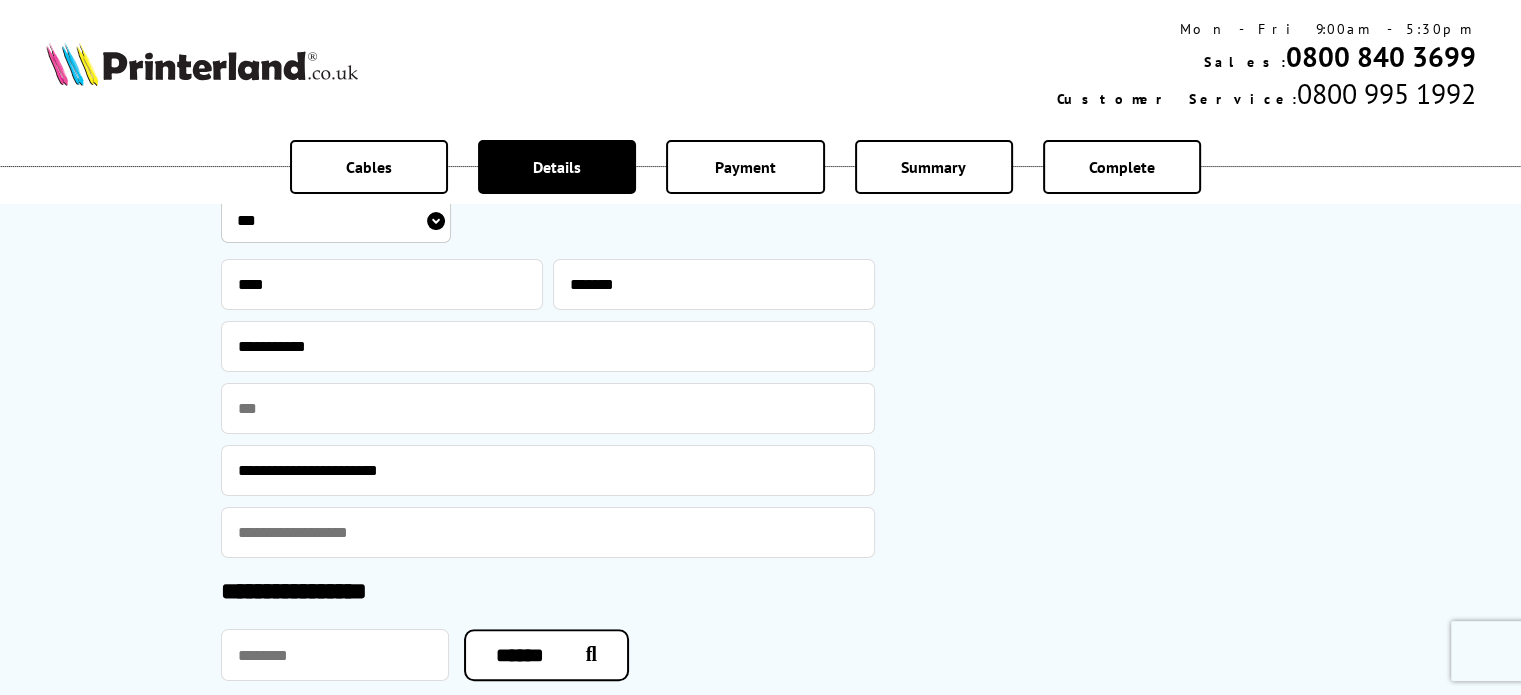 type on "**********" 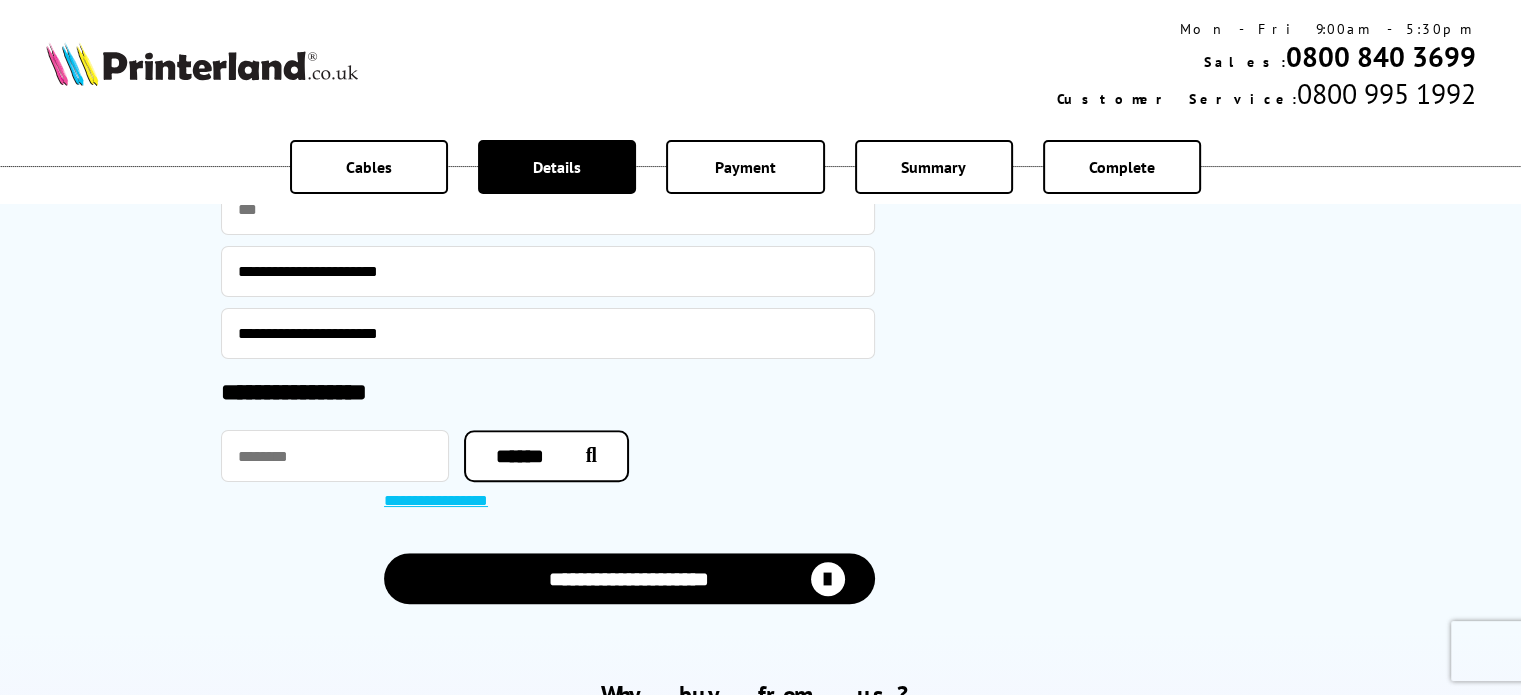 scroll, scrollTop: 1500, scrollLeft: 0, axis: vertical 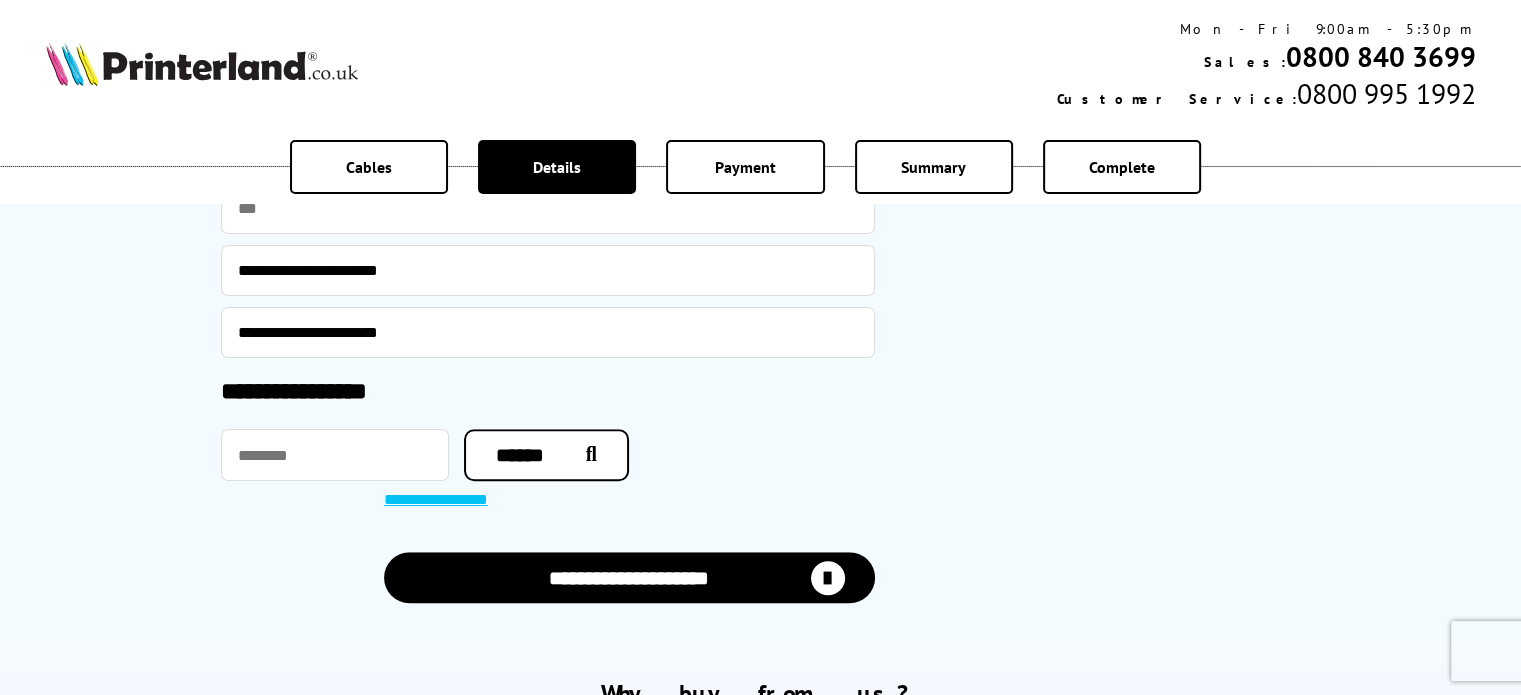 type on "**********" 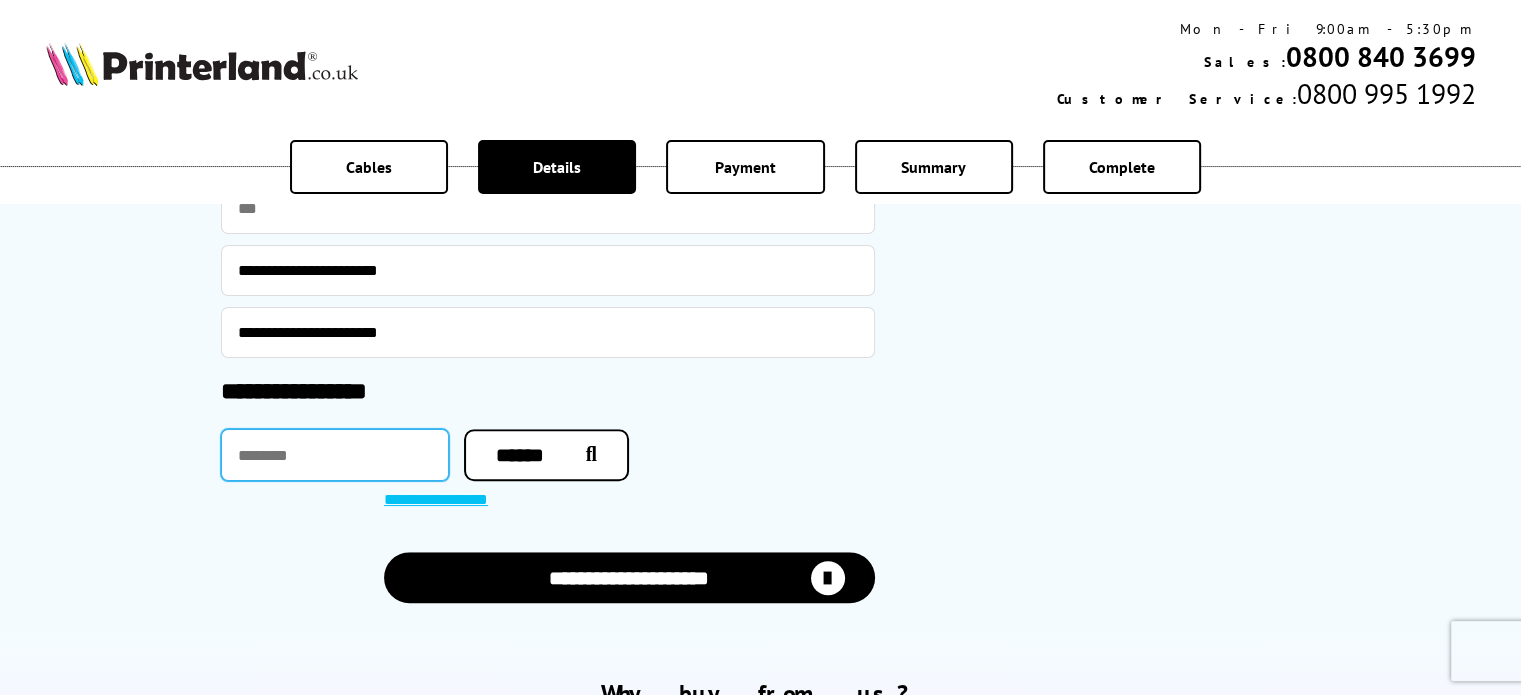 click at bounding box center (335, 455) 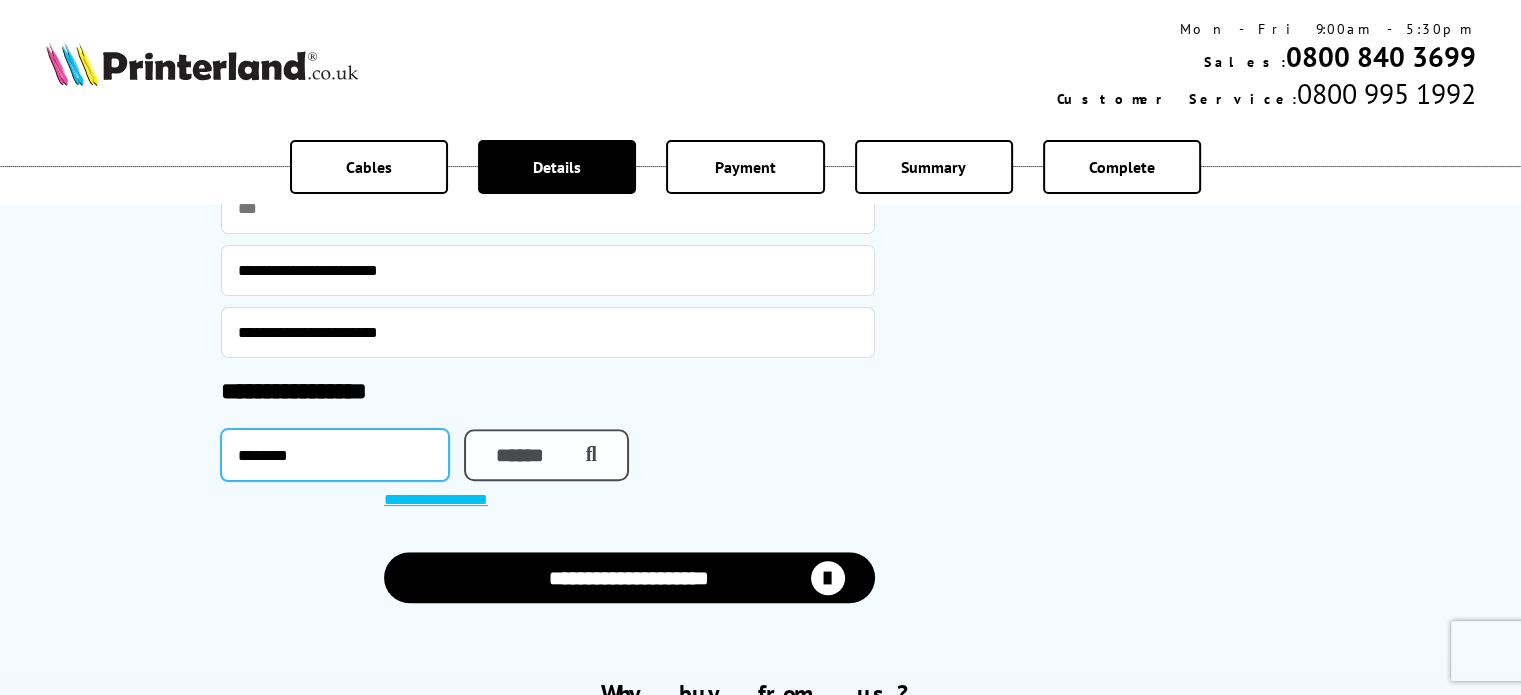 type on "********" 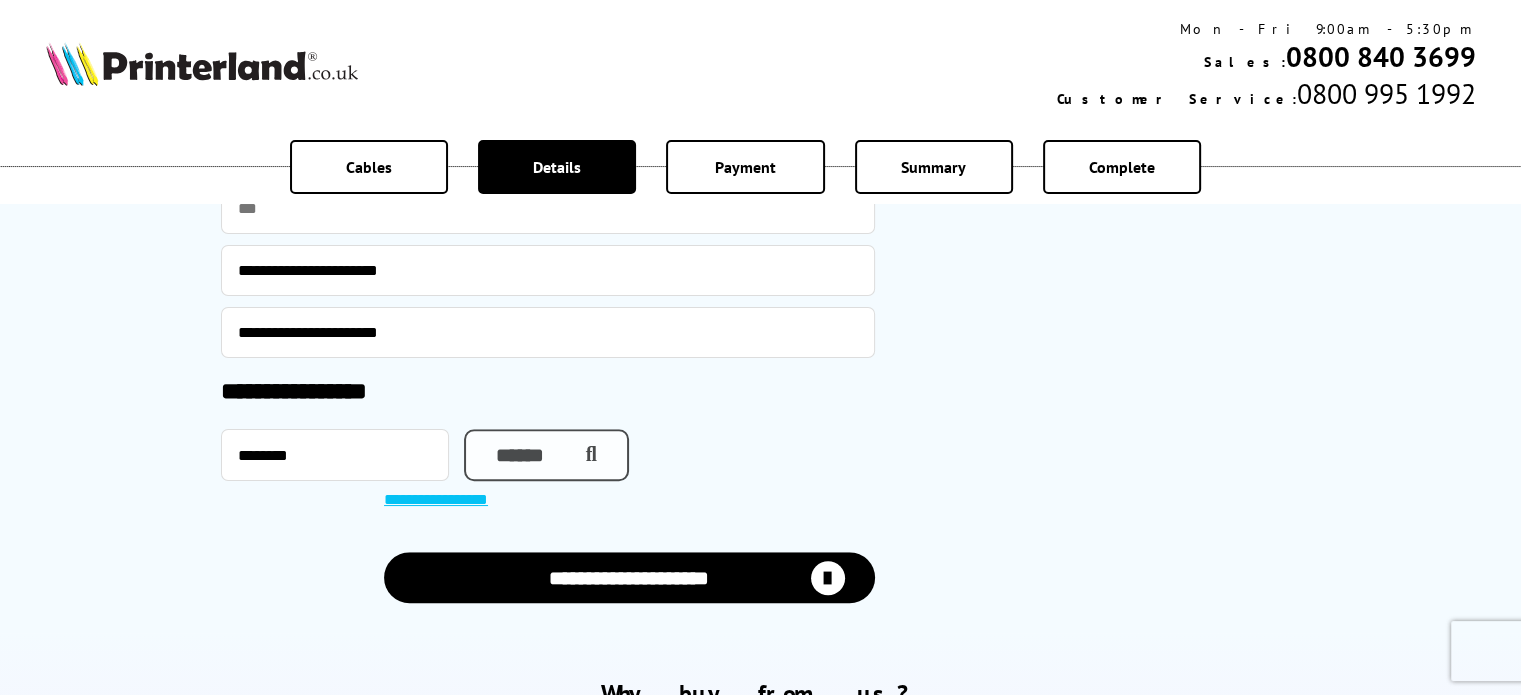 click on "******" at bounding box center (546, 455) 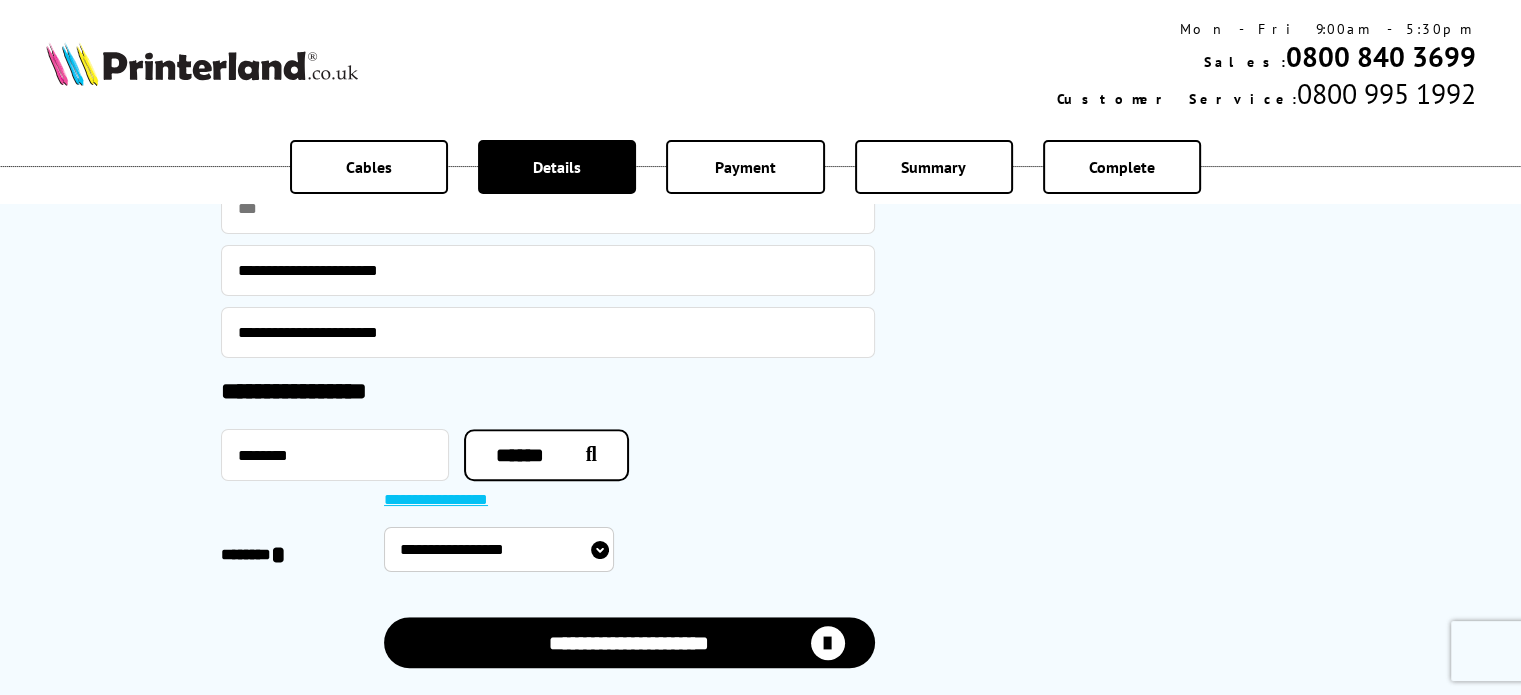 click on "**********" at bounding box center (499, 549) 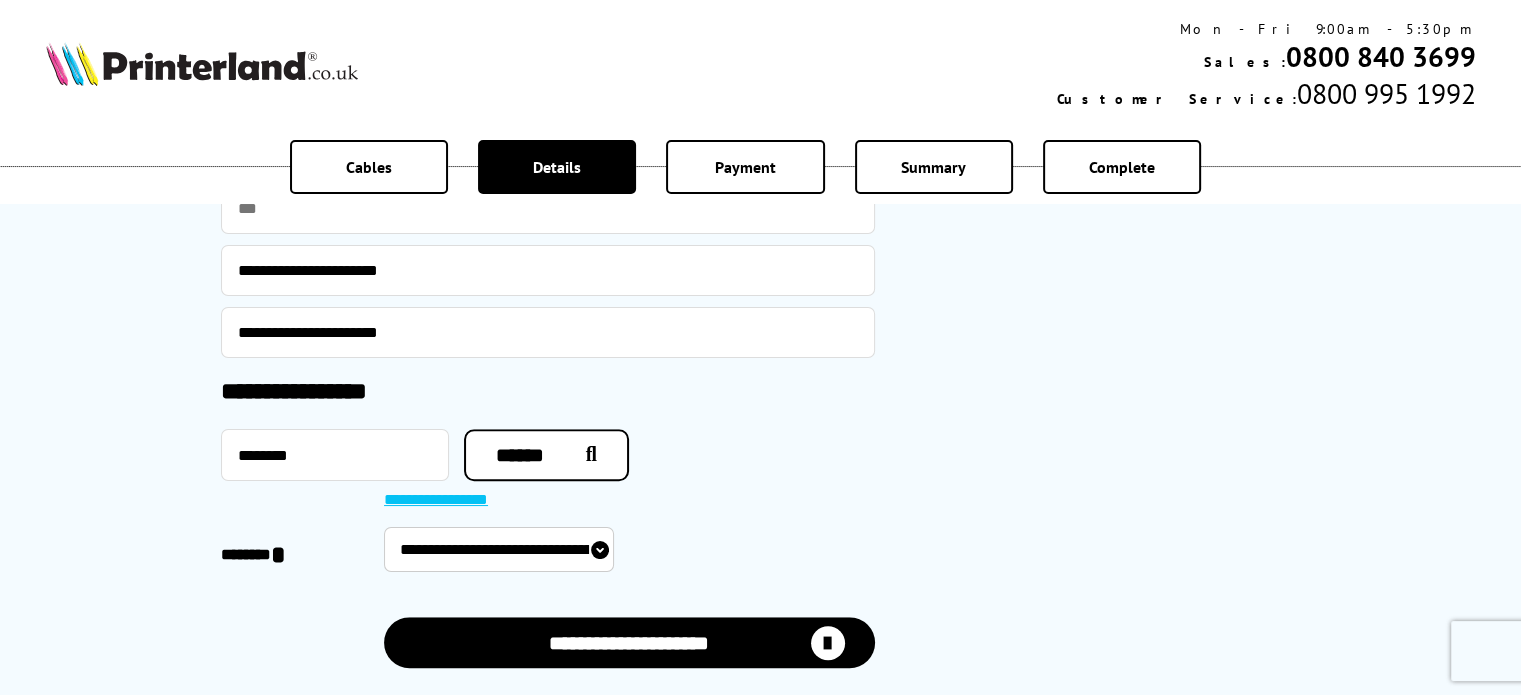 click on "**********" at bounding box center (499, 549) 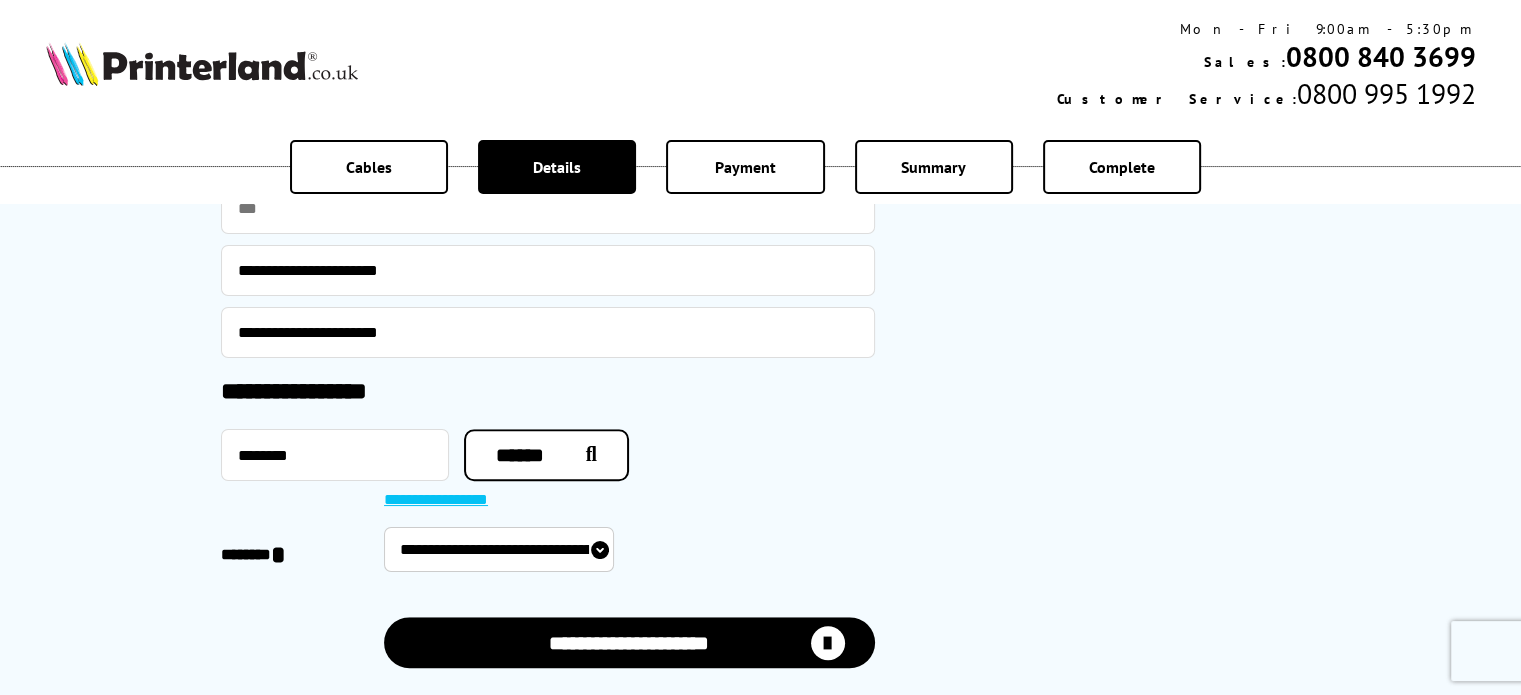 select on "**********" 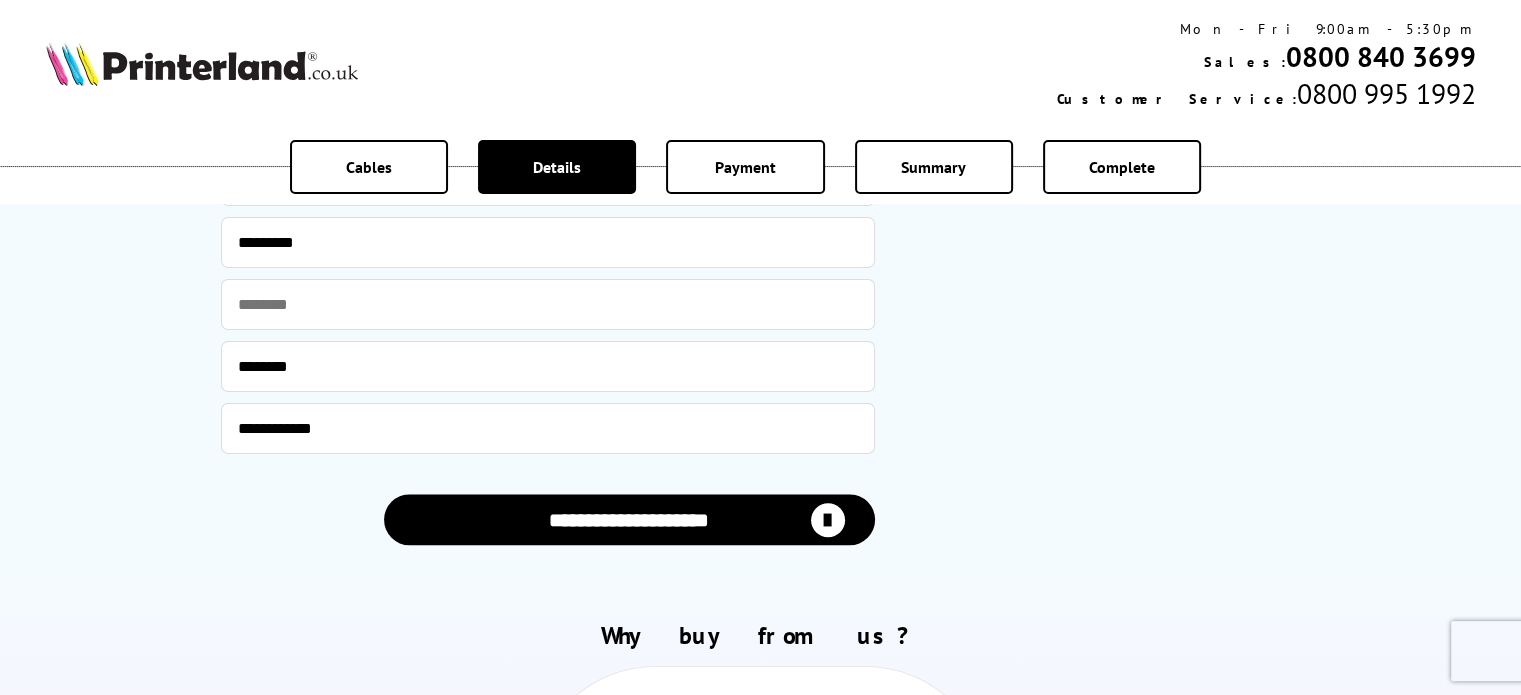 scroll, scrollTop: 2000, scrollLeft: 0, axis: vertical 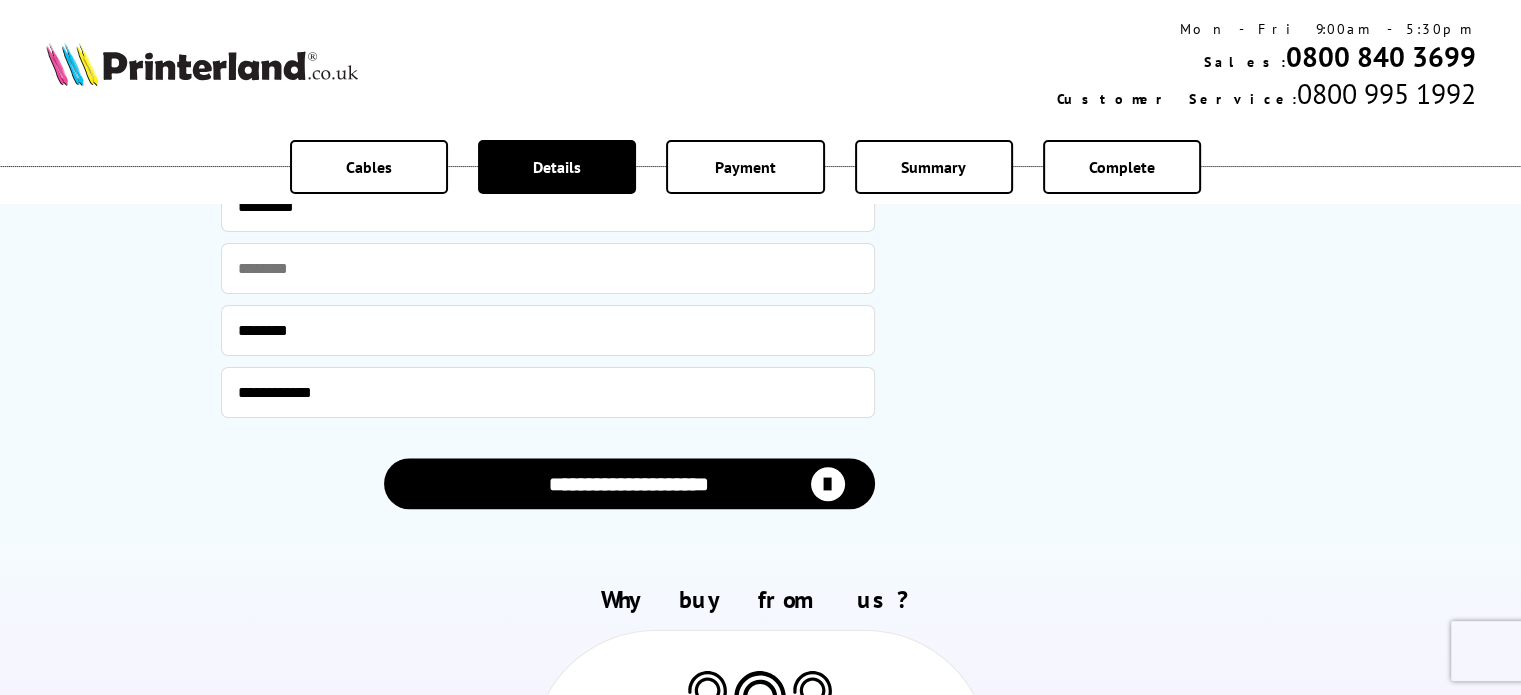 click on "**********" at bounding box center [629, 483] 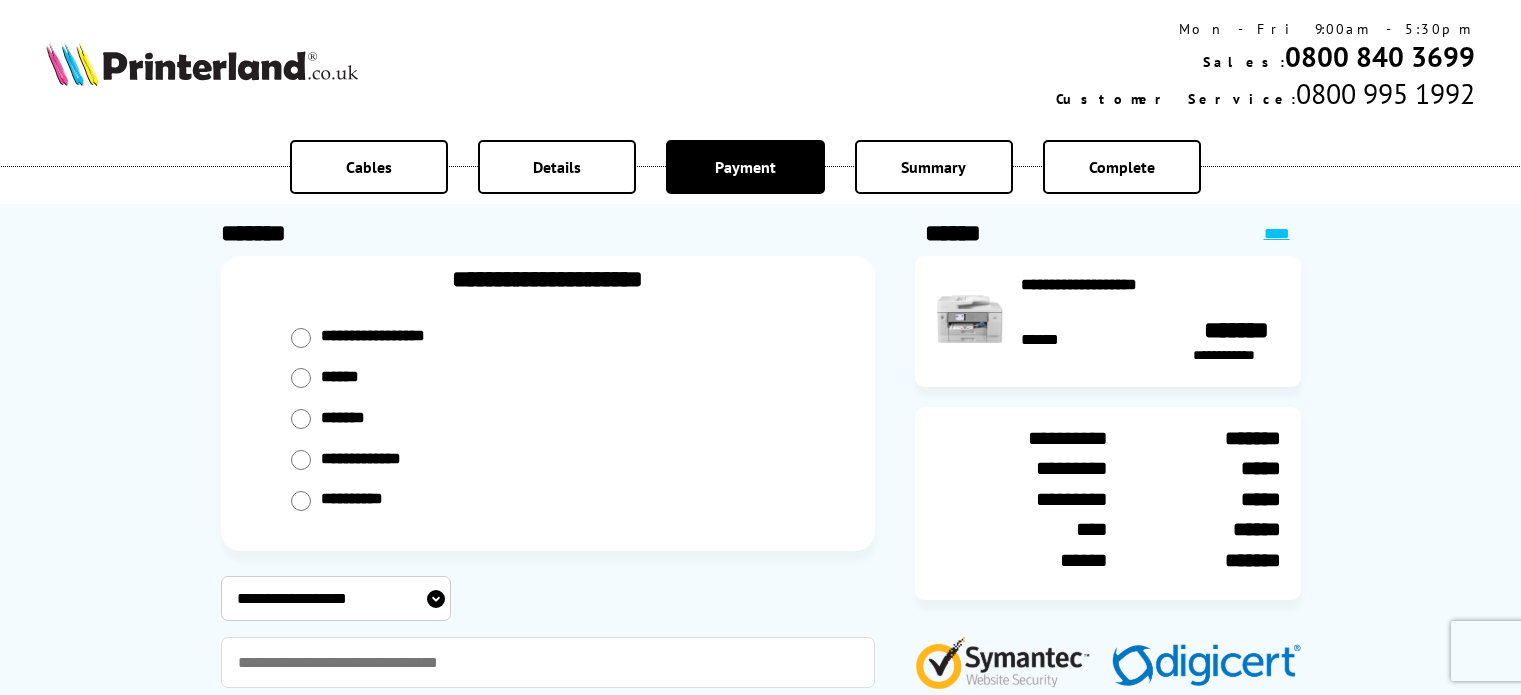 scroll, scrollTop: 0, scrollLeft: 0, axis: both 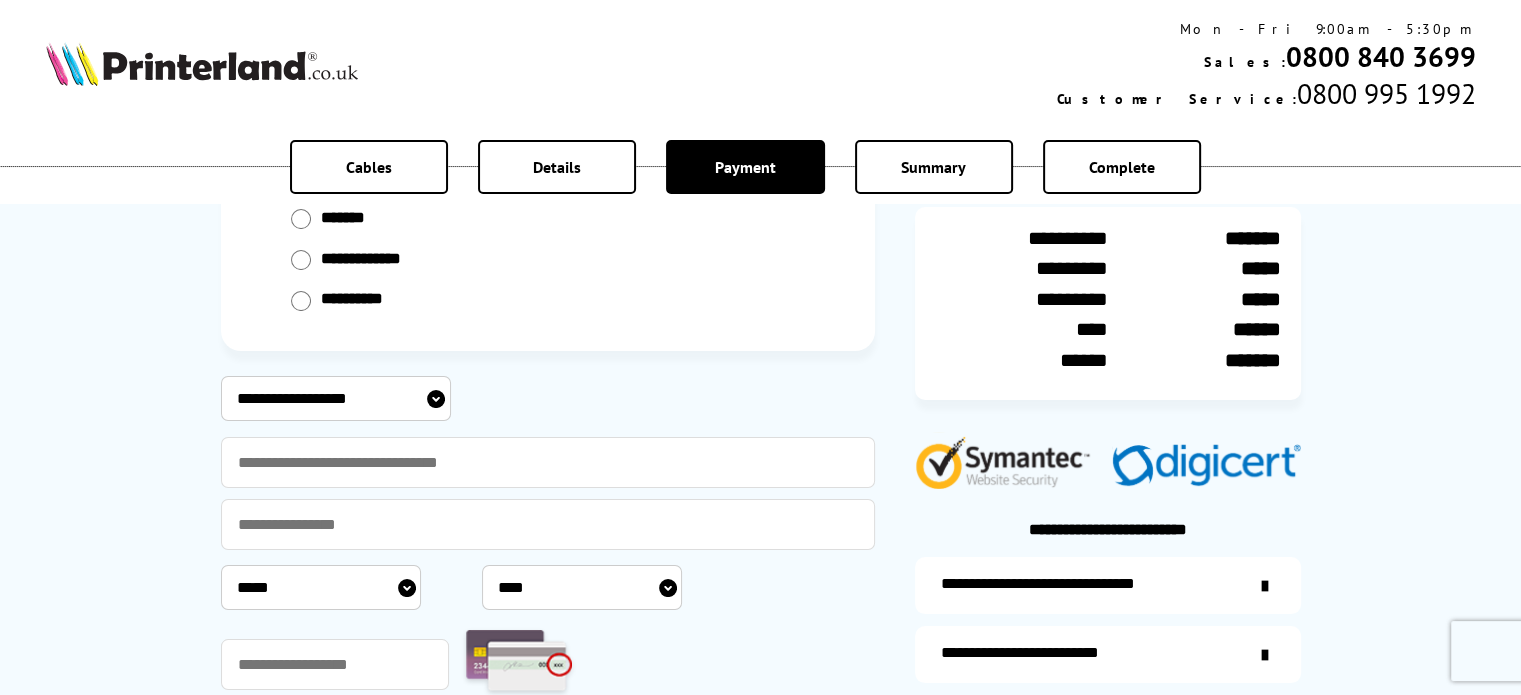 click on "**********" at bounding box center [336, 398] 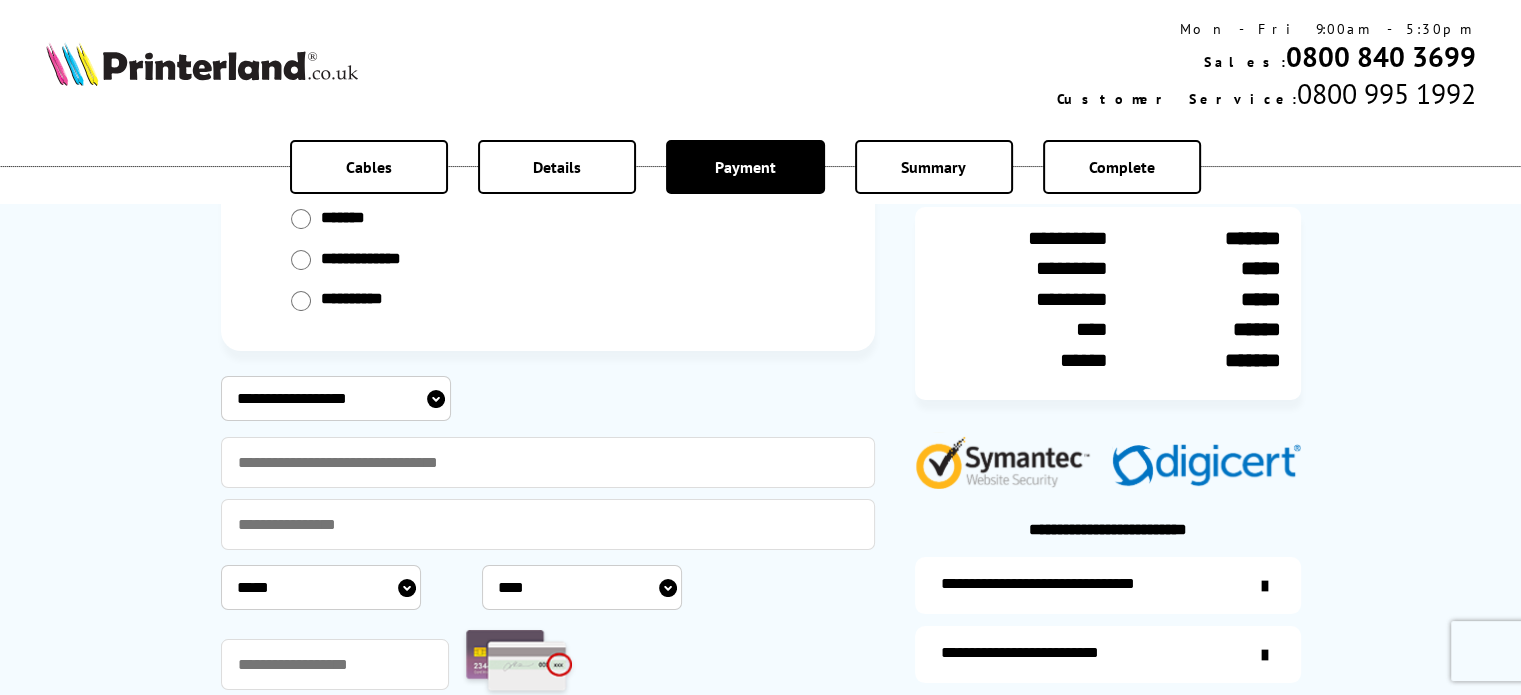 select on "****" 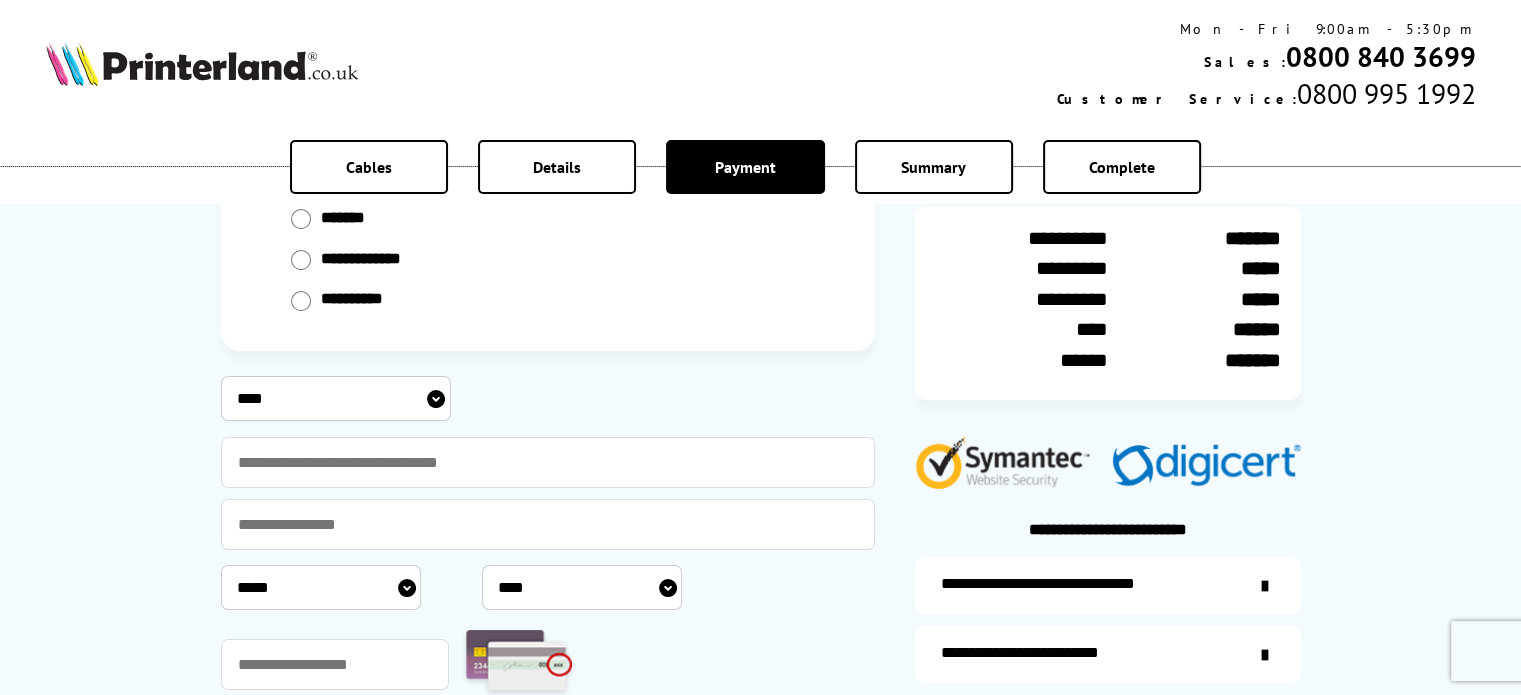 click on "**********" at bounding box center (336, 398) 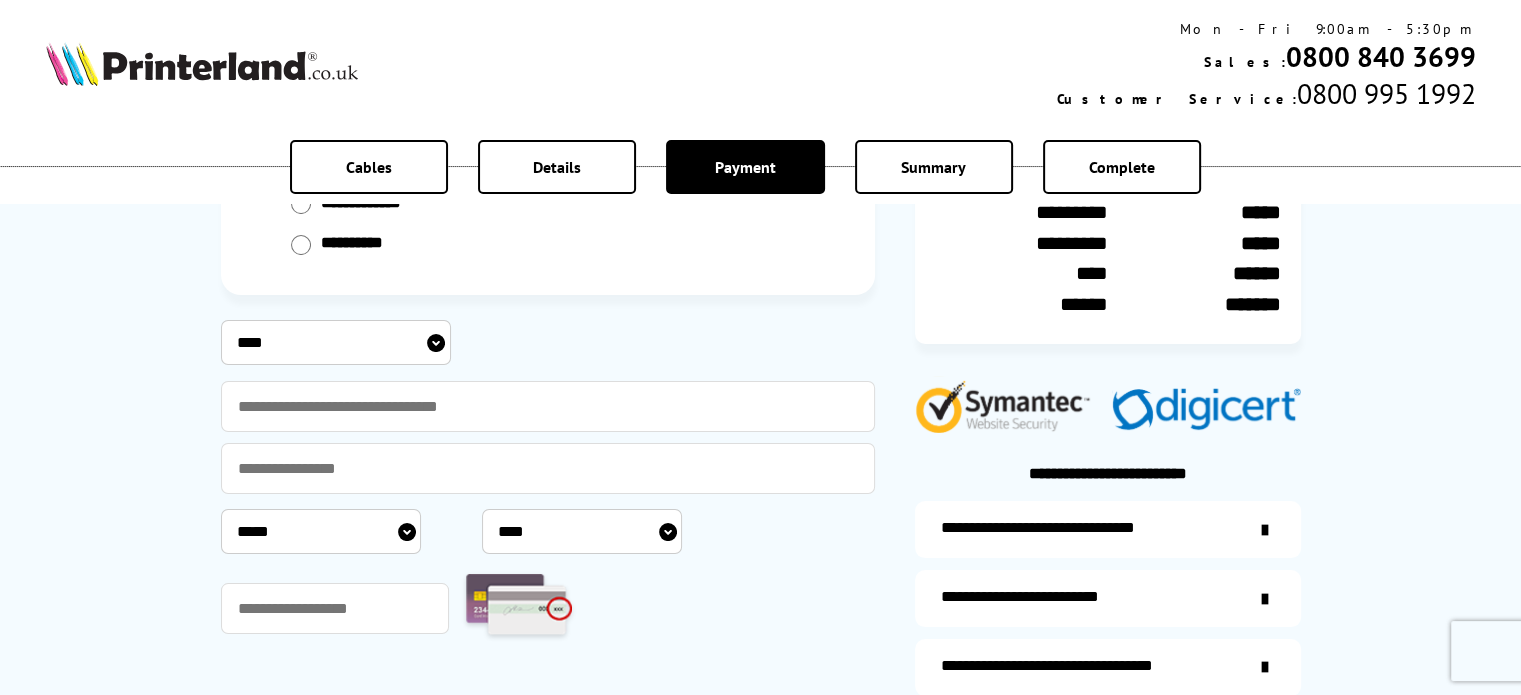 scroll, scrollTop: 300, scrollLeft: 0, axis: vertical 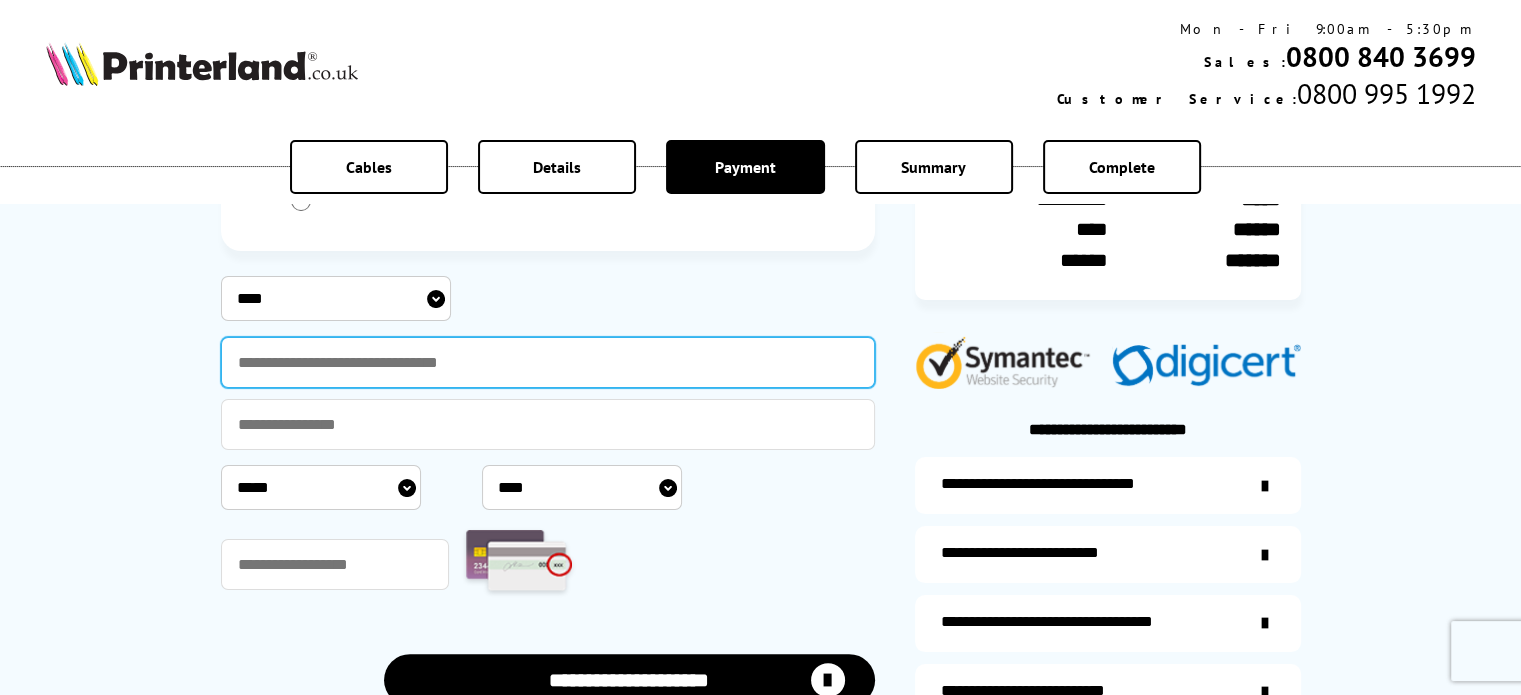 click at bounding box center (548, 362) 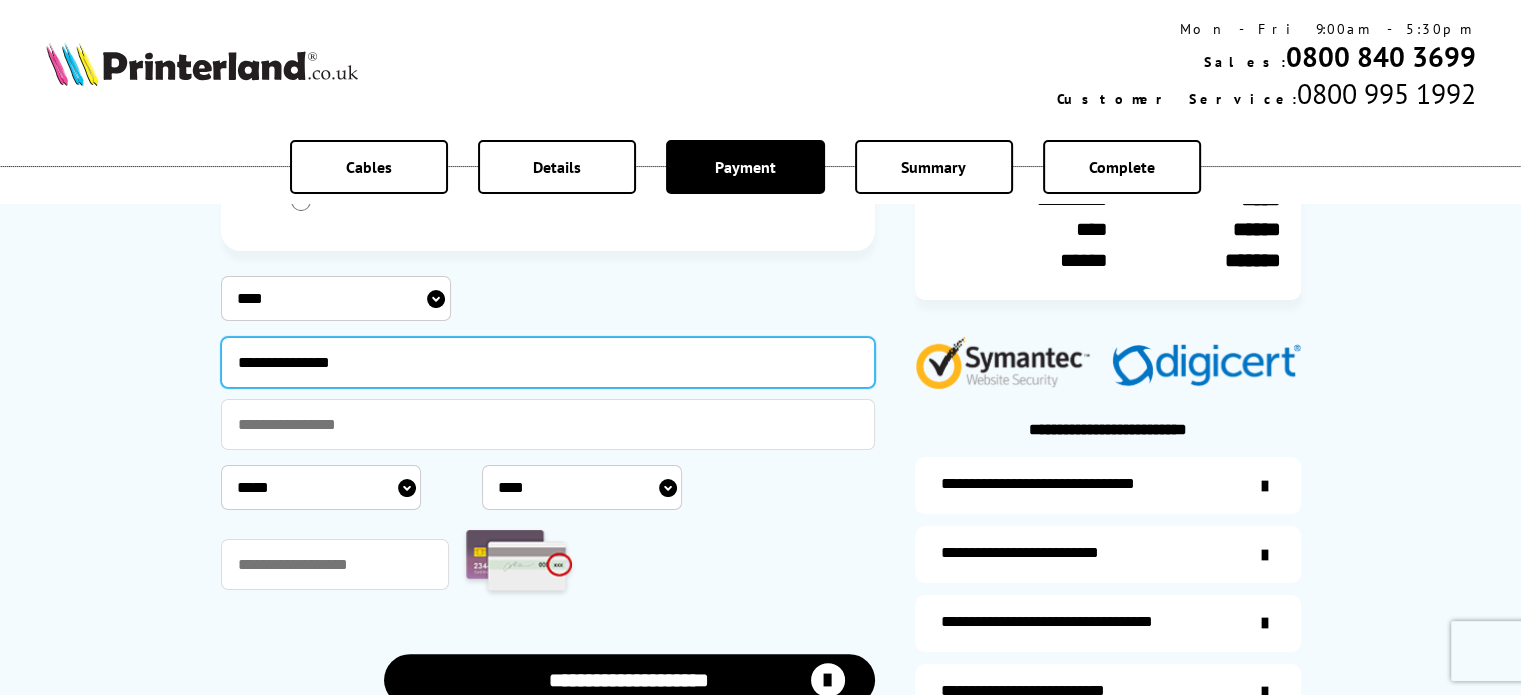 type on "**********" 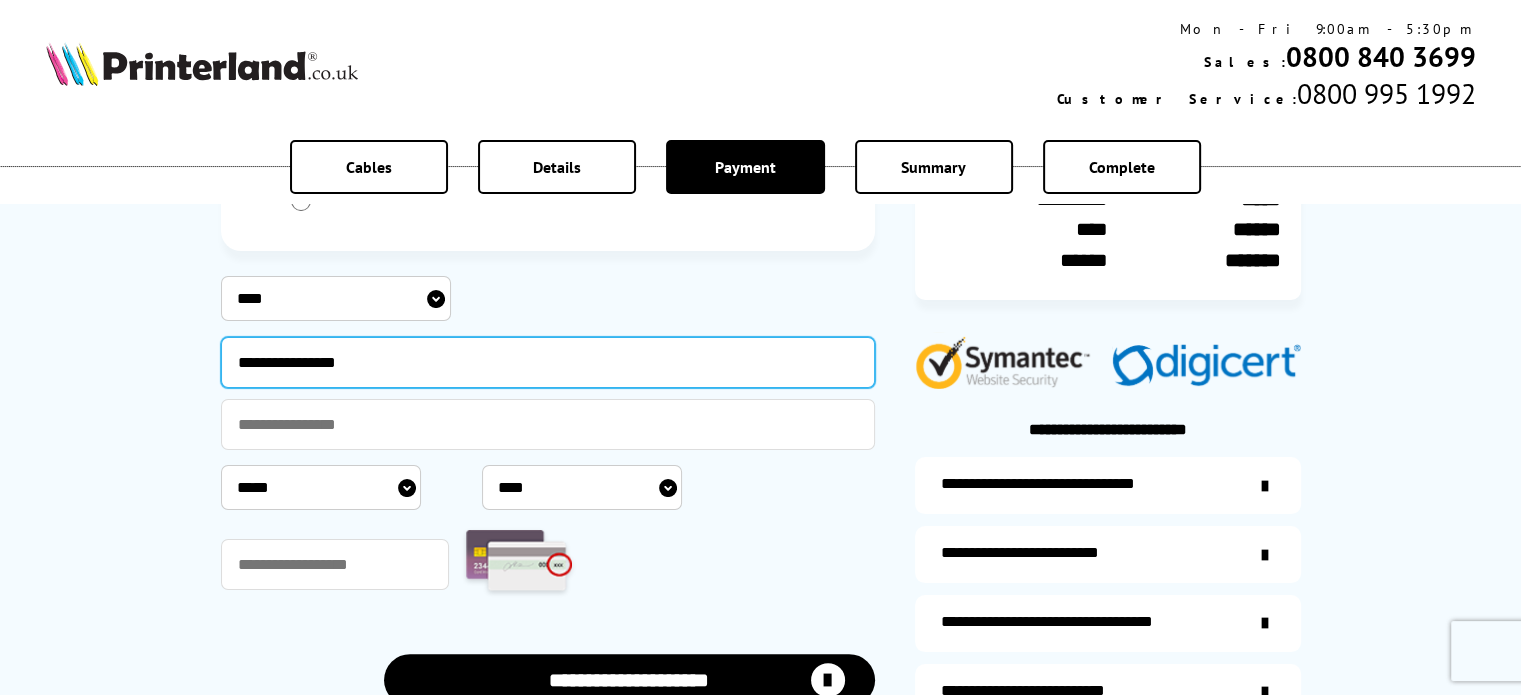 drag, startPoint x: 384, startPoint y: 361, endPoint x: 215, endPoint y: 354, distance: 169.14491 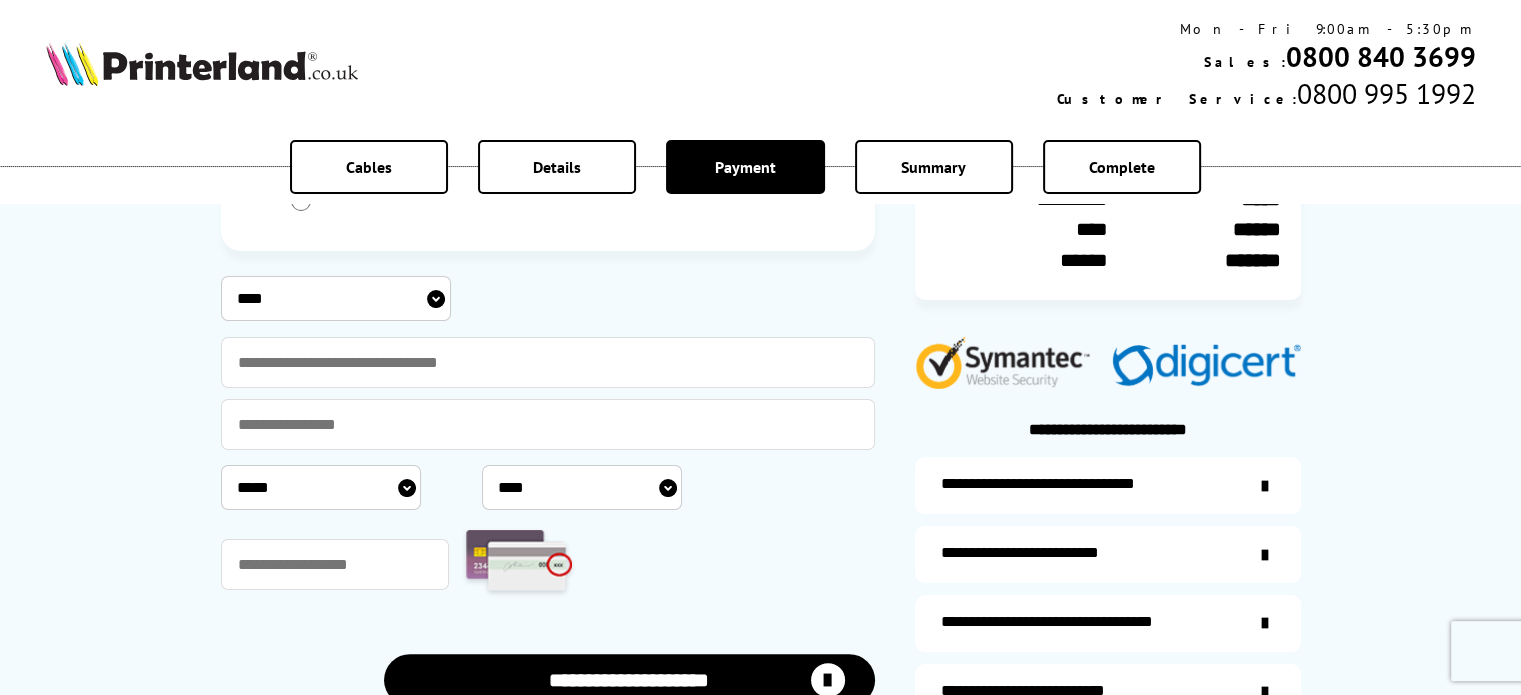 click on "Details" at bounding box center (557, 167) 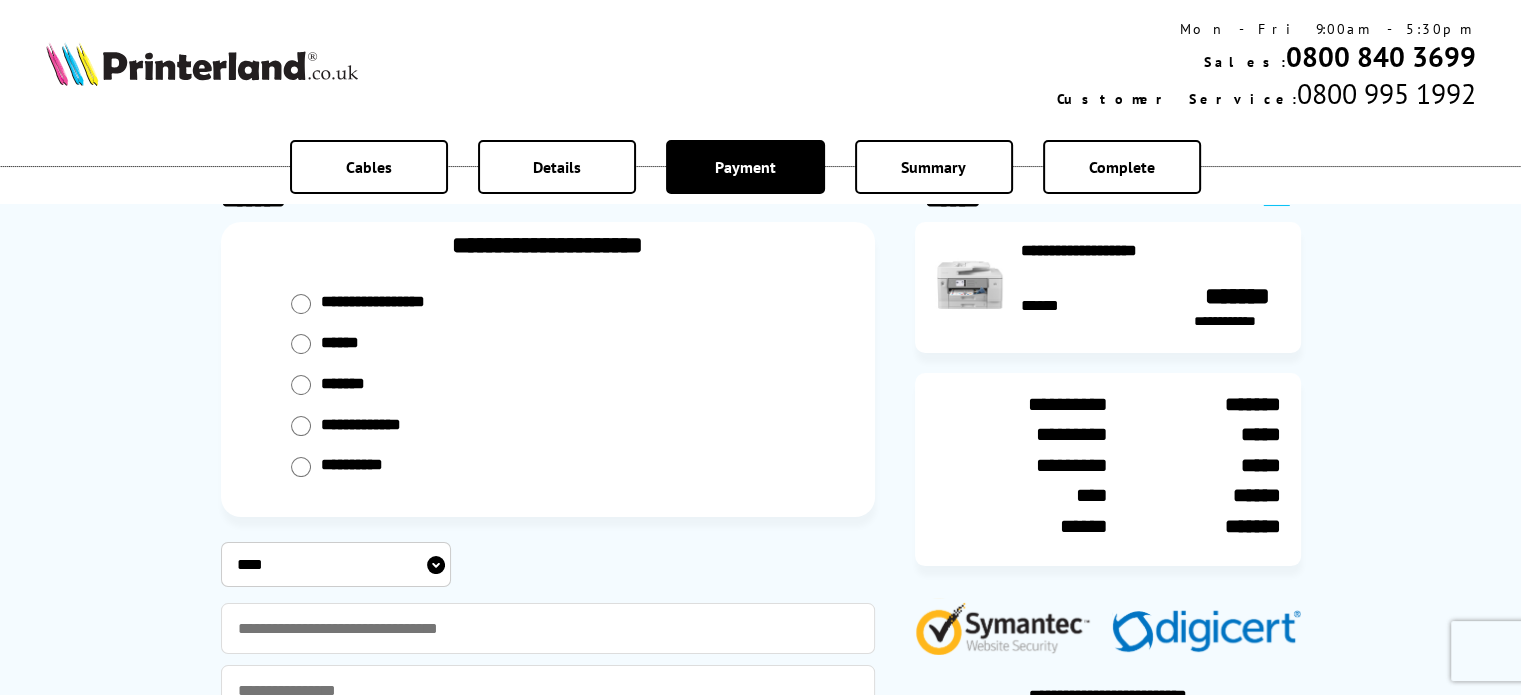 scroll, scrollTop: 0, scrollLeft: 0, axis: both 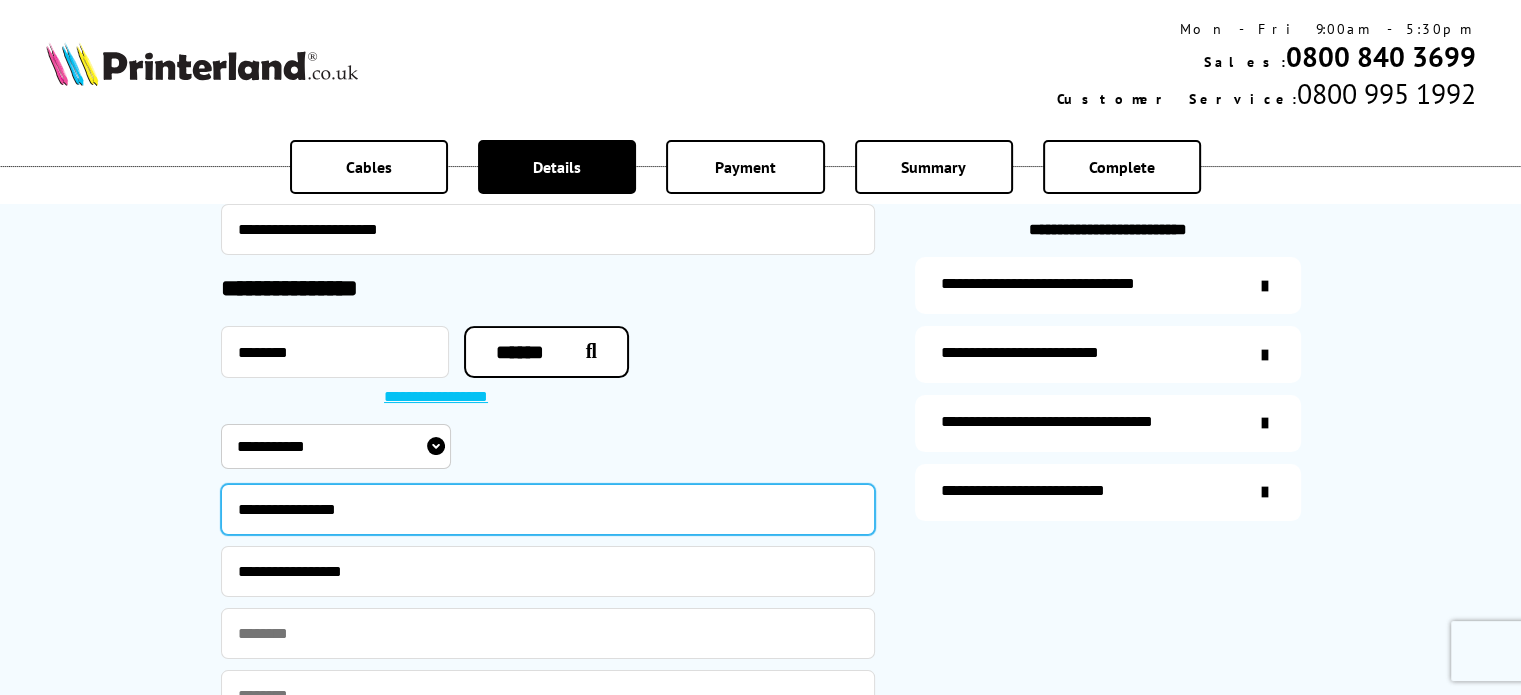 drag, startPoint x: 367, startPoint y: 507, endPoint x: 215, endPoint y: 508, distance: 152.0033 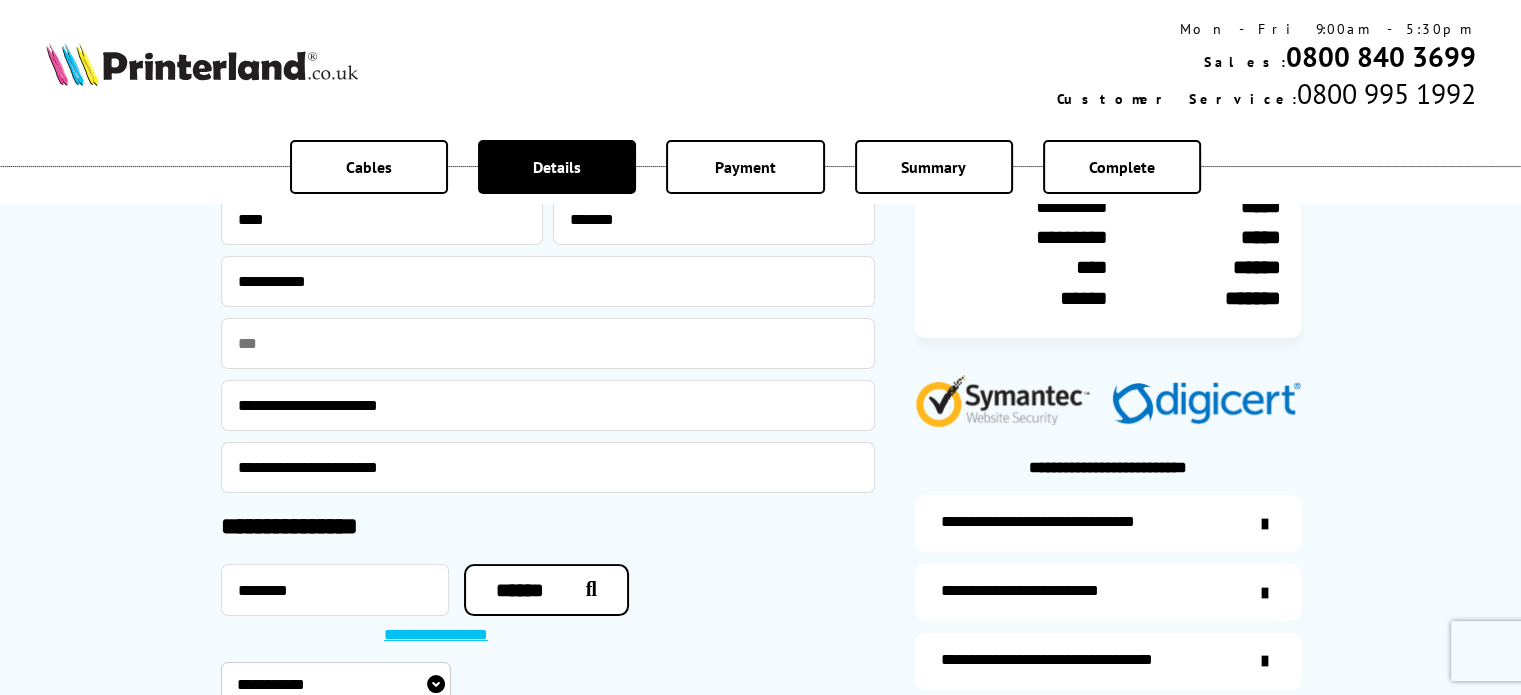 scroll, scrollTop: 300, scrollLeft: 0, axis: vertical 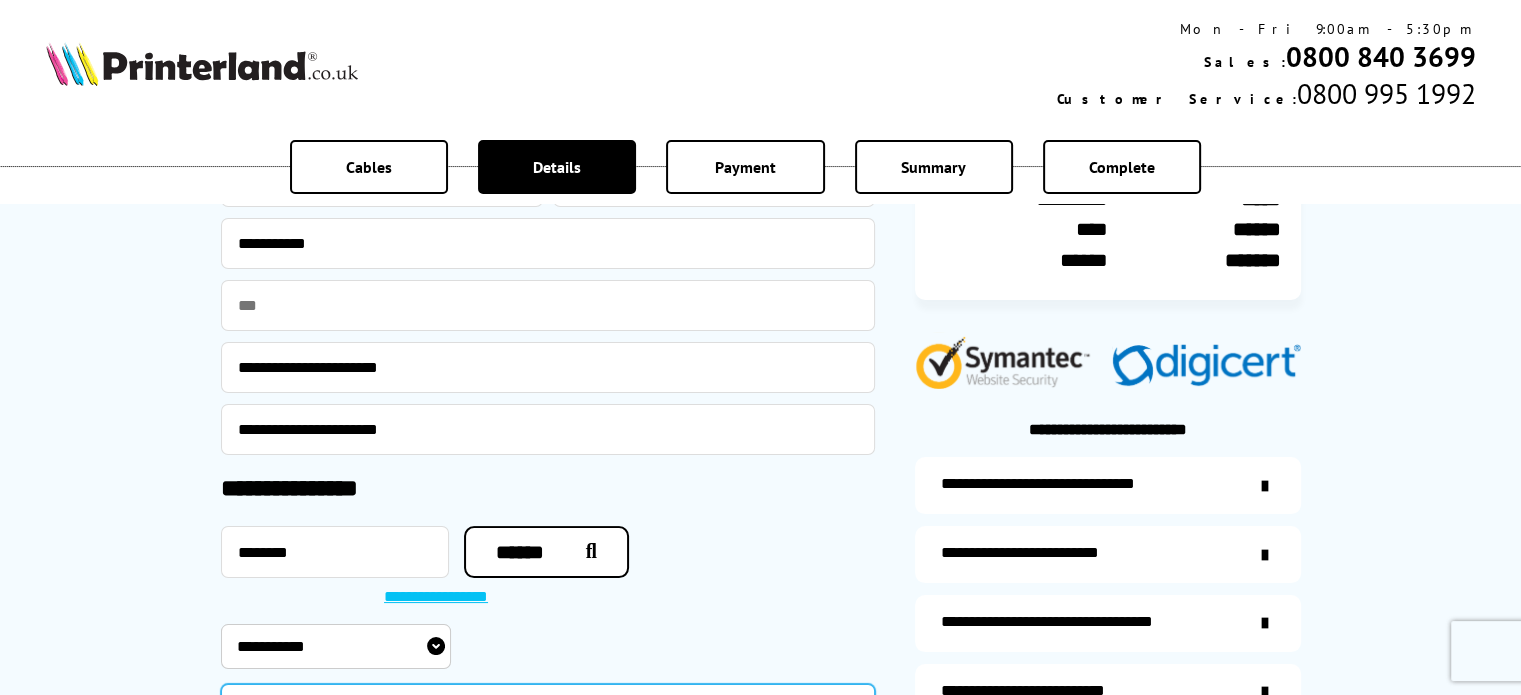type on "**********" 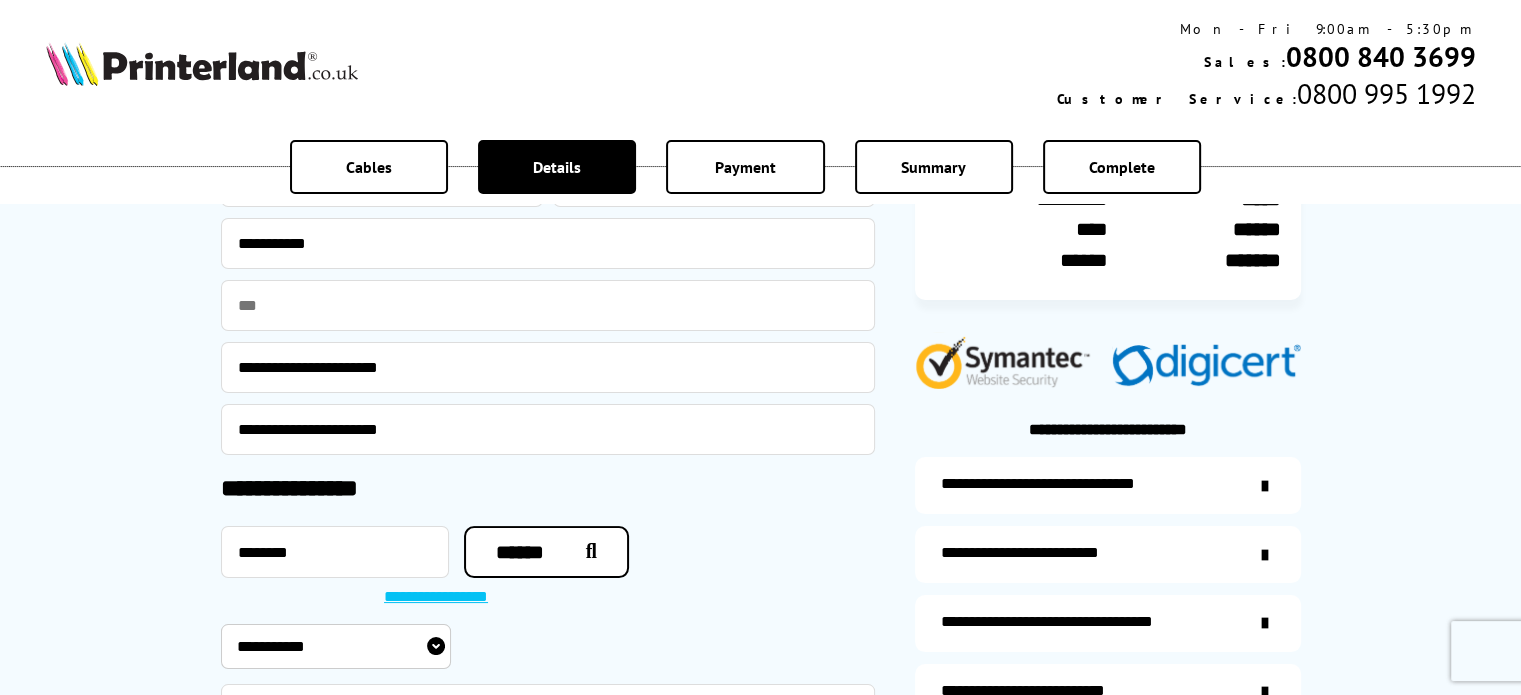 click on "**********" at bounding box center [548, 367] 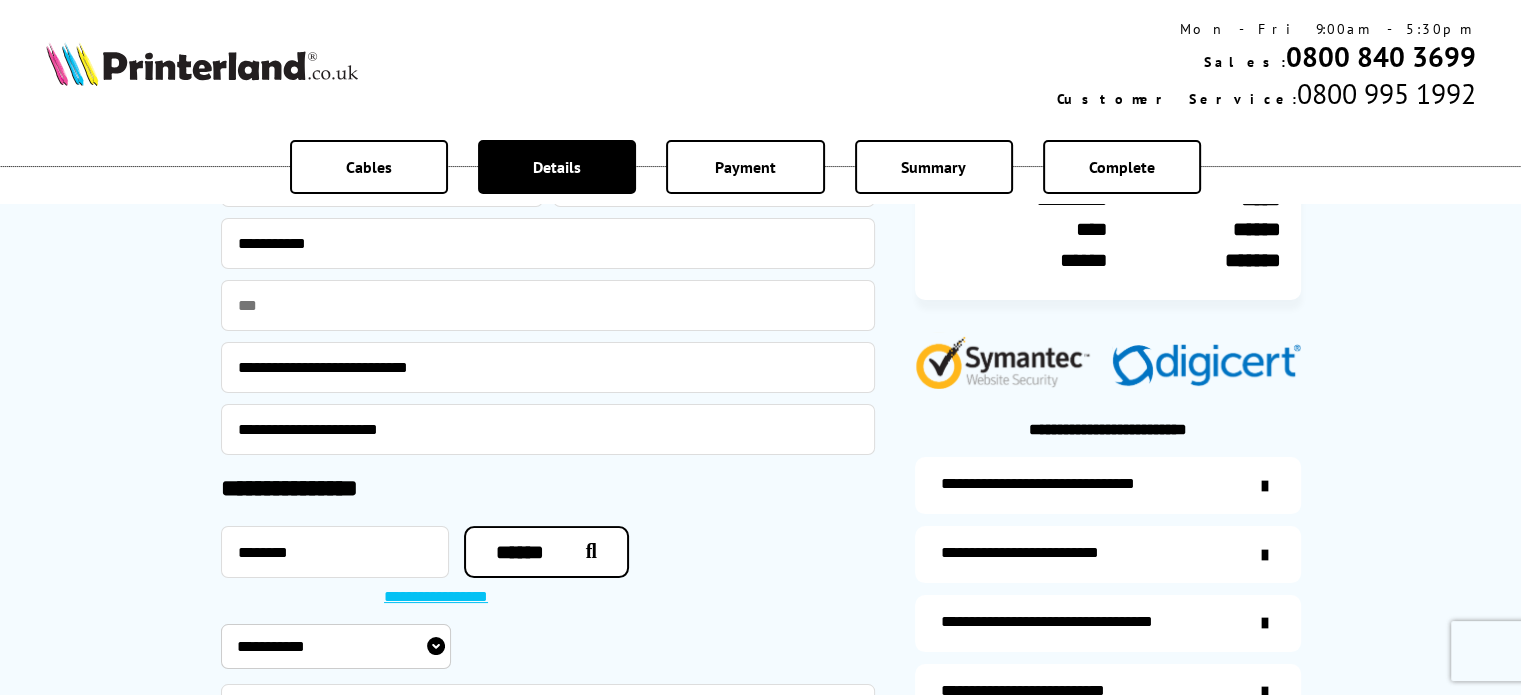 type on "**********" 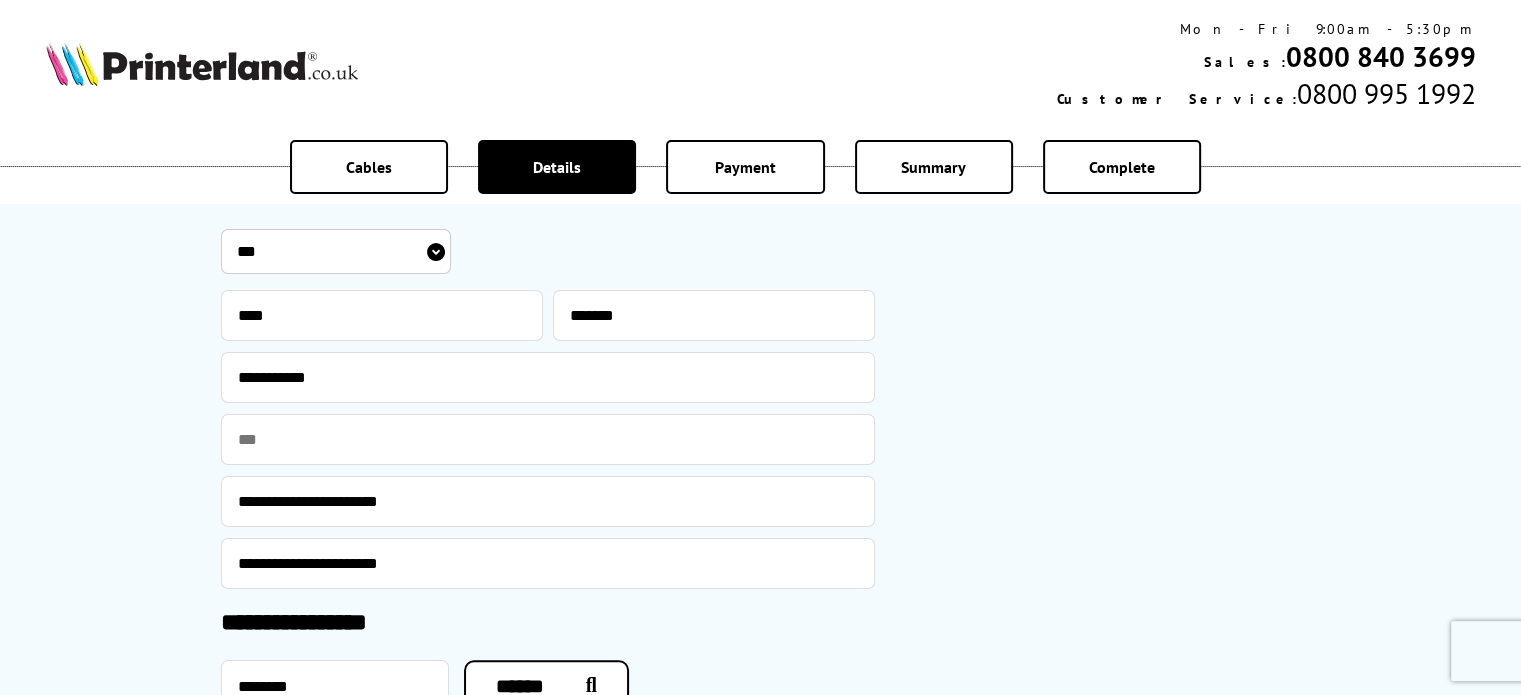 scroll, scrollTop: 1400, scrollLeft: 0, axis: vertical 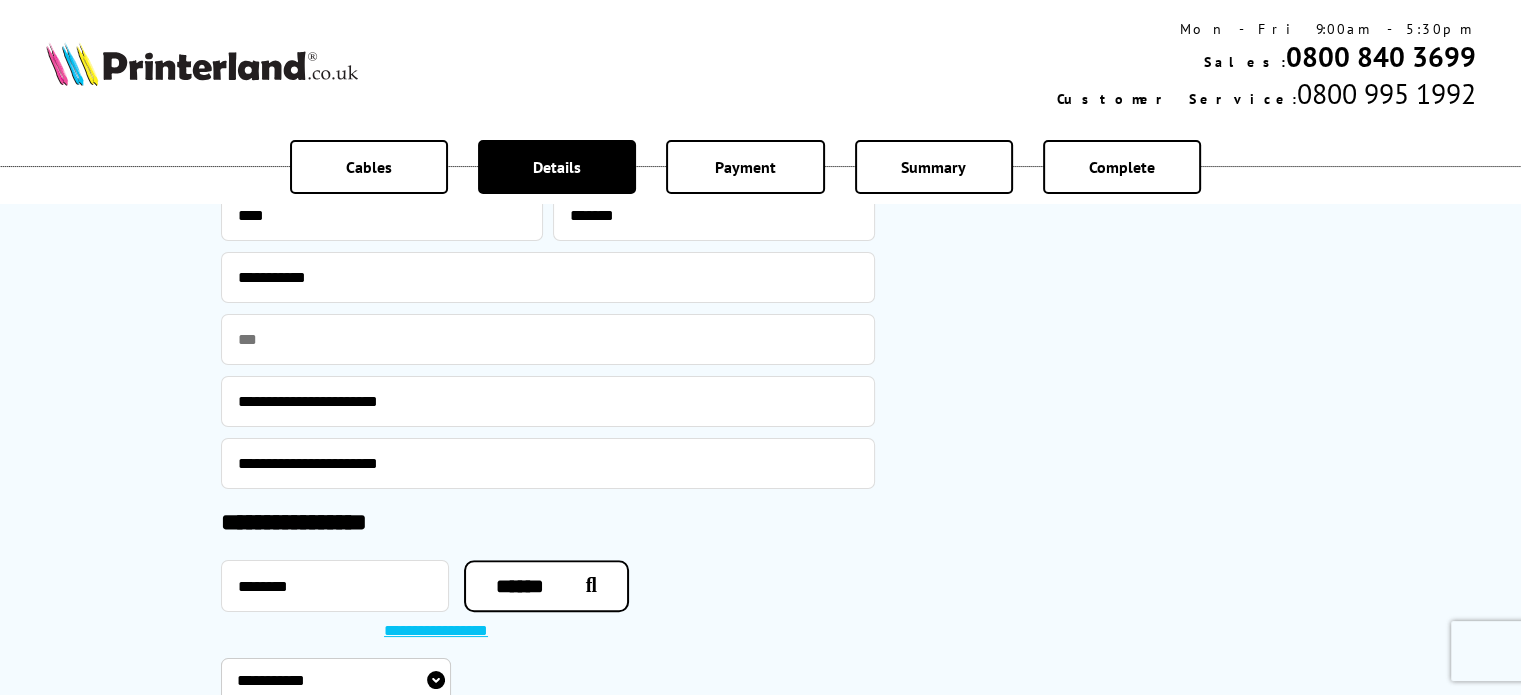 type on "**********" 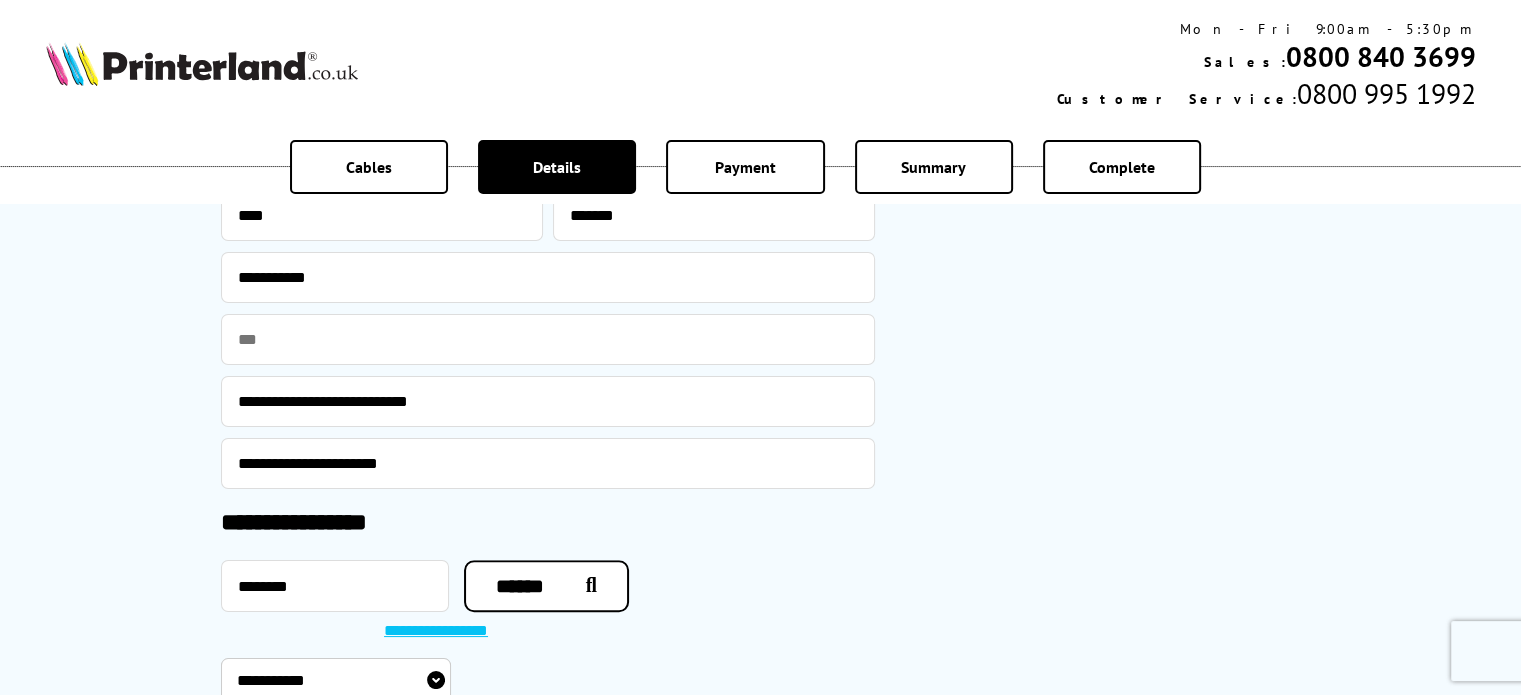 type on "**********" 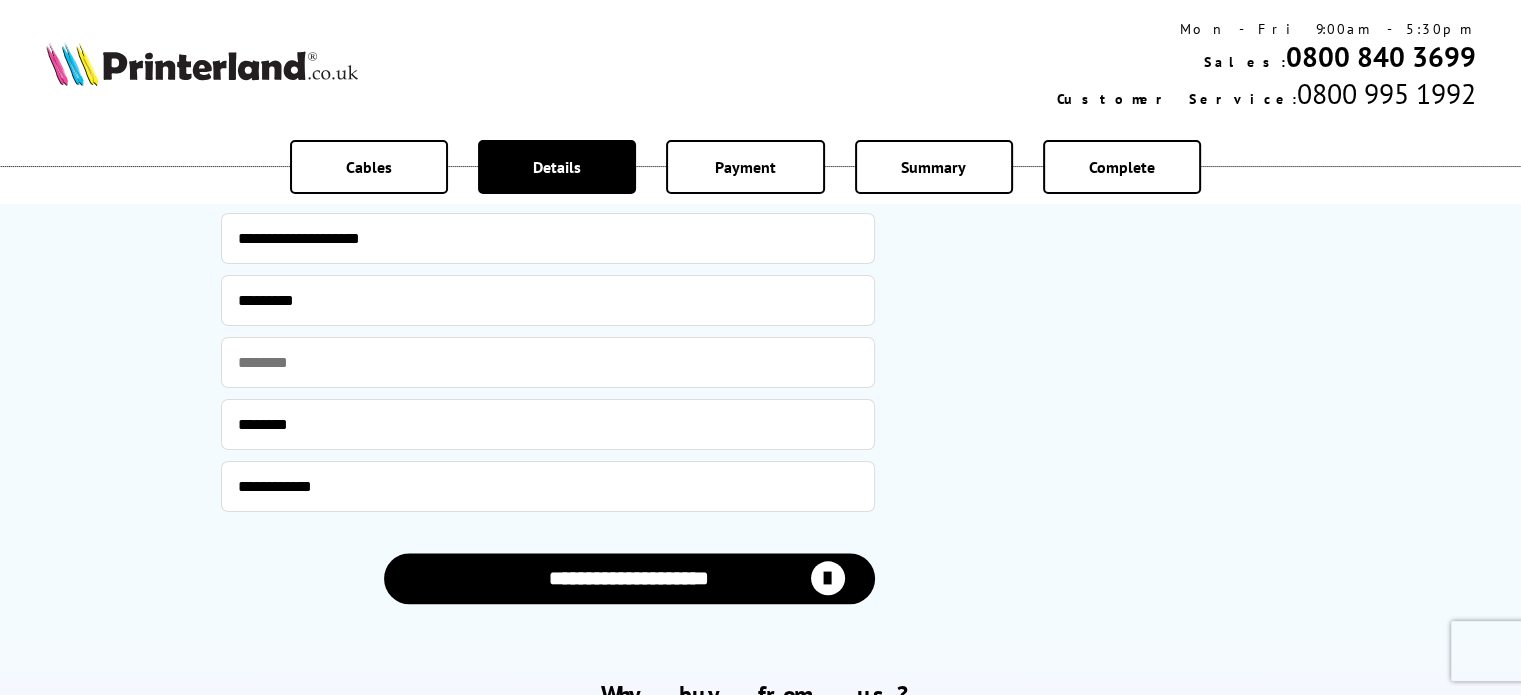 scroll, scrollTop: 2100, scrollLeft: 0, axis: vertical 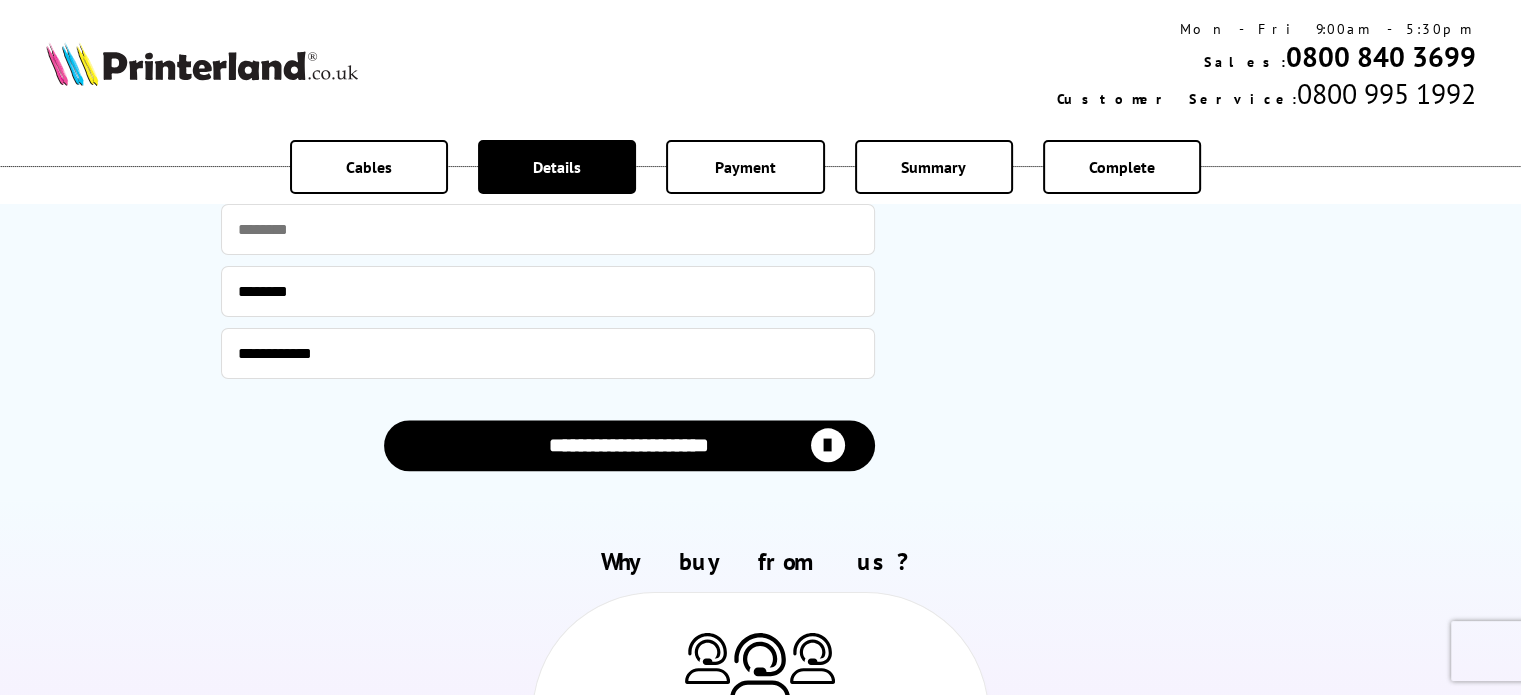 type on "**********" 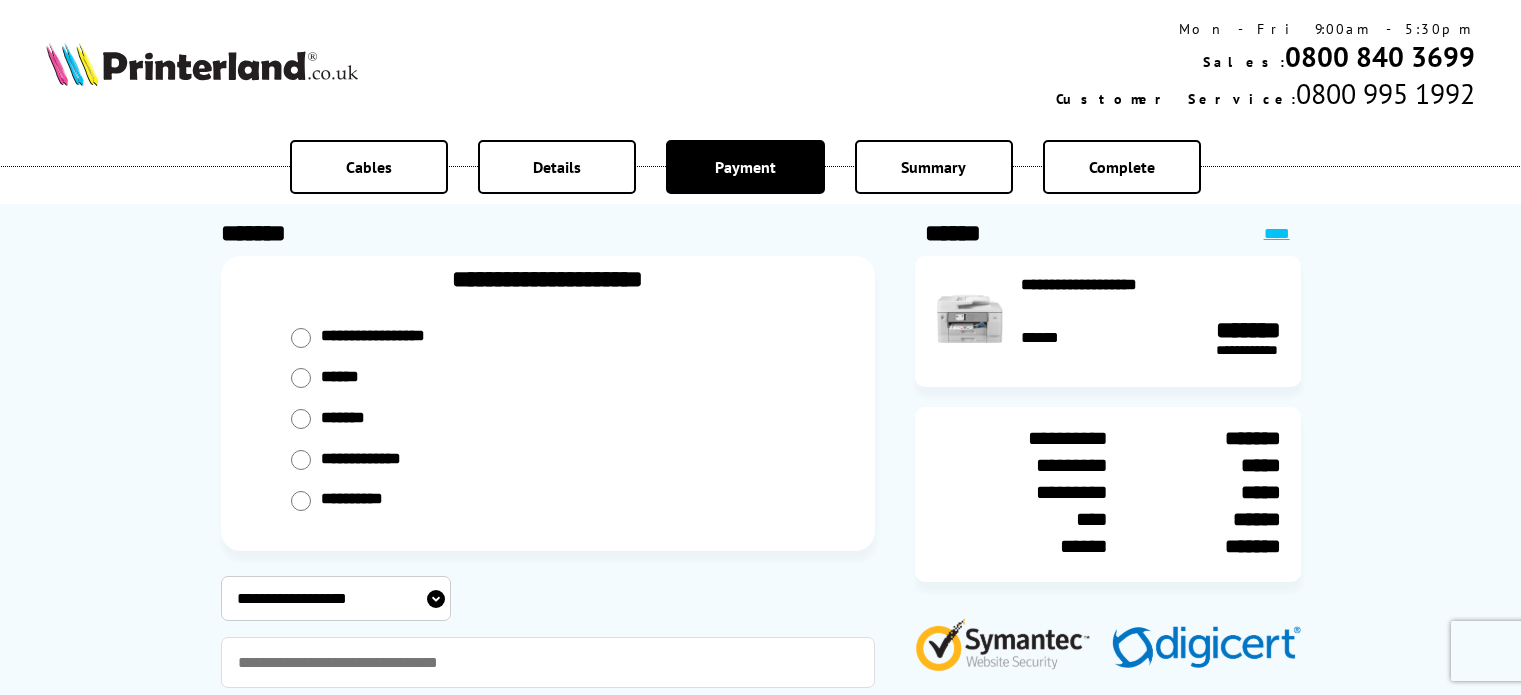 scroll, scrollTop: 0, scrollLeft: 0, axis: both 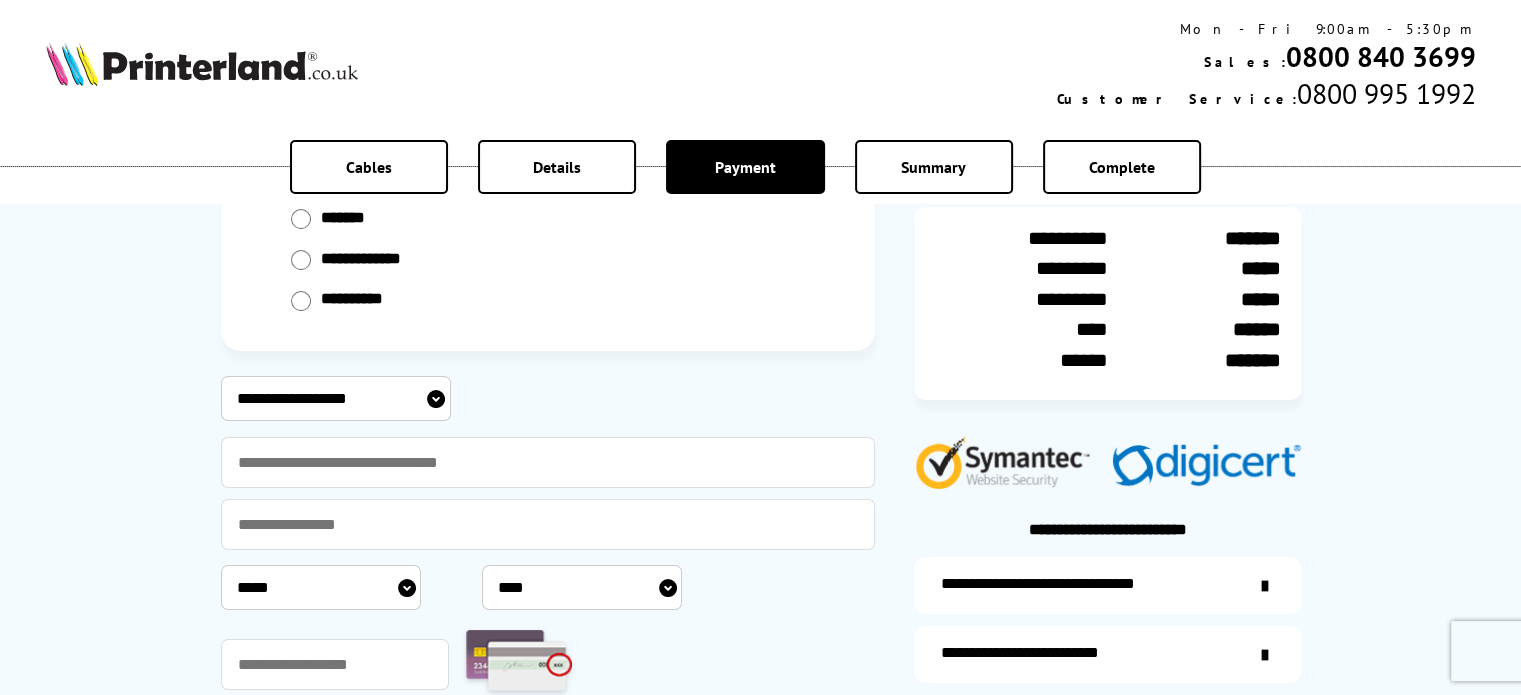 click on "**********" at bounding box center [336, 398] 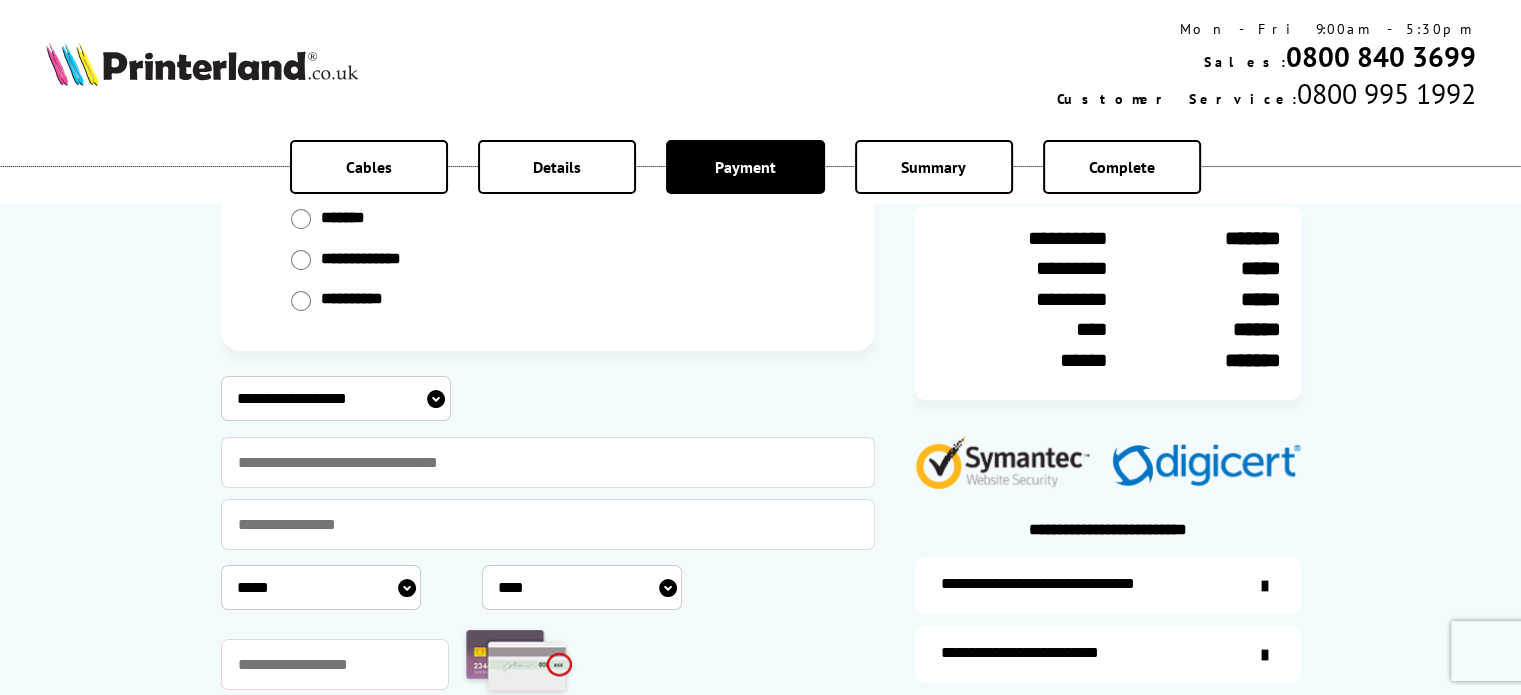 select on "**********" 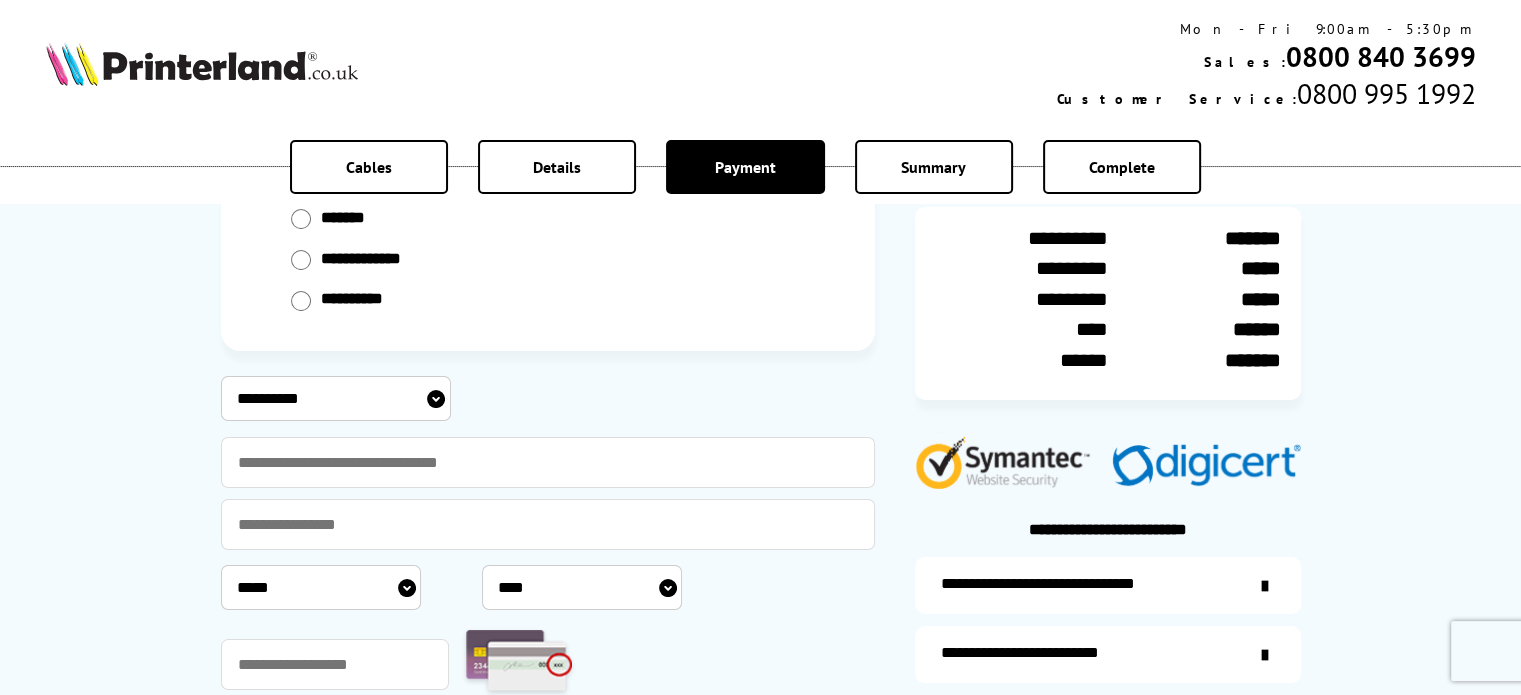 click on "**********" at bounding box center [336, 398] 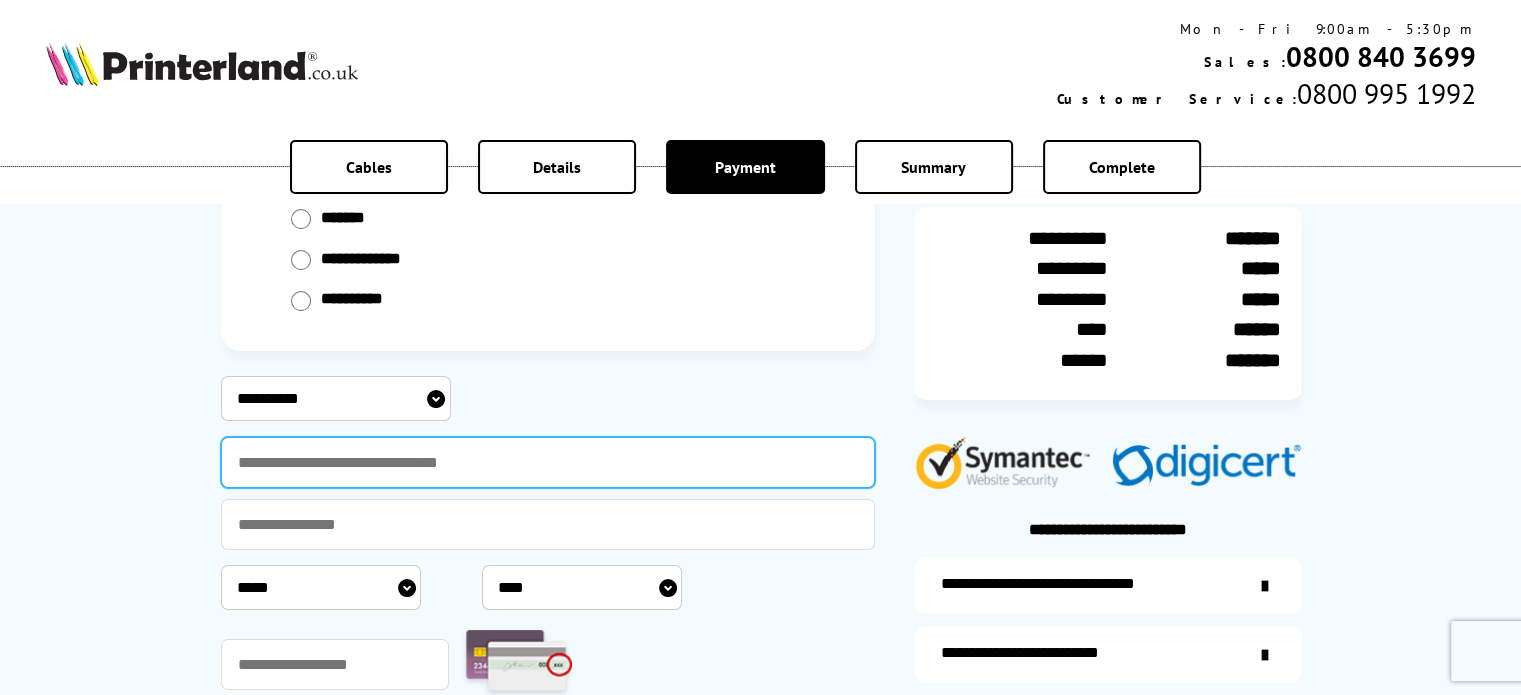 click at bounding box center [548, 462] 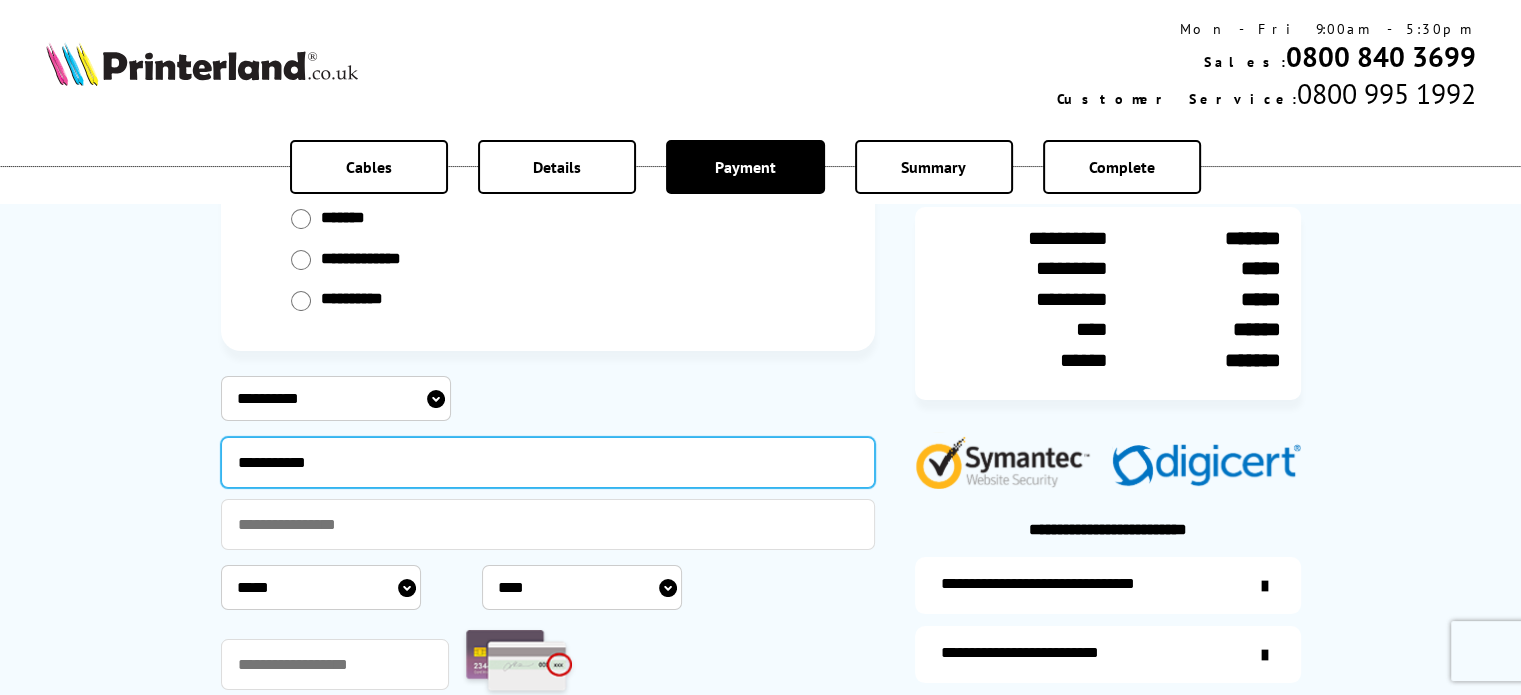type on "**********" 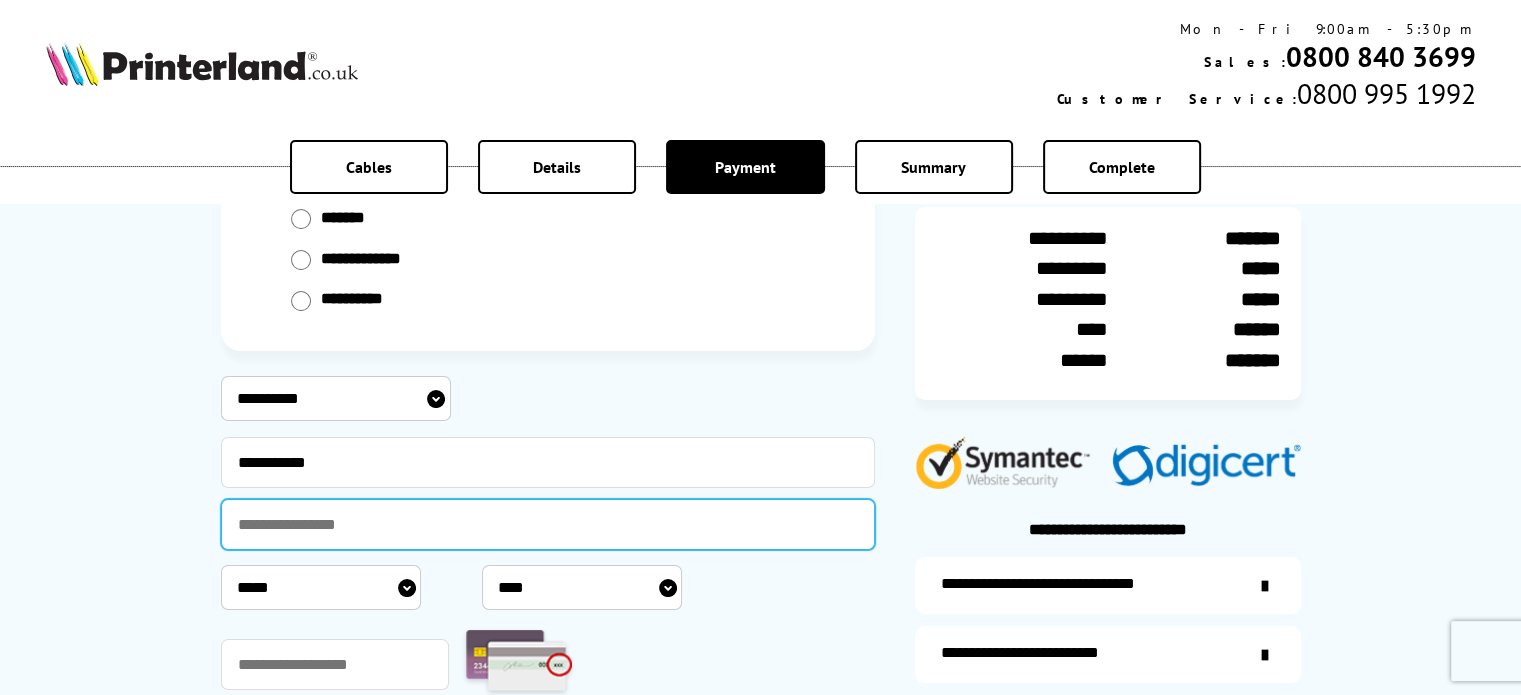 click at bounding box center (548, 524) 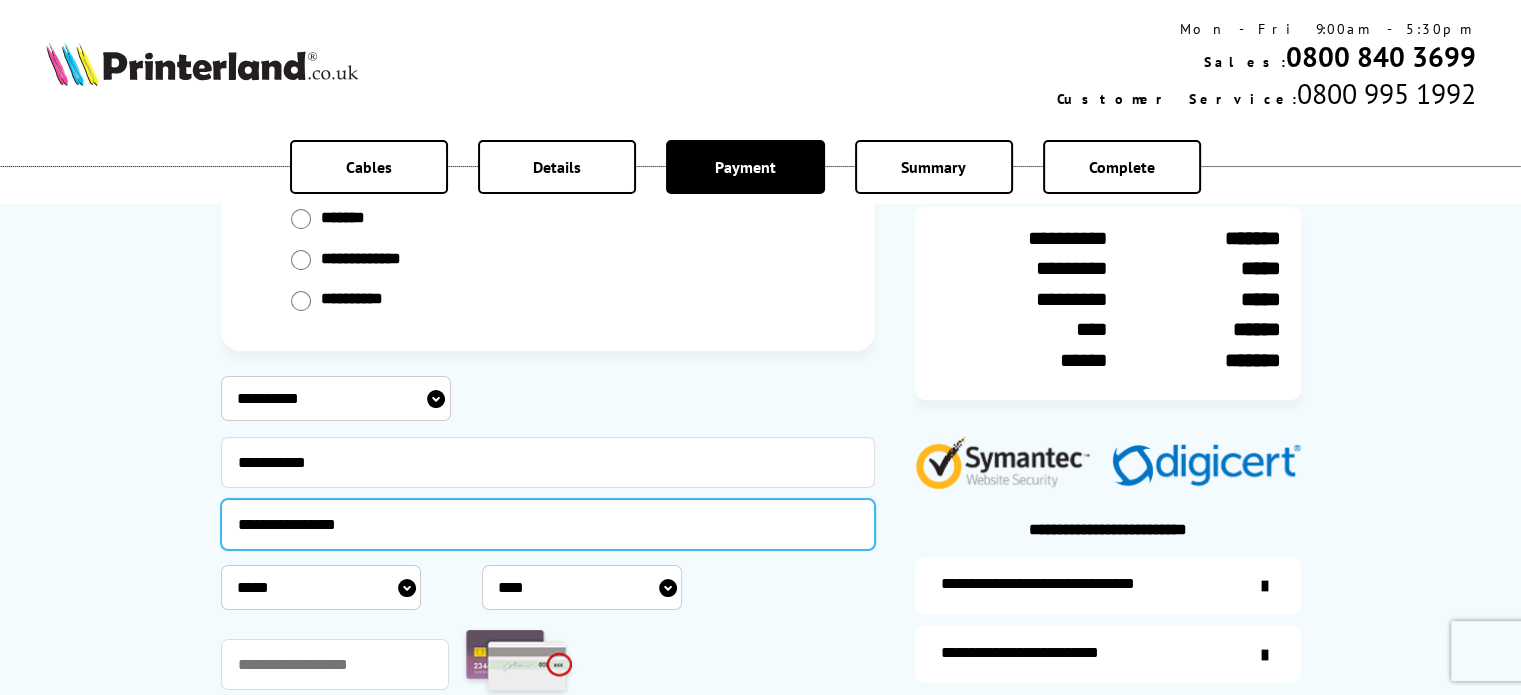 type on "**********" 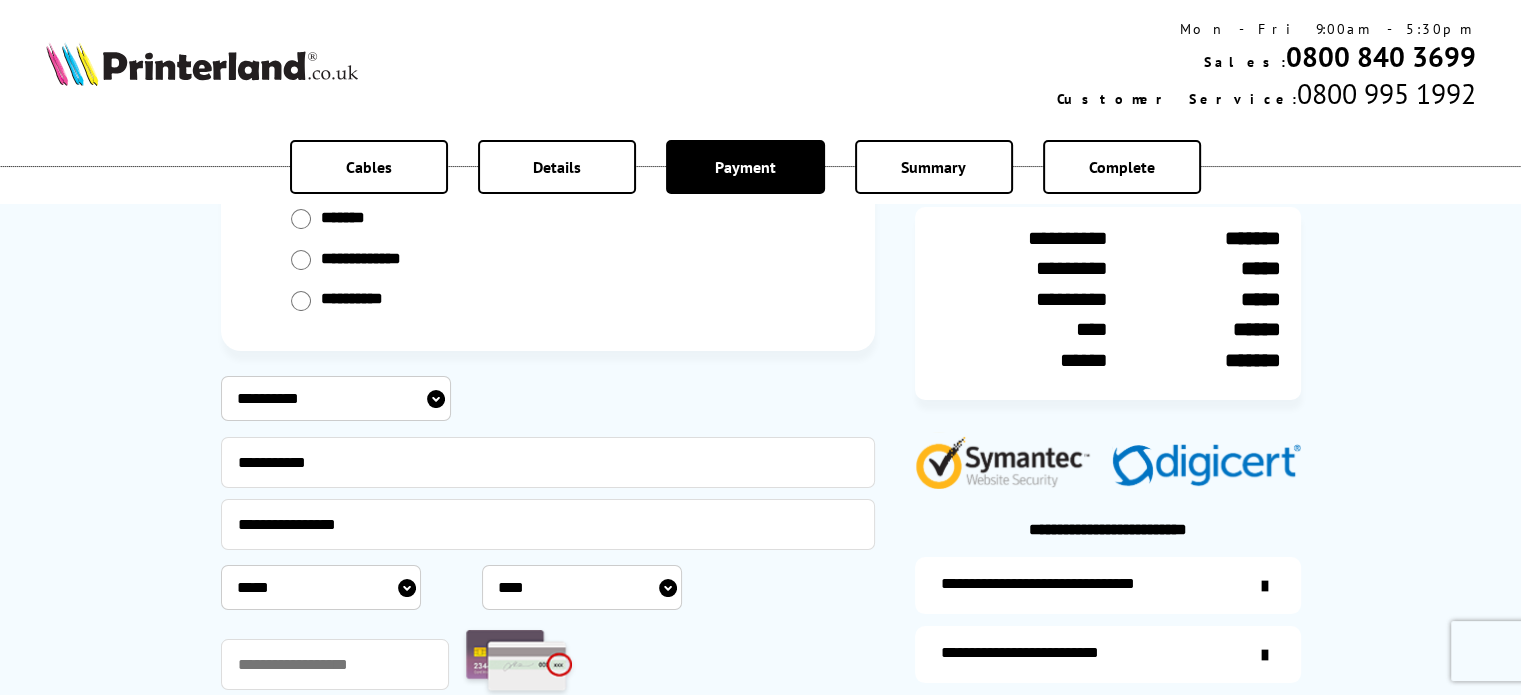 click on "*****
*
*
*
*
*
*
*
*
*
**
**
**" at bounding box center [321, 587] 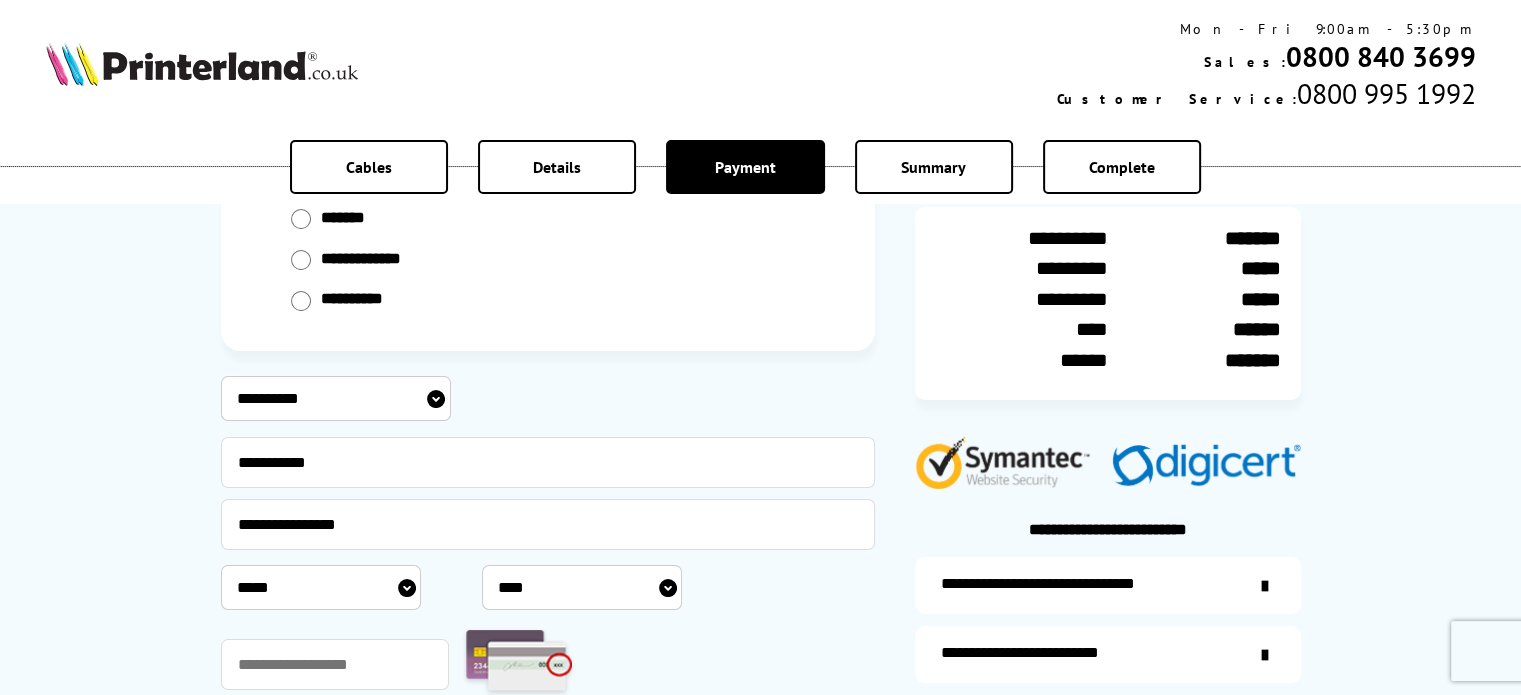 select on "*" 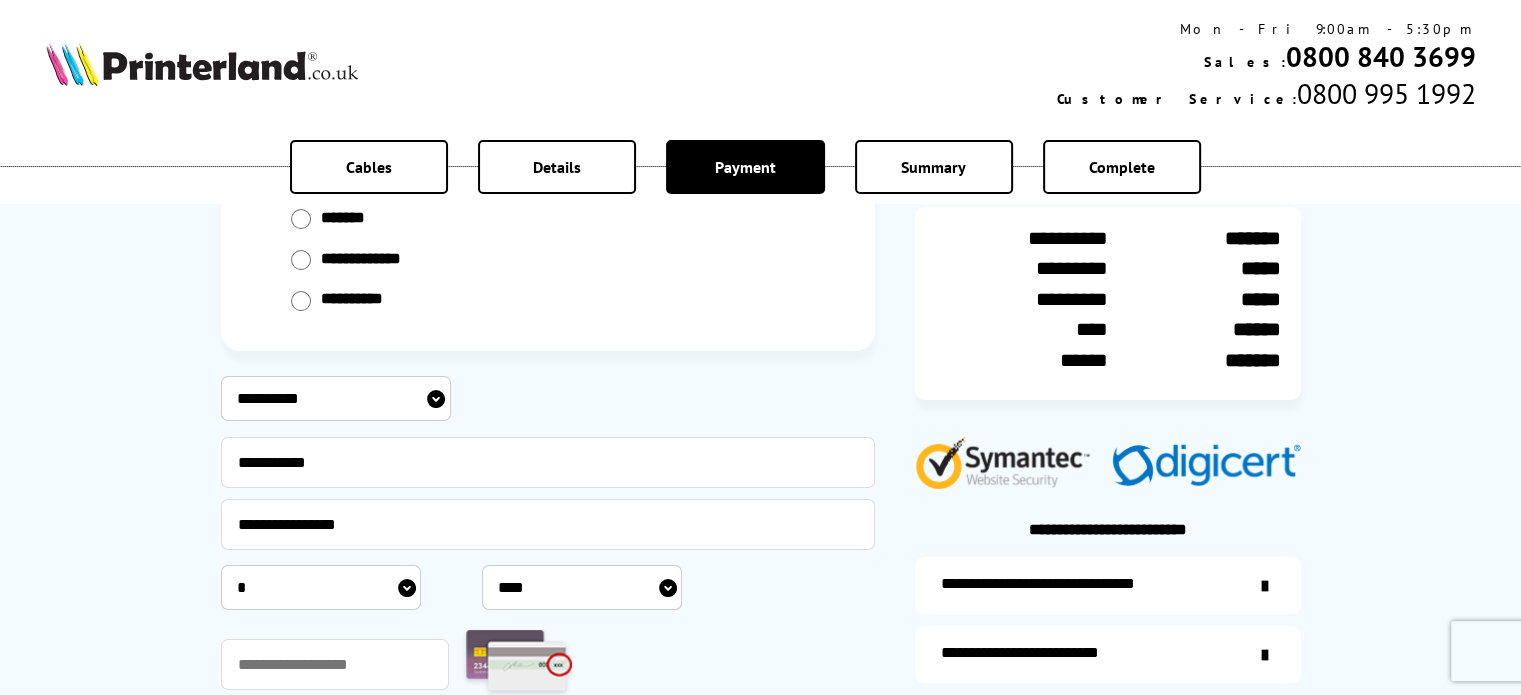 click on "*****
*
*
*
*
*
*
*
*
*
**
**
**" at bounding box center (321, 587) 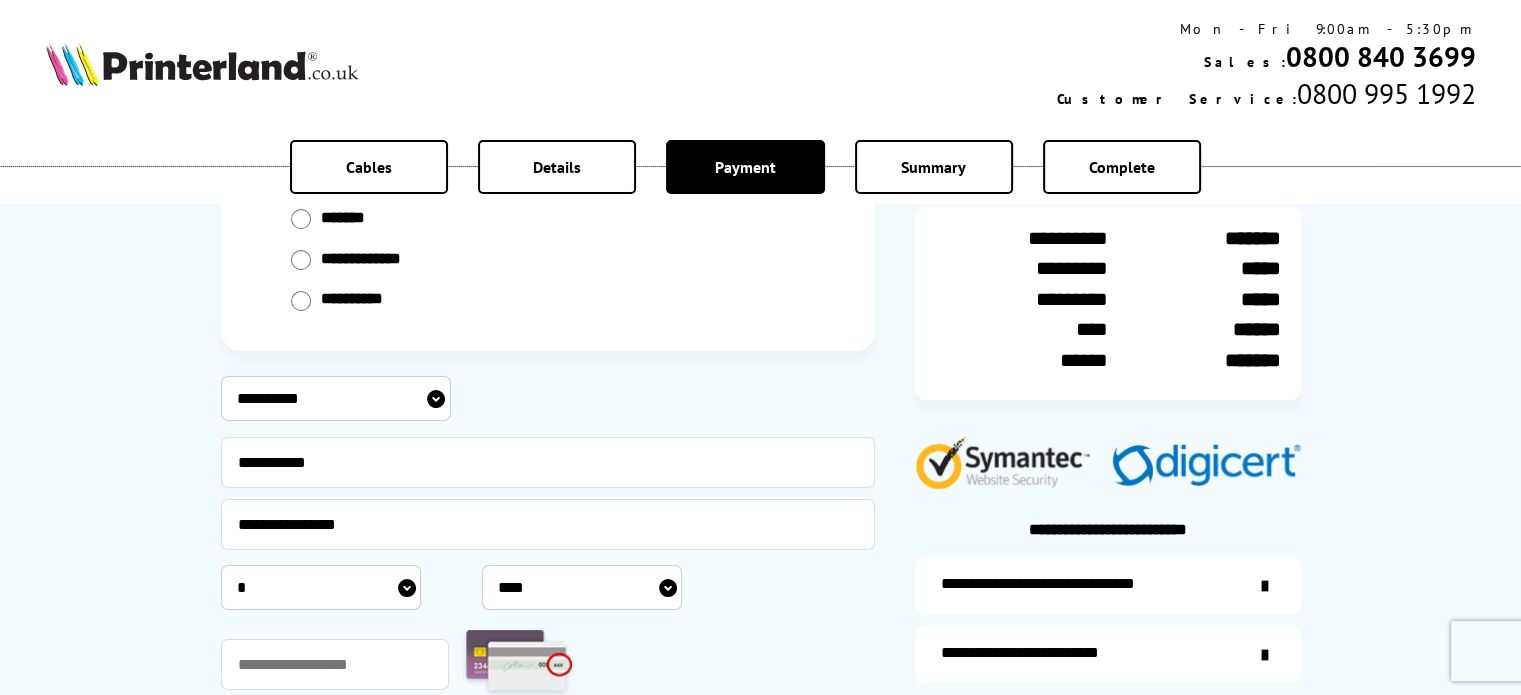 click on "****
****
****
****
****
****
****
****
****
****
****
****
****
****
****
****
****
****
****
****
****
****" at bounding box center (582, 587) 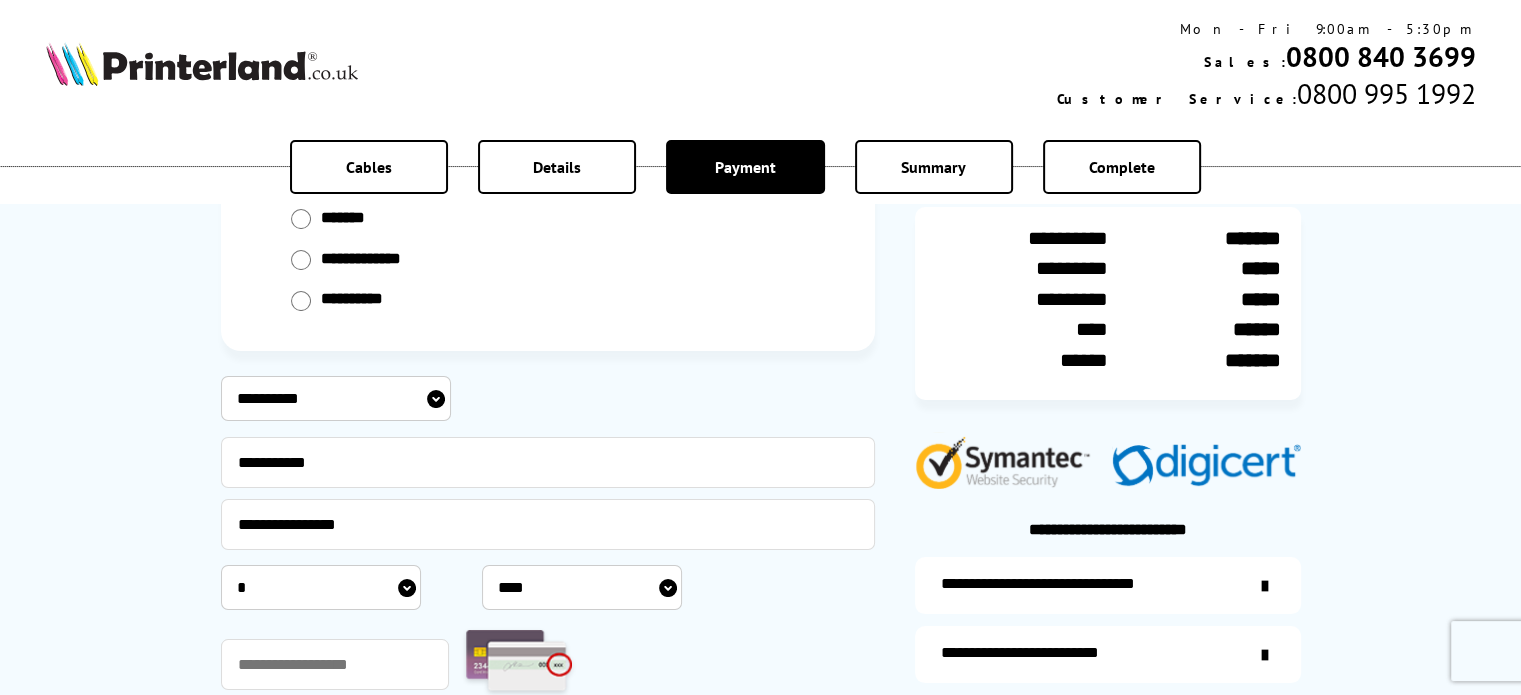 select on "****" 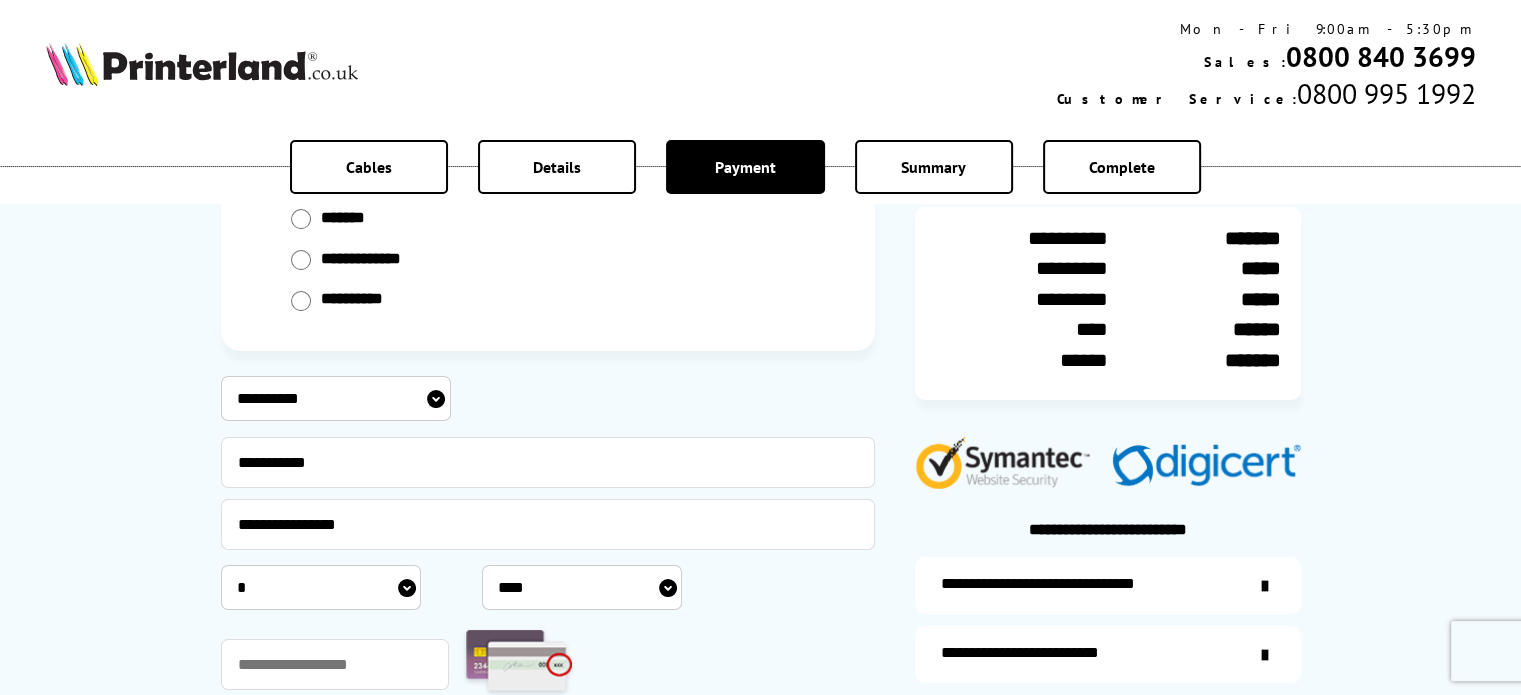 click on "****
****
****
****
****
****
****
****
****
****
****
****
****
****
****
****
****
****
****
****
****
****" at bounding box center (582, 587) 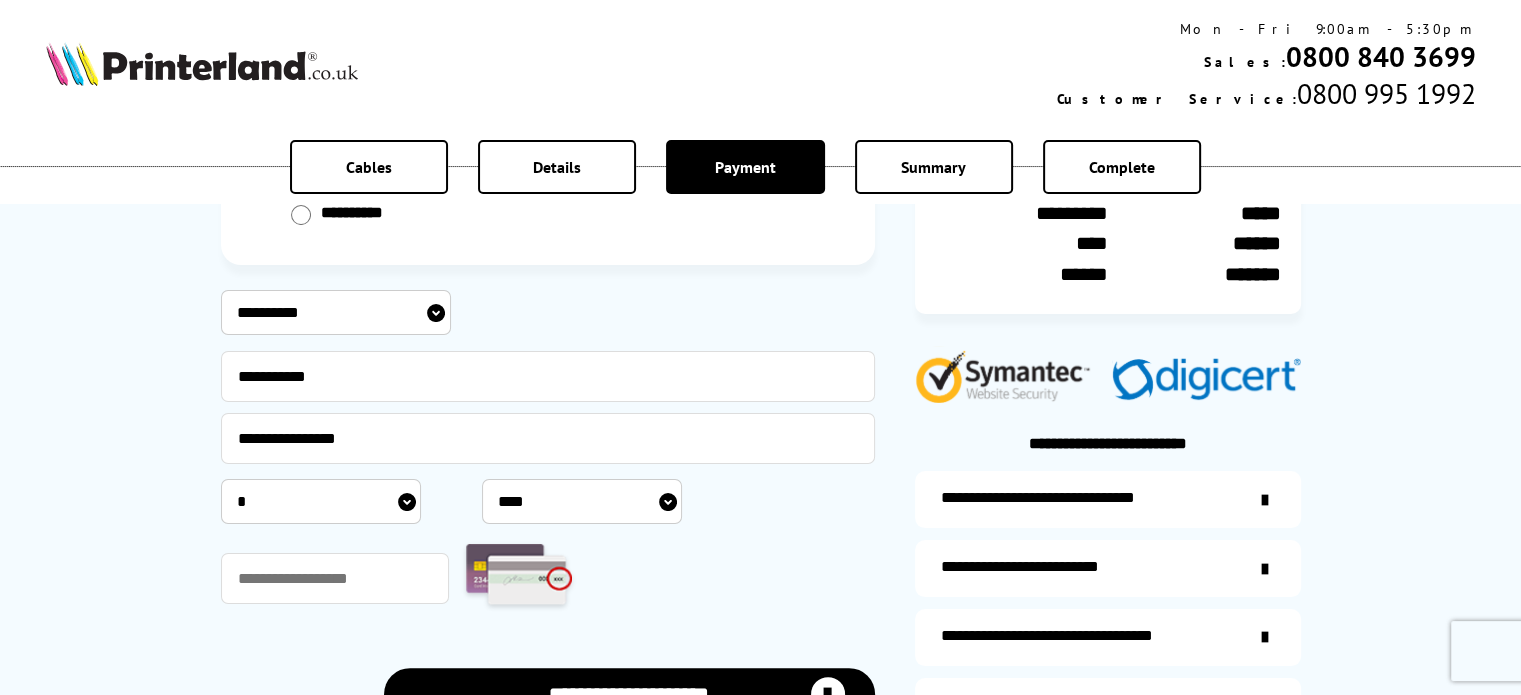 scroll, scrollTop: 400, scrollLeft: 0, axis: vertical 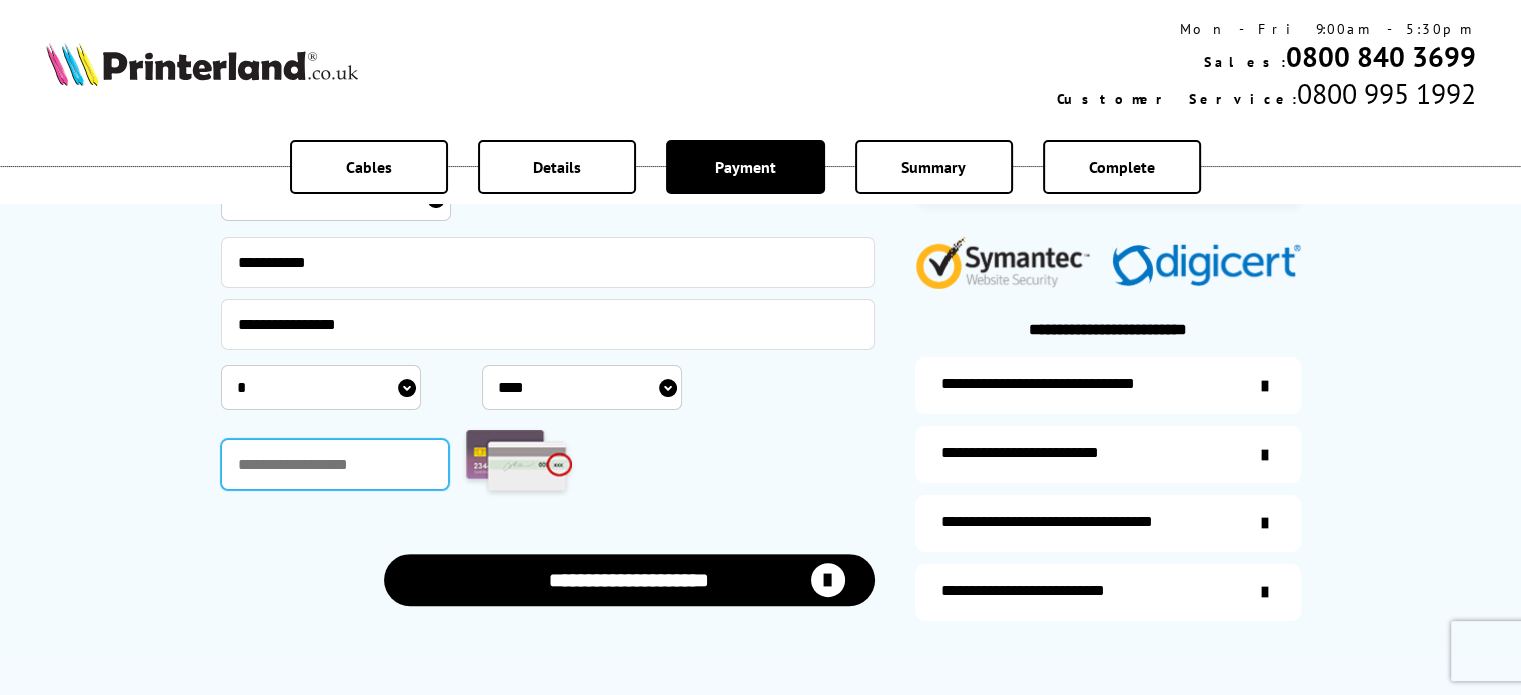 click at bounding box center [335, 464] 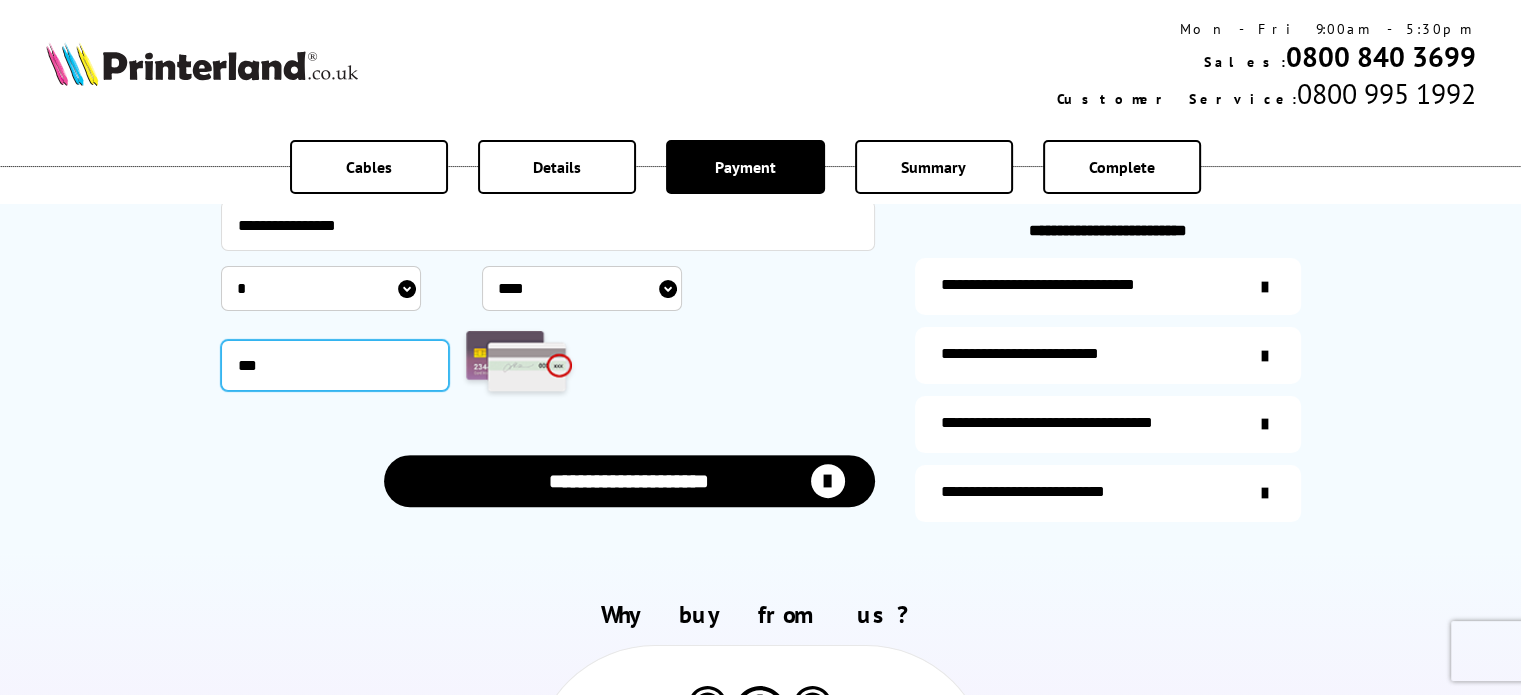 scroll, scrollTop: 500, scrollLeft: 0, axis: vertical 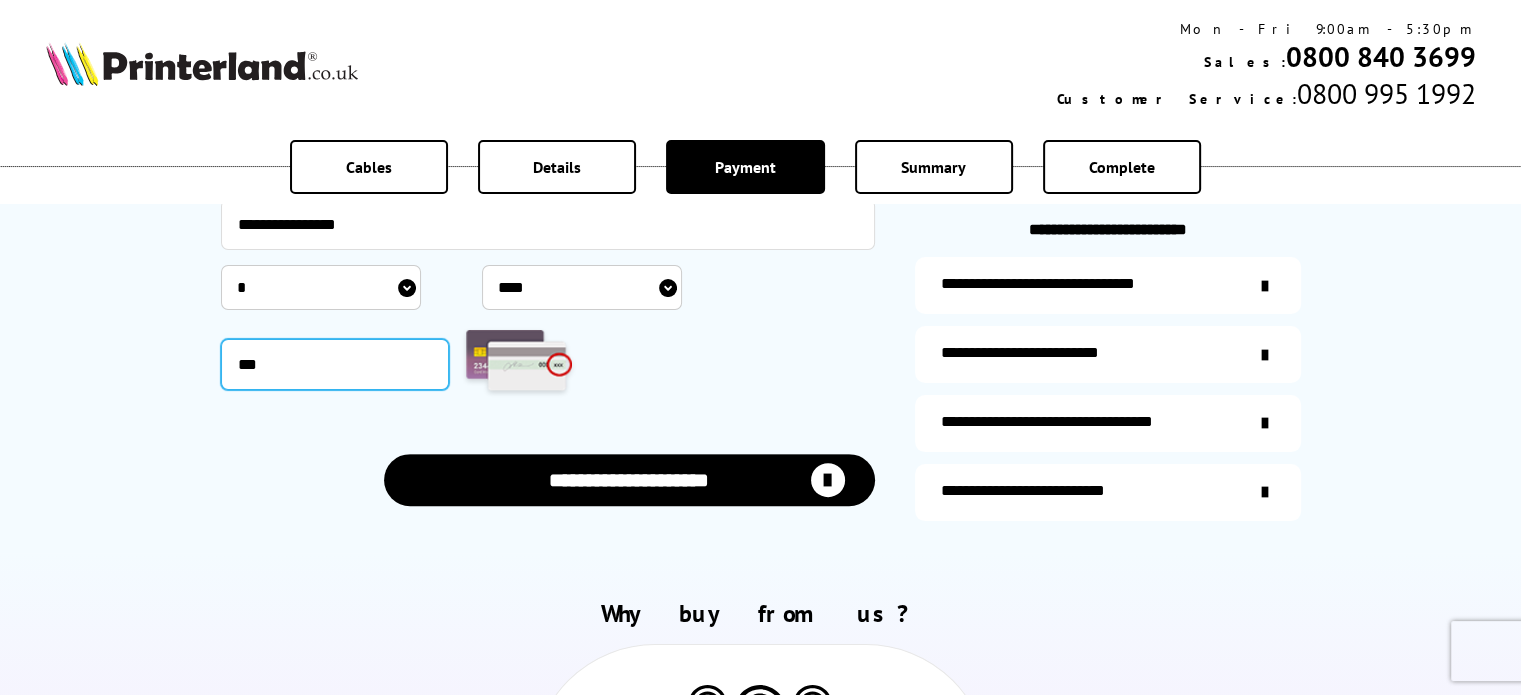 type on "***" 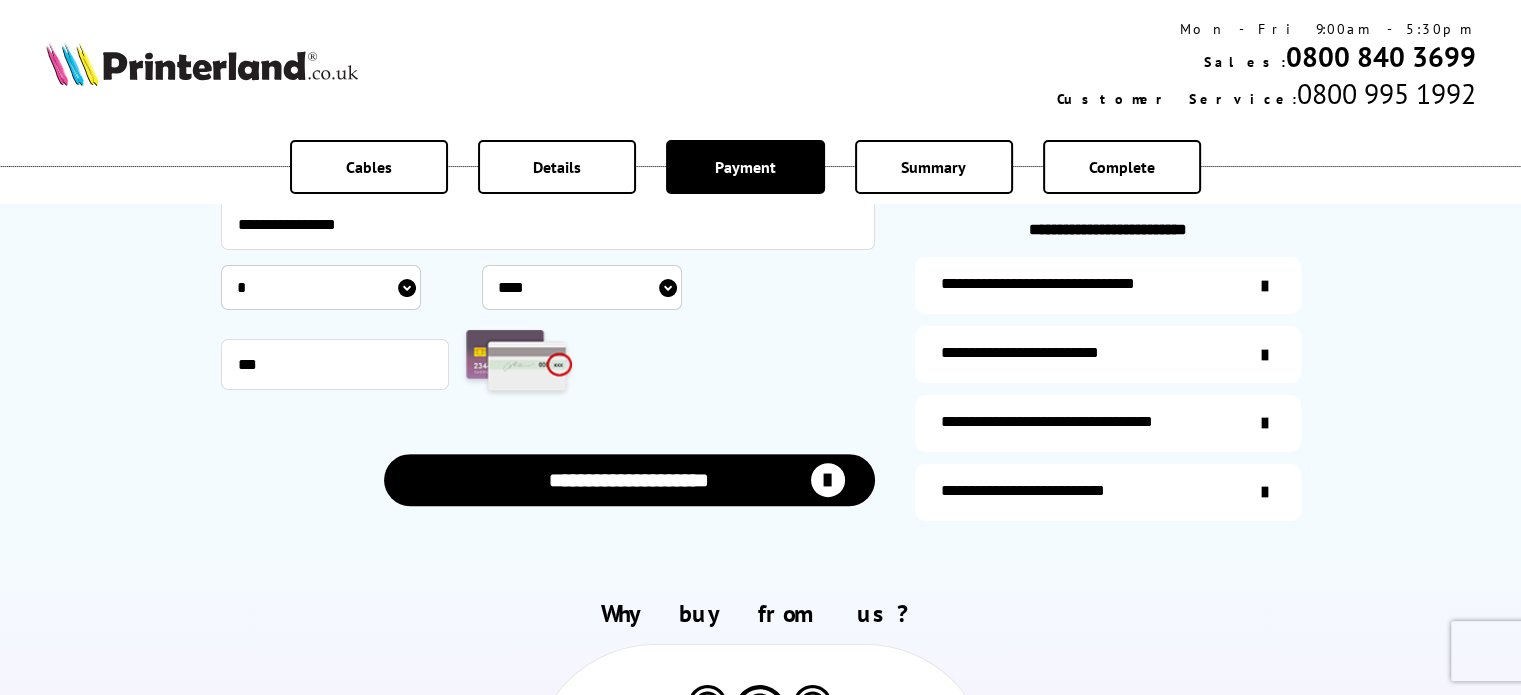 click on "**********" at bounding box center (629, 479) 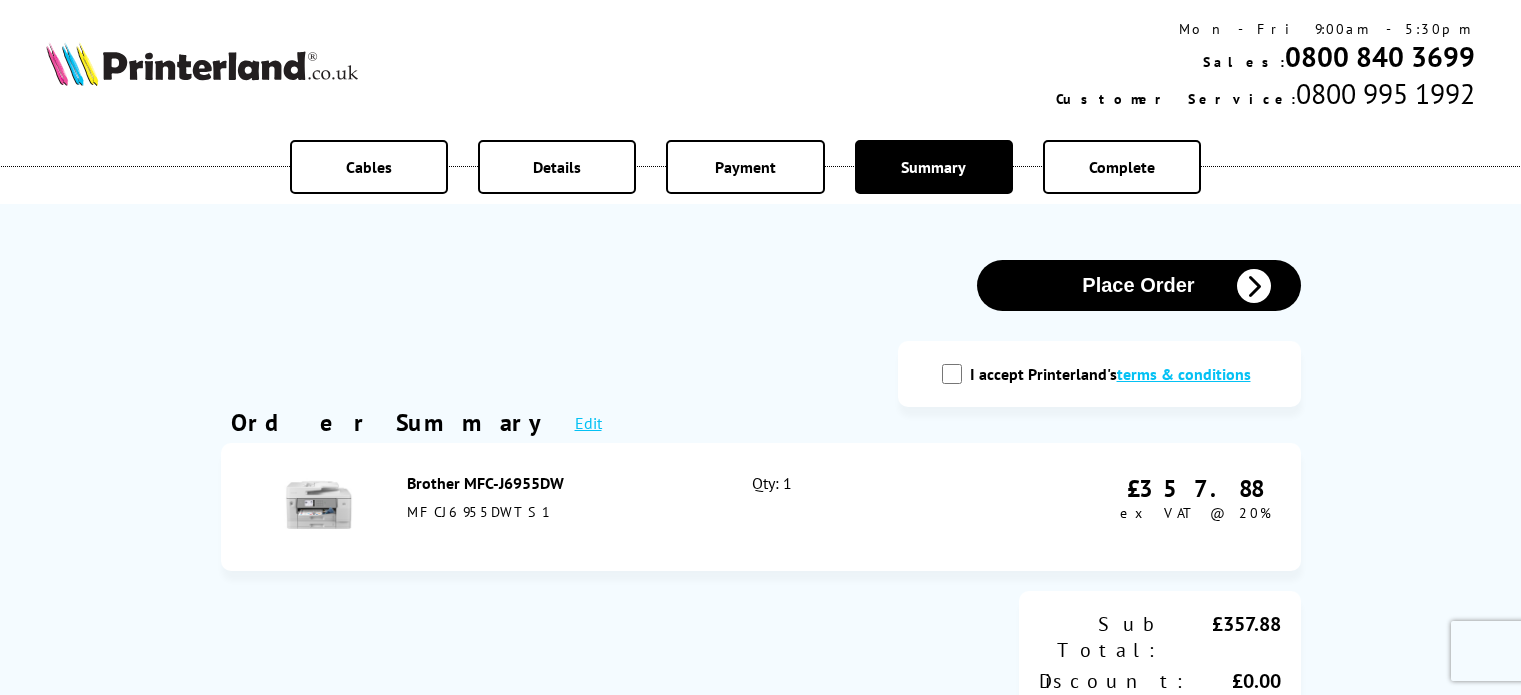 scroll, scrollTop: 0, scrollLeft: 0, axis: both 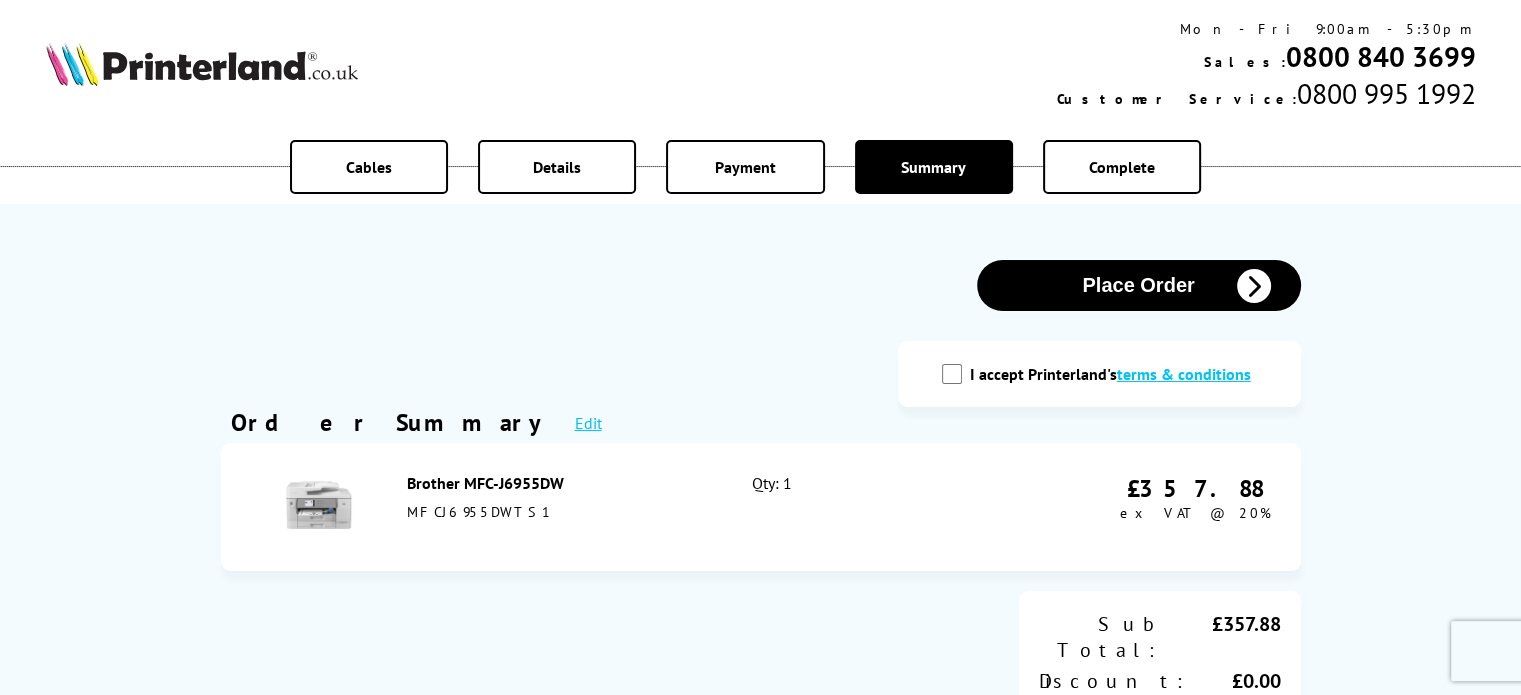 click on "I accept Printerland's  terms & conditions" at bounding box center (952, 374) 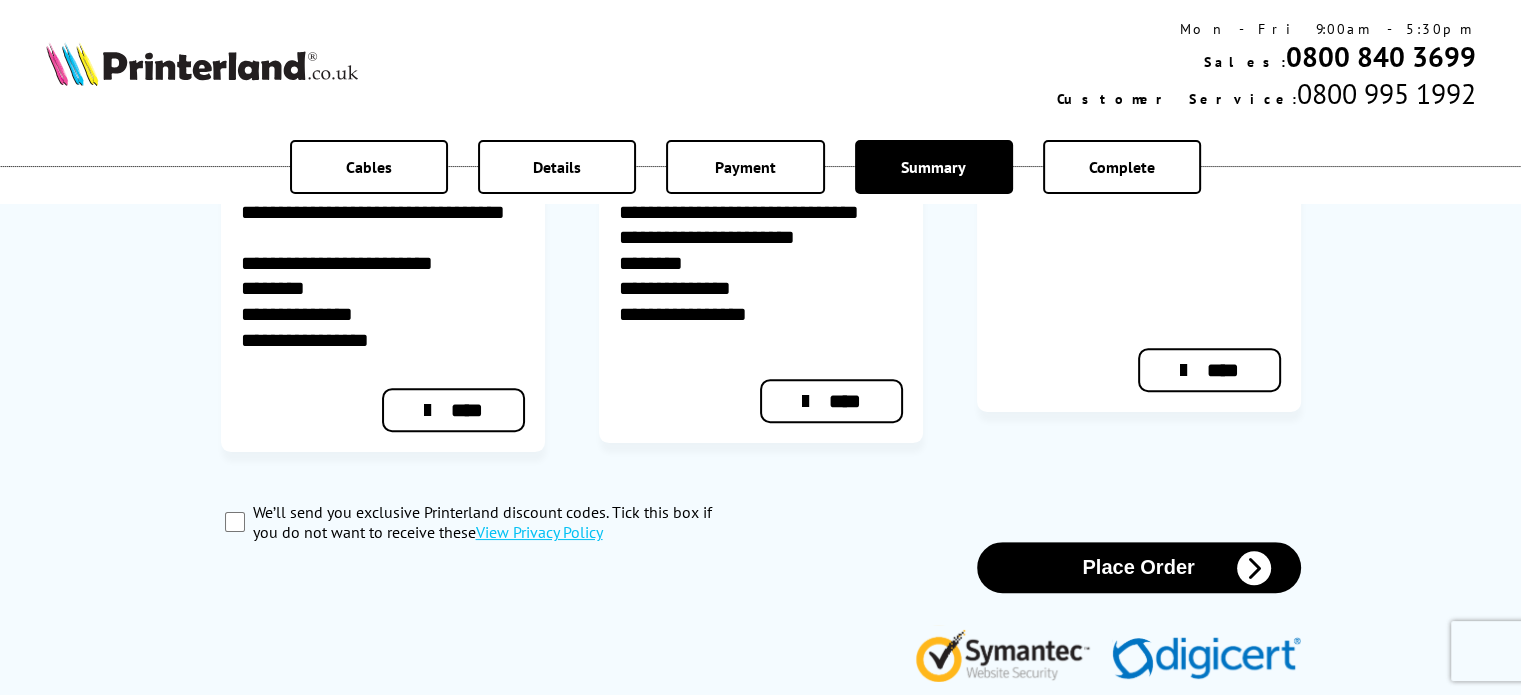 scroll, scrollTop: 800, scrollLeft: 0, axis: vertical 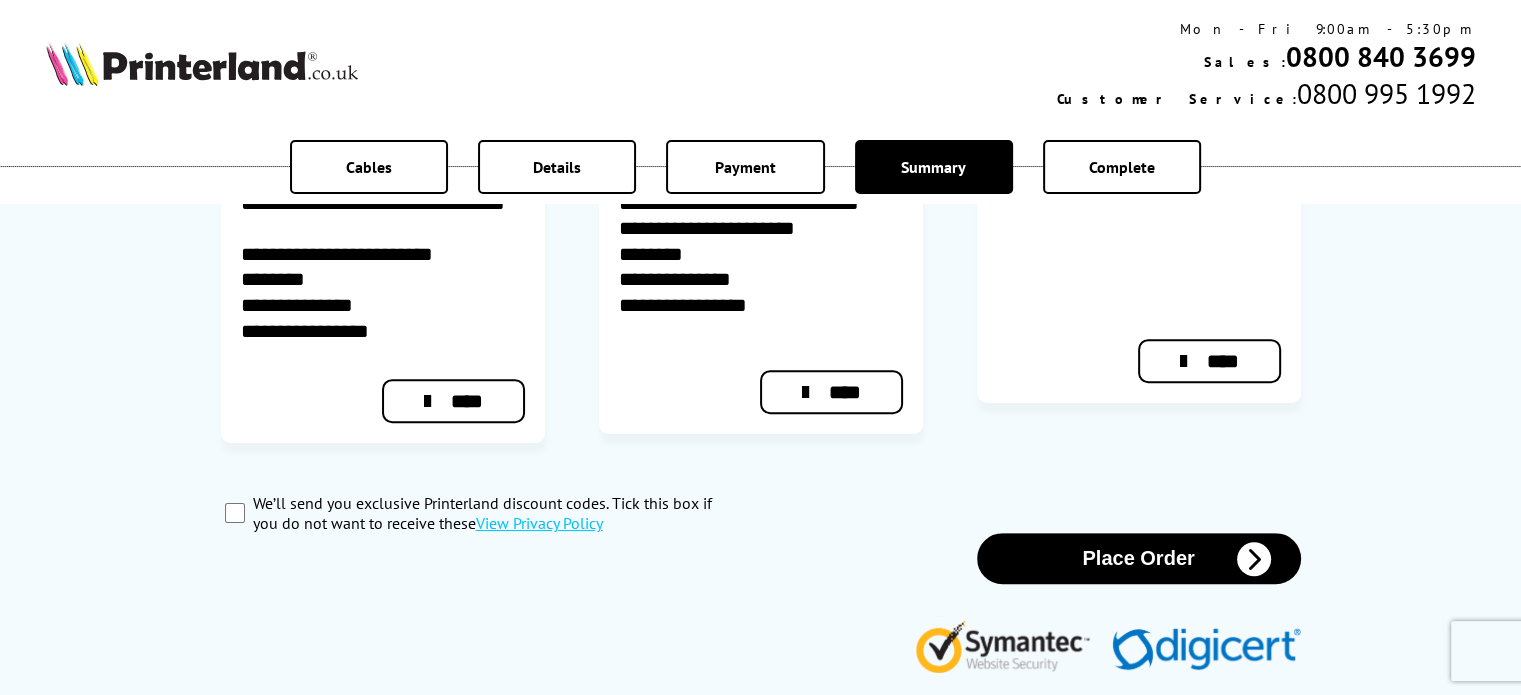 click on "Place Order" at bounding box center (1139, 558) 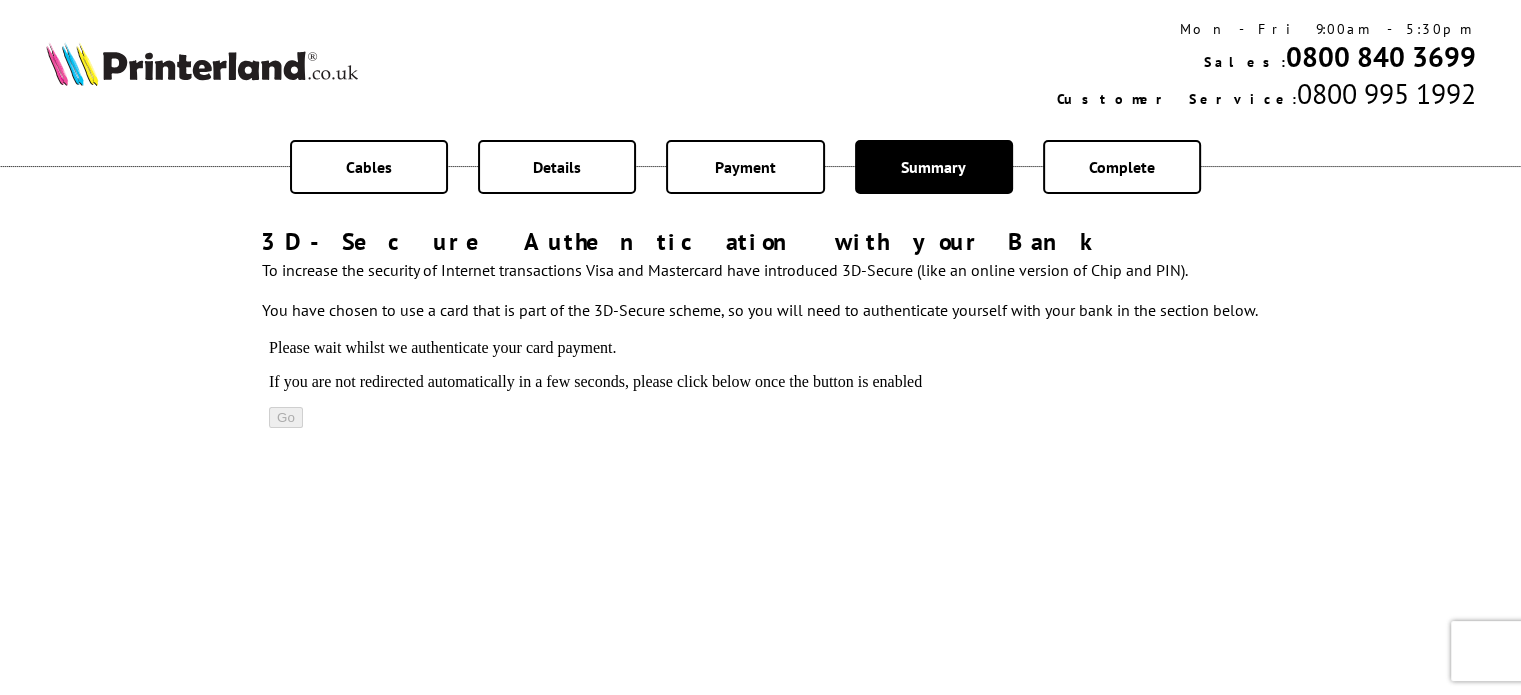 scroll, scrollTop: 0, scrollLeft: 0, axis: both 